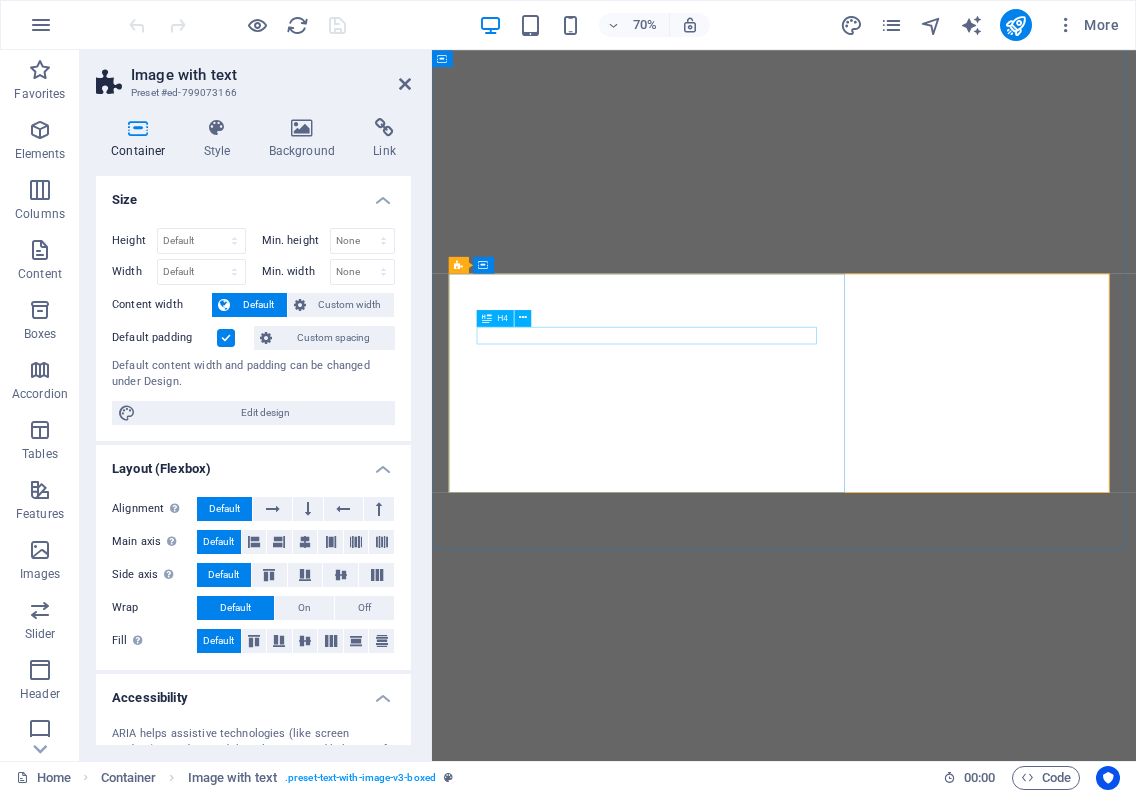 scroll, scrollTop: 0, scrollLeft: 0, axis: both 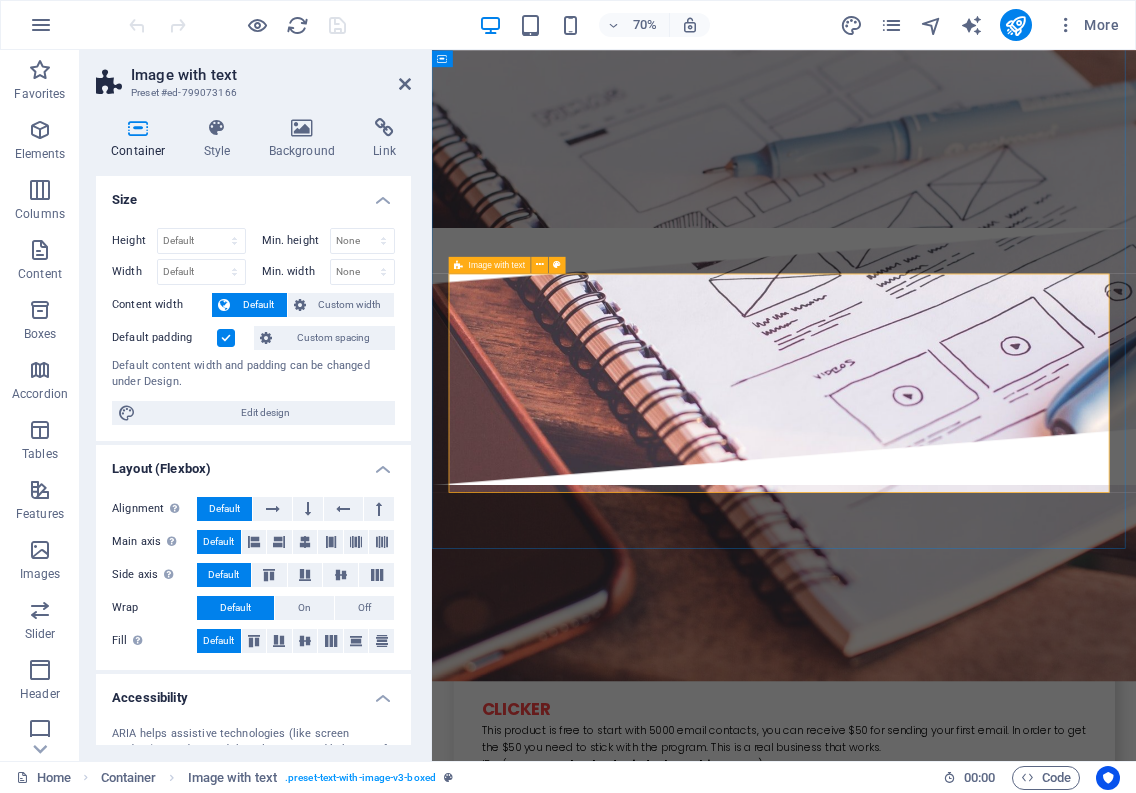 click at bounding box center (458, 264) 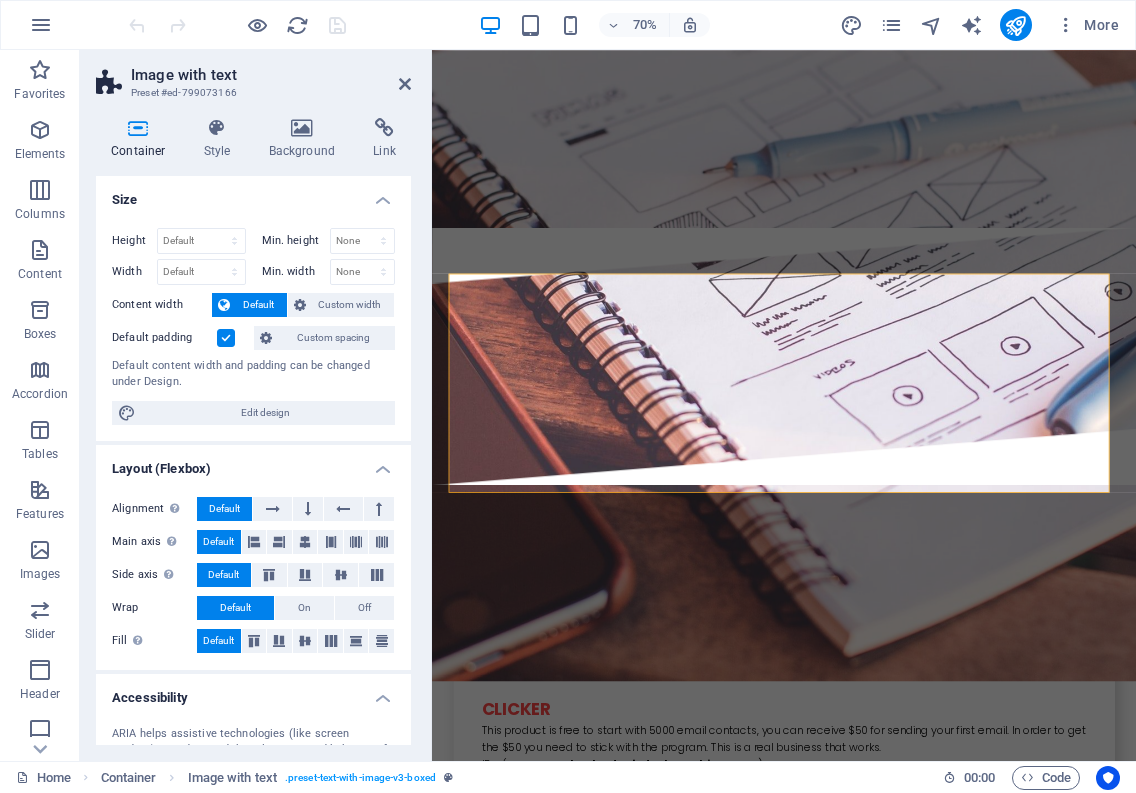 click at bounding box center [138, 128] 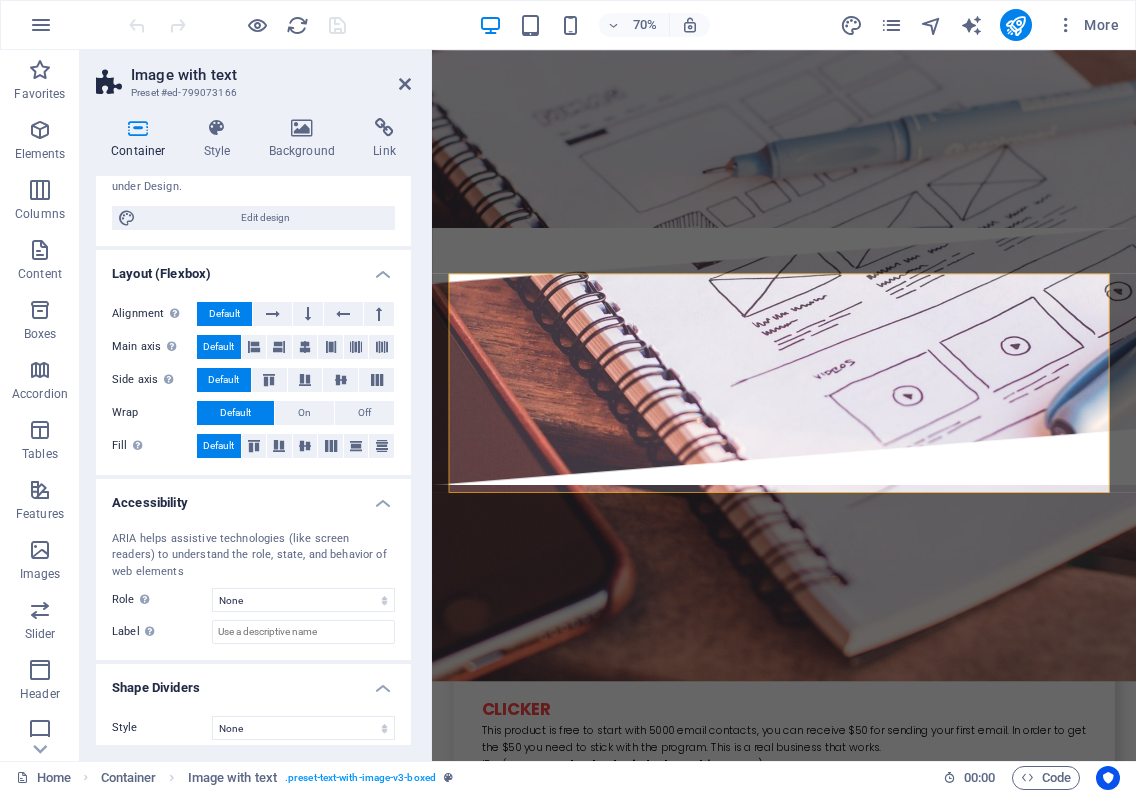 scroll, scrollTop: 206, scrollLeft: 0, axis: vertical 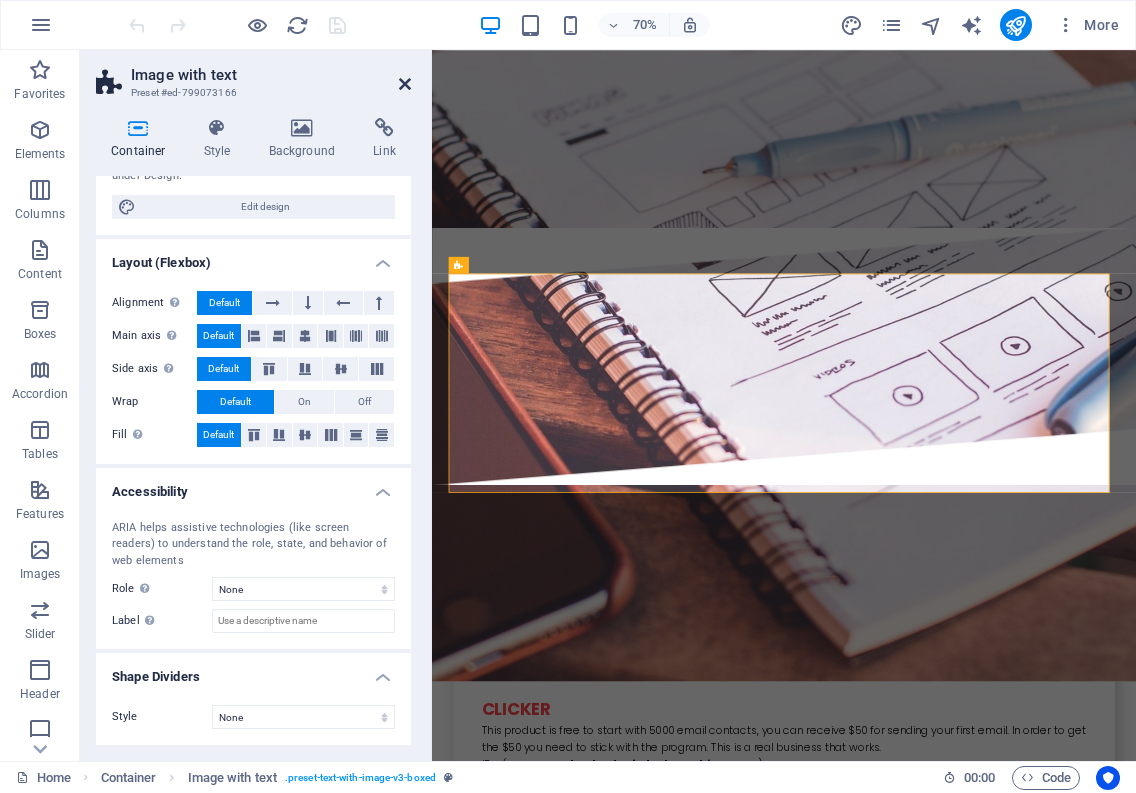 click at bounding box center (405, 84) 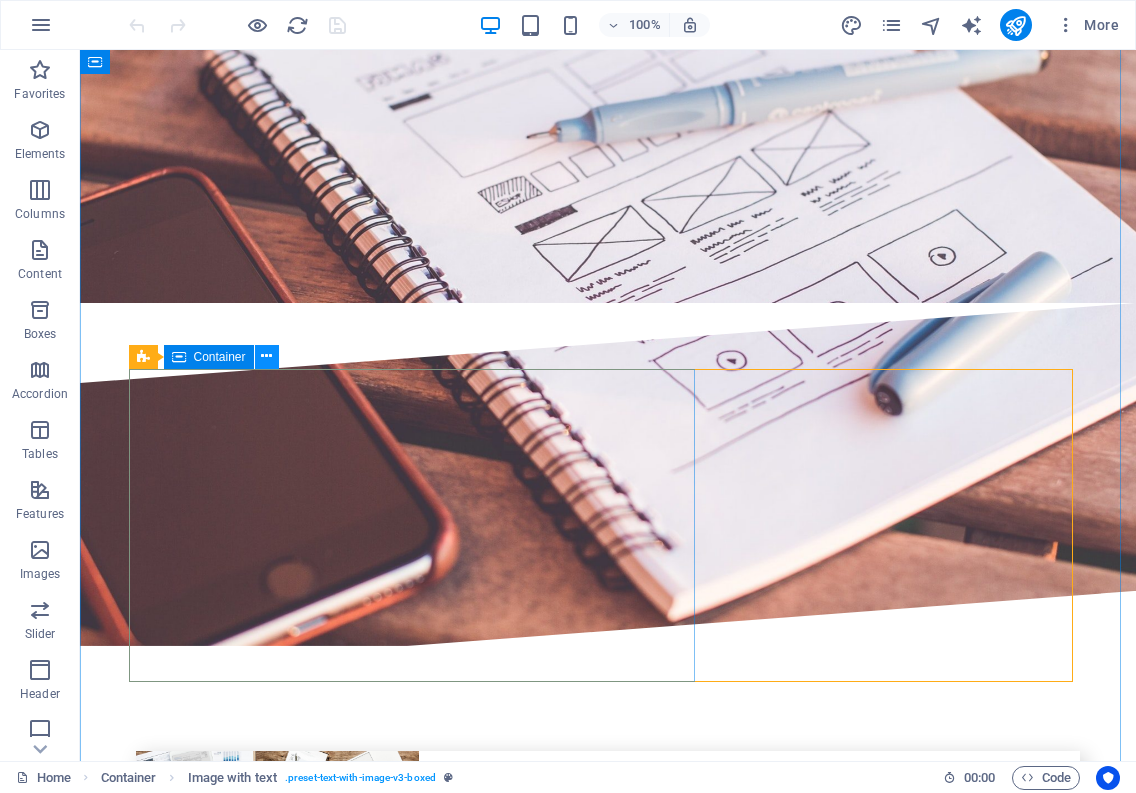 click at bounding box center (266, 356) 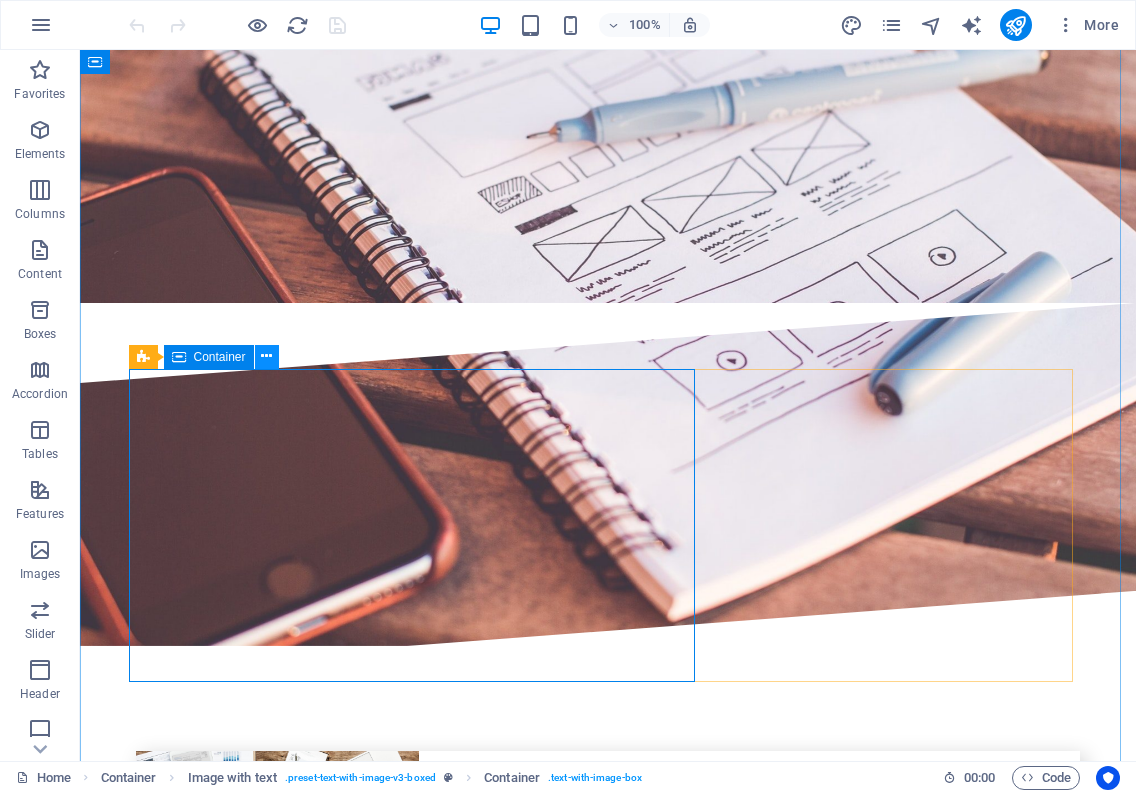 click at bounding box center (266, 356) 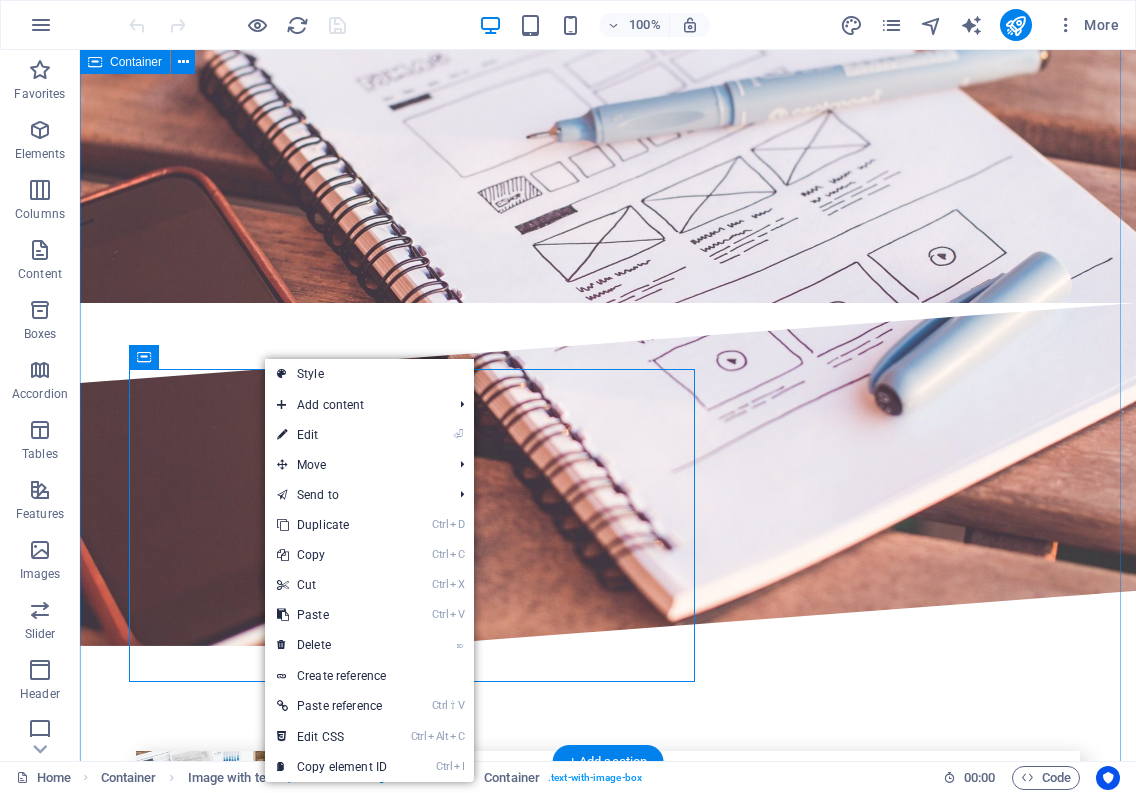 click on "Clicker This product is free to start with 5000 email contacts, you can receive $50 for sending your first email. In order to get the $50 you need to stick with the program. This is a real business that works. IF: - ( most people who don't do these things FAIL ) You continue to send emails, watch how to videos and learn the system, Invest in order to grow Millionaire Partnership Make an additional $1000-$3000 per day in passive income on complete autopilot in 2025... - How I'm Using A.I To Make Money With Other People's Content Without Being Tech-y. - How I'm Using A.I To Make Money With Other People's Content Without Being Tech-y - In Less Than 37 Minutes Per Day Groove Pages The Ultimate All-in-One Platform for Explosive Growth When members sign up for a free Groove account, they get immediate access to a website creator, funnel builder and shopping cart software, all of which allows them to have everything they need to start selling products and services online. Creative Travel ." at bounding box center [608, 1652] 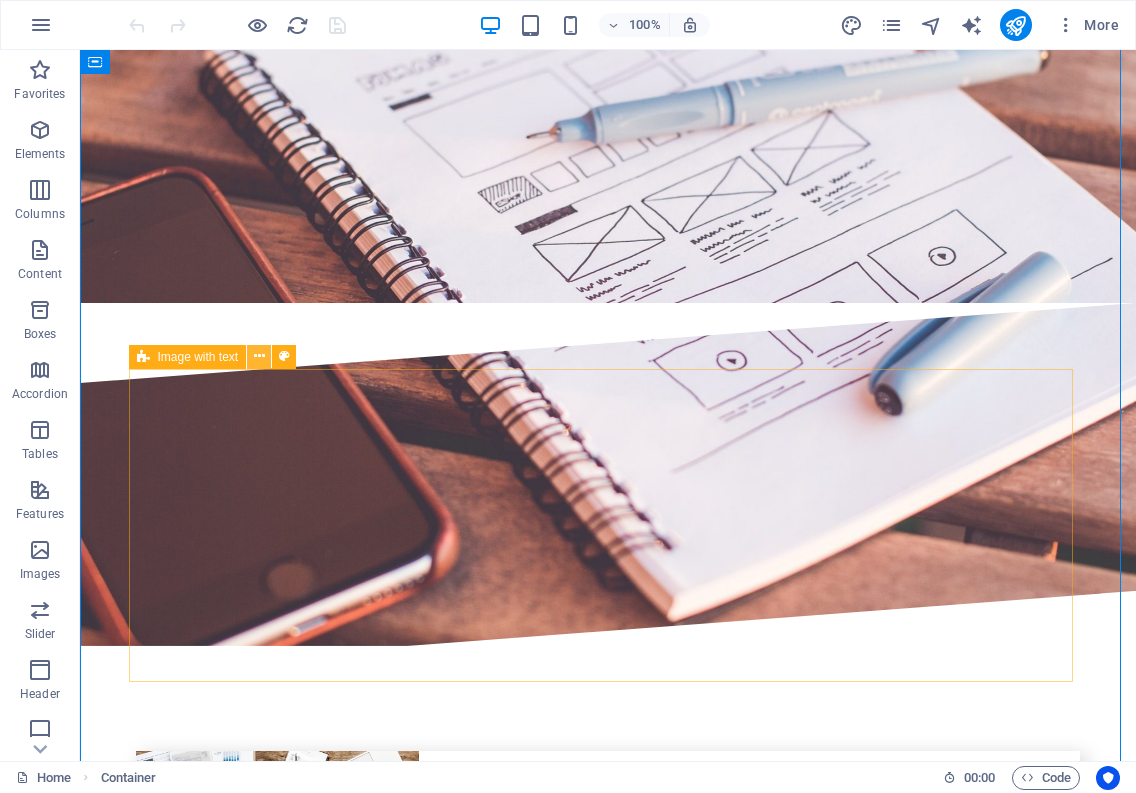 click at bounding box center [259, 356] 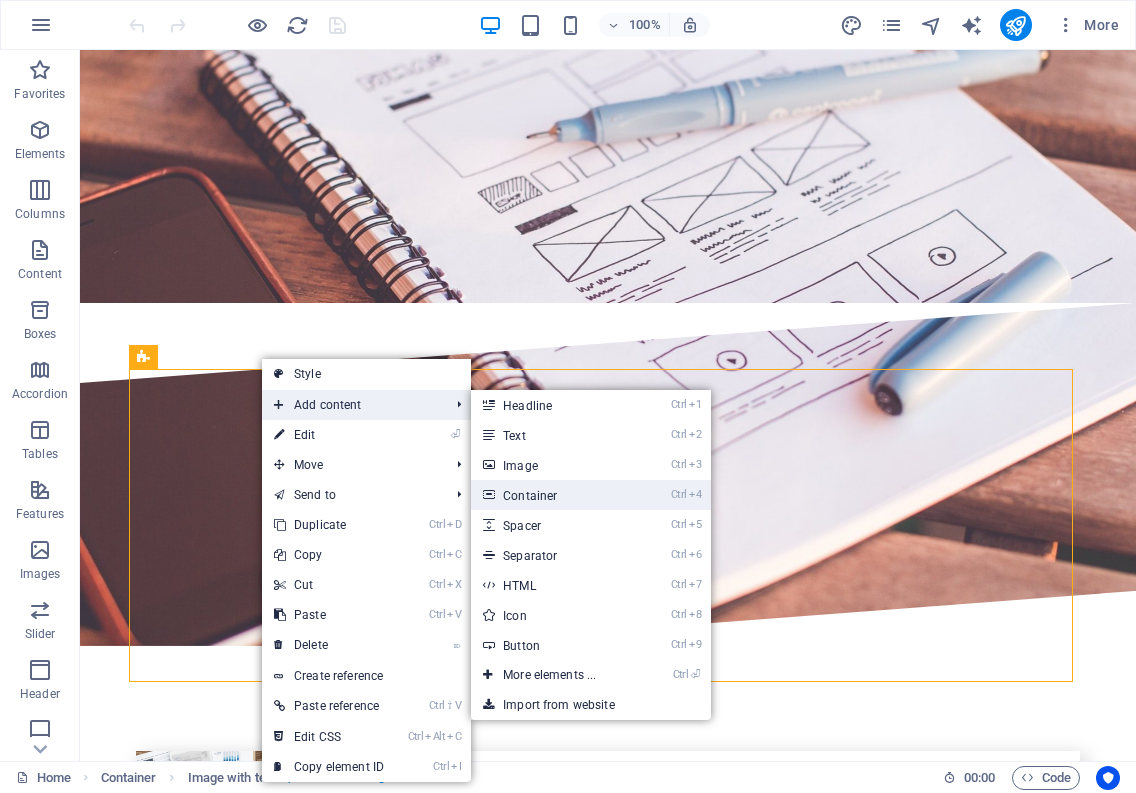 click on "Ctrl 4  Container" at bounding box center [553, 495] 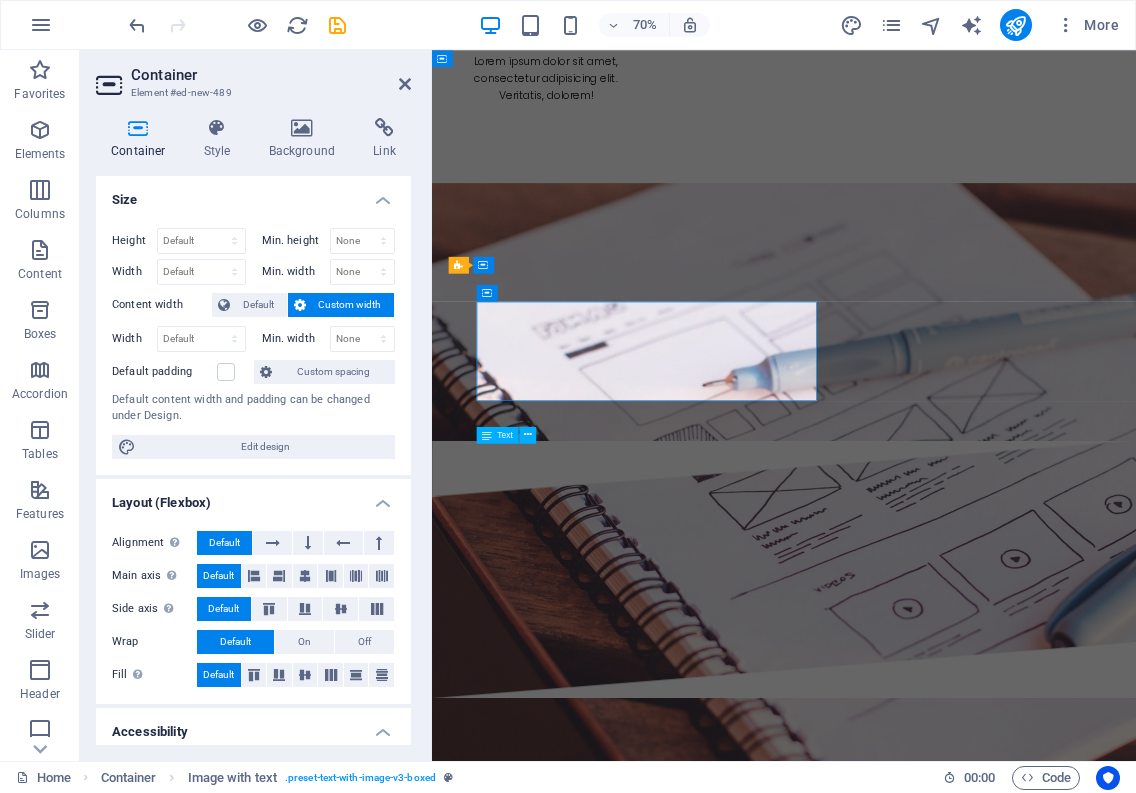 scroll, scrollTop: 2905, scrollLeft: 0, axis: vertical 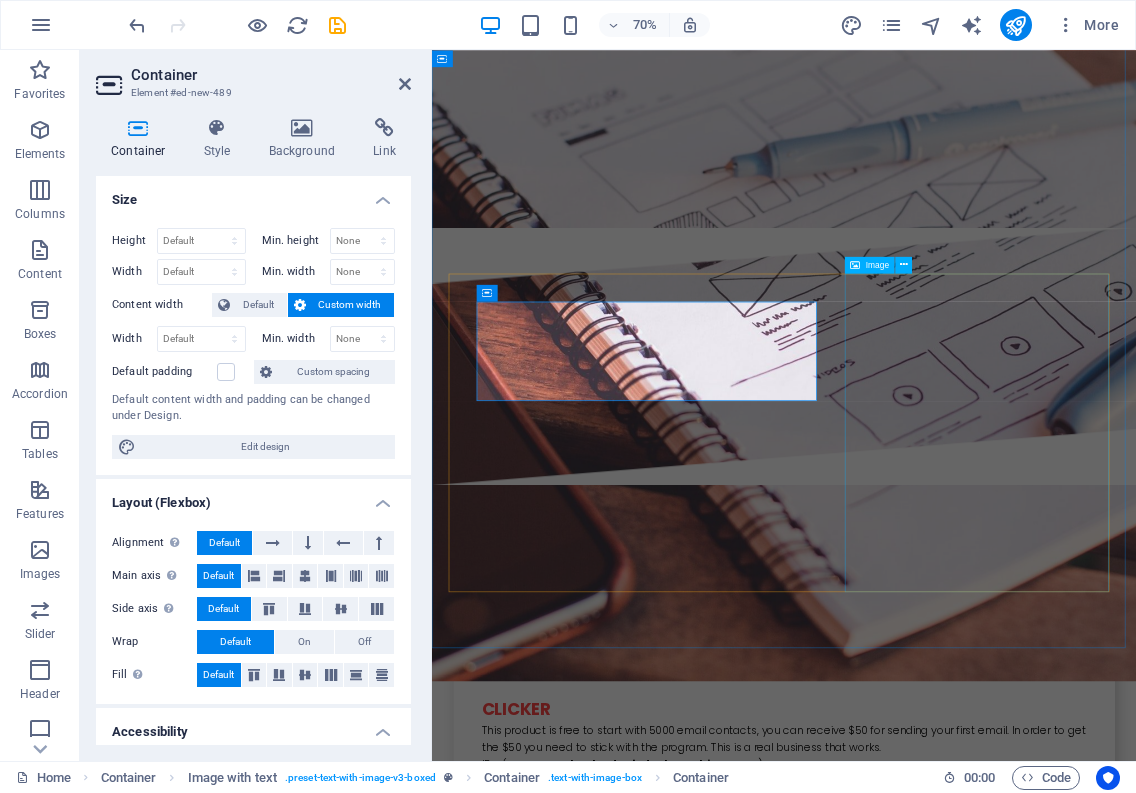 click at bounding box center [604, 2601] 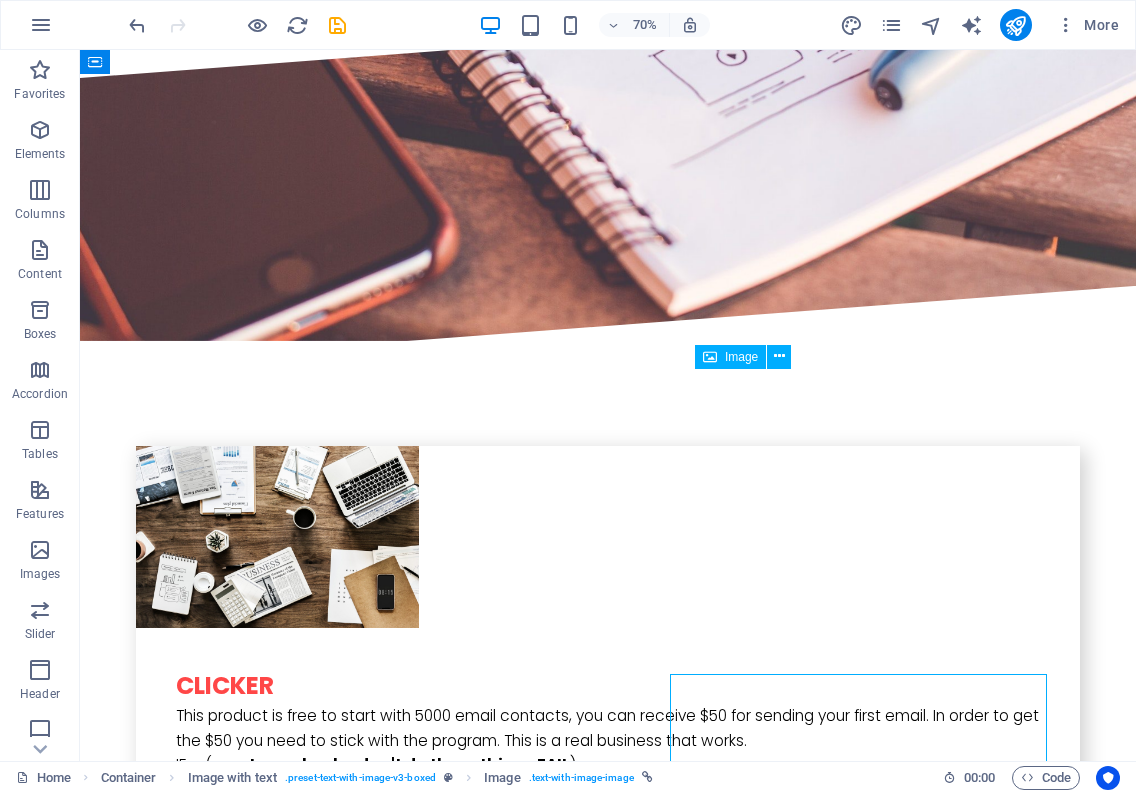 scroll, scrollTop: 2600, scrollLeft: 0, axis: vertical 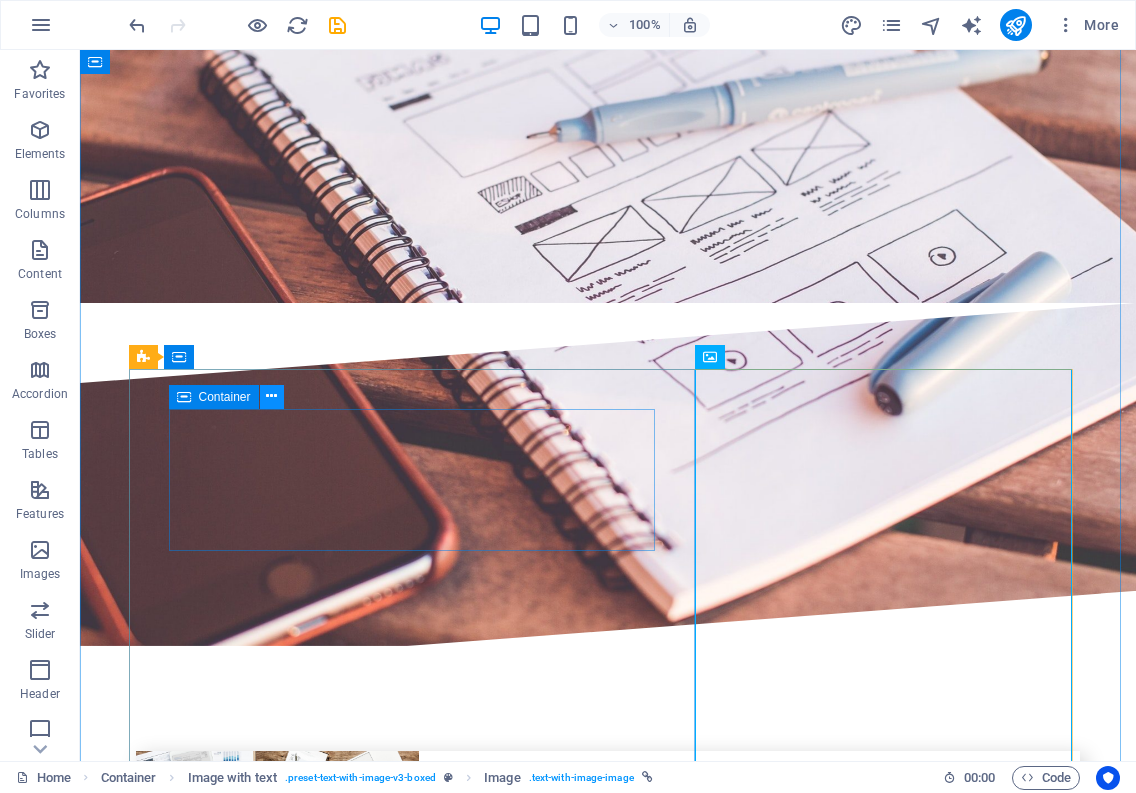 click at bounding box center [271, 396] 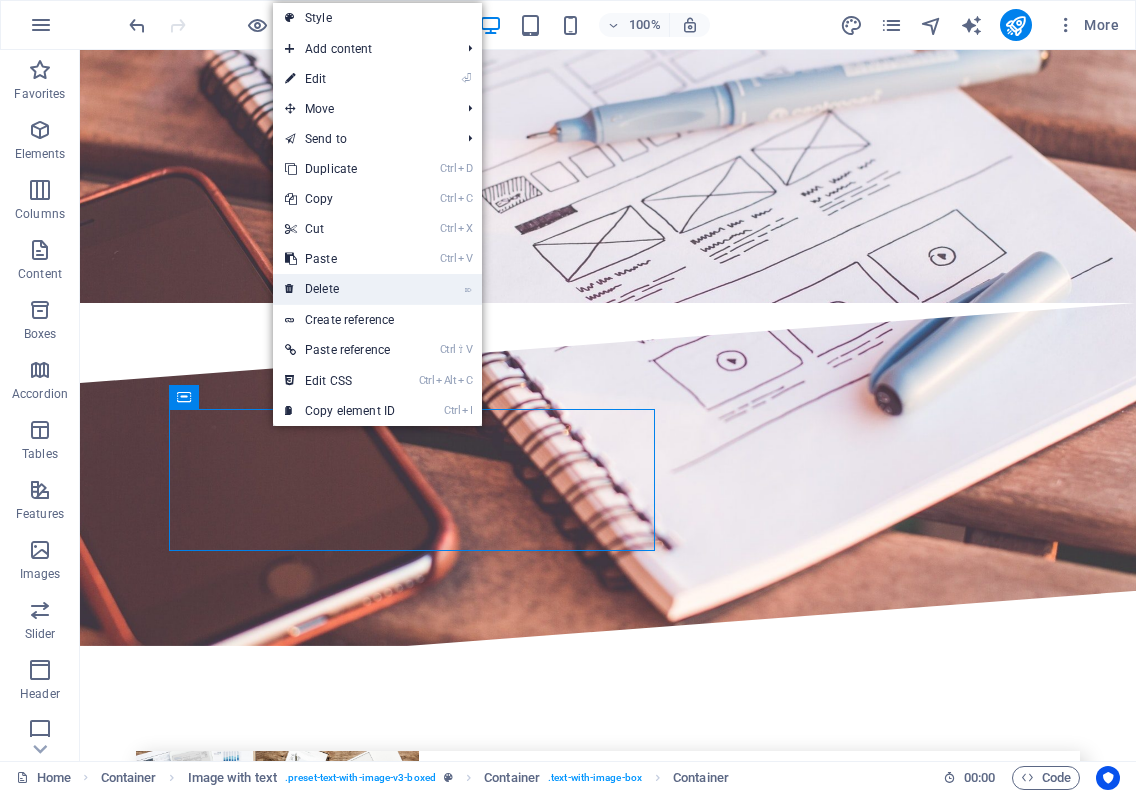 click on "⌦  Delete" at bounding box center (340, 289) 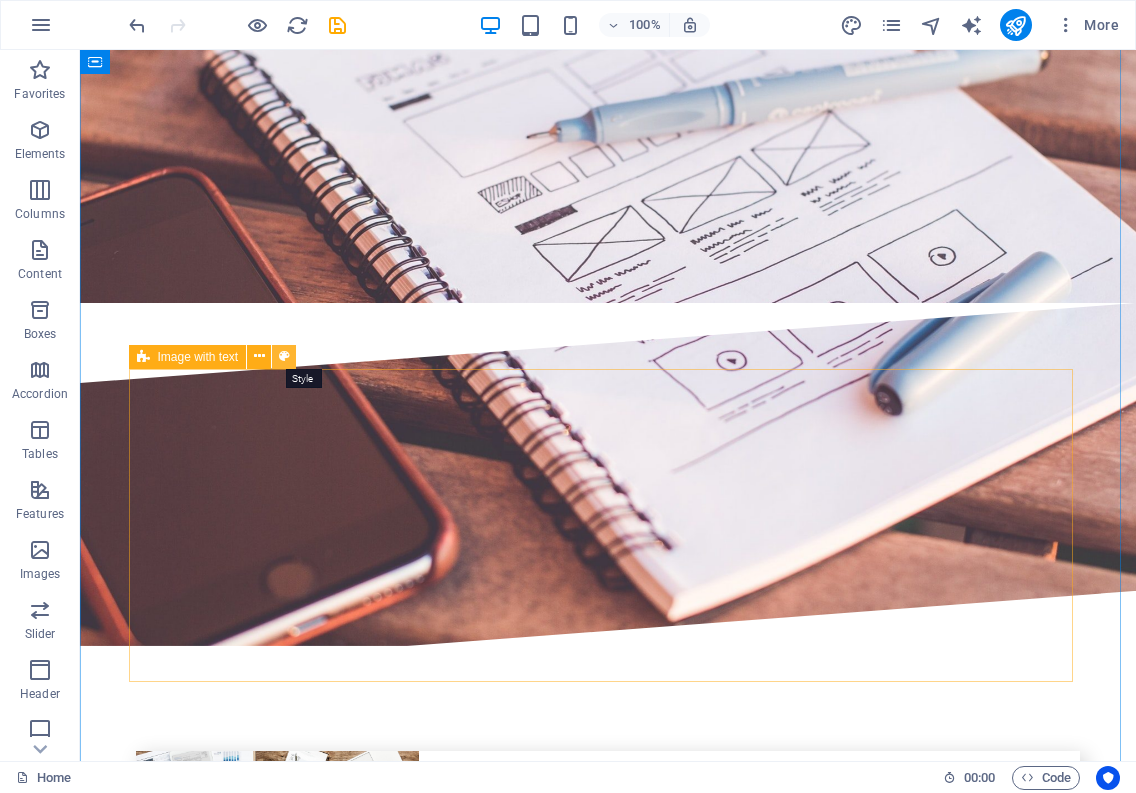 click at bounding box center [284, 356] 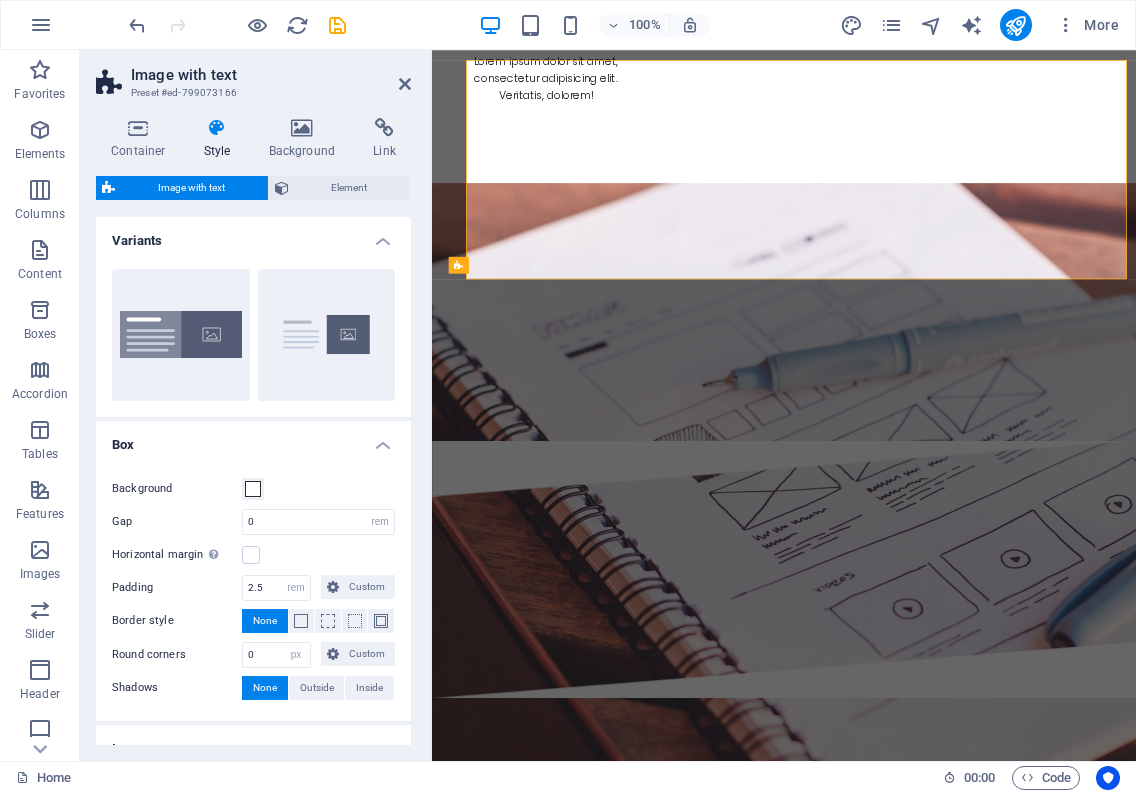scroll, scrollTop: 2905, scrollLeft: 0, axis: vertical 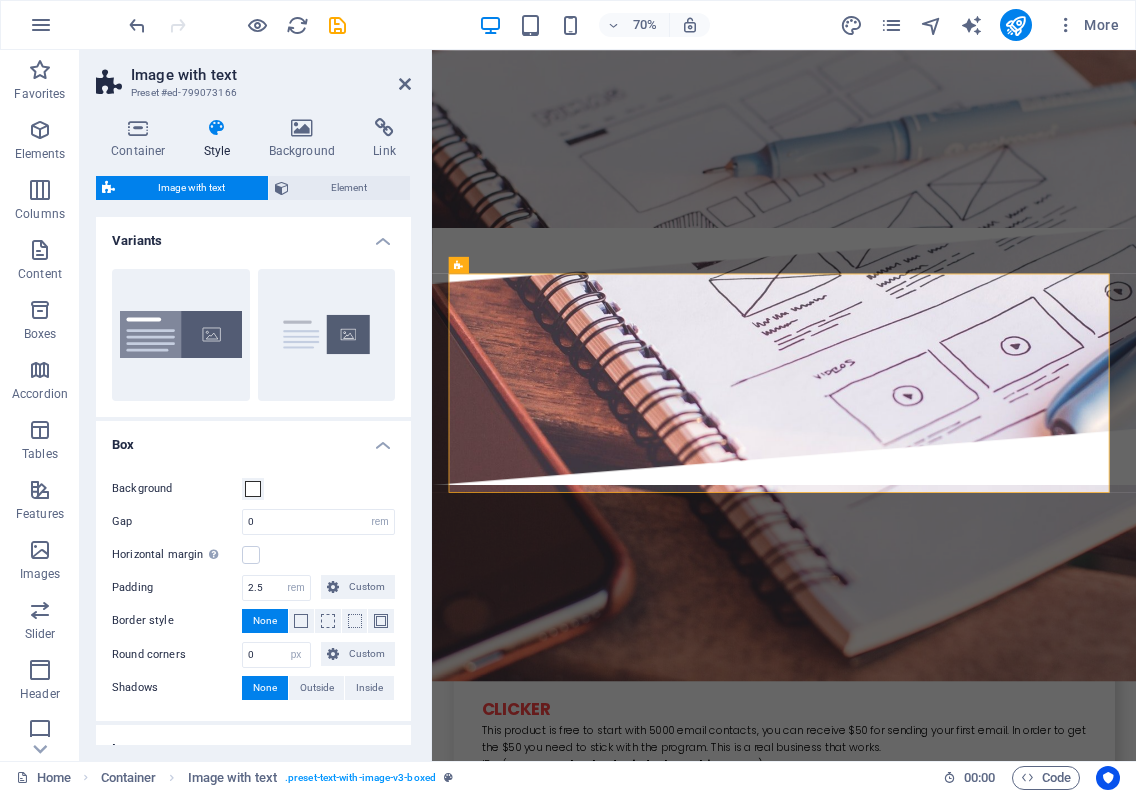 click on "Image with text" at bounding box center (191, 188) 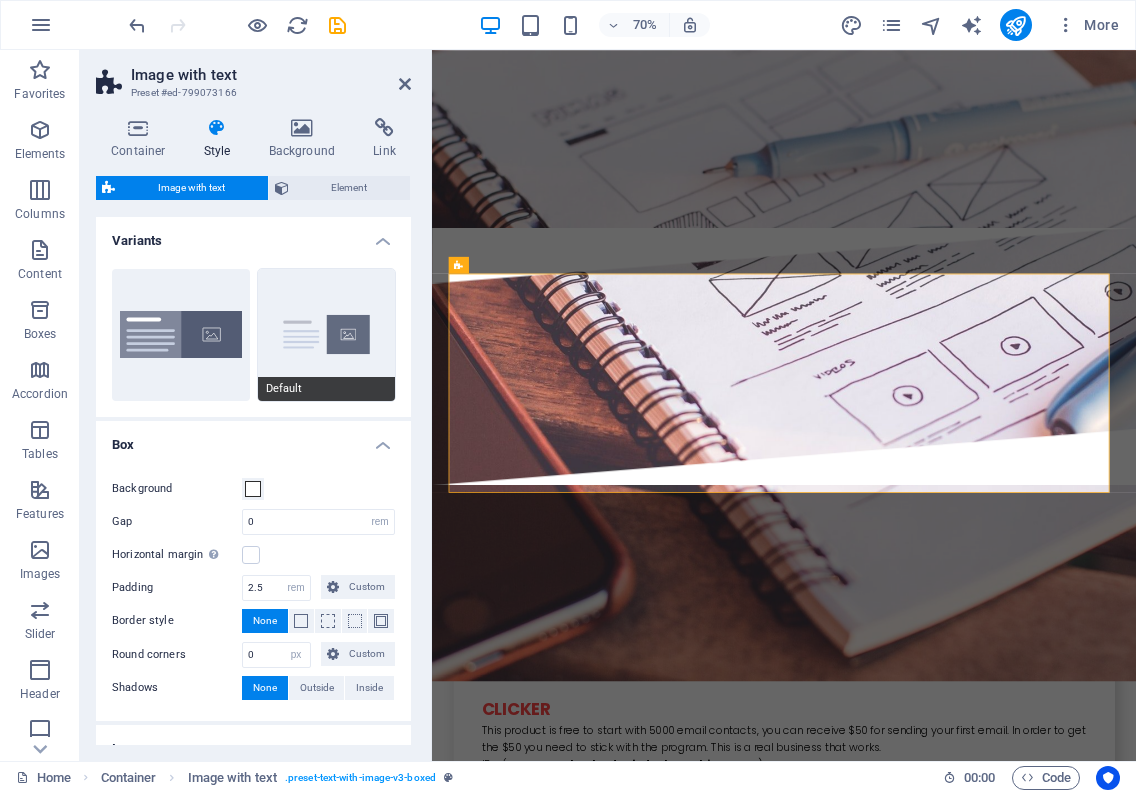 click on "Default" at bounding box center (327, 335) 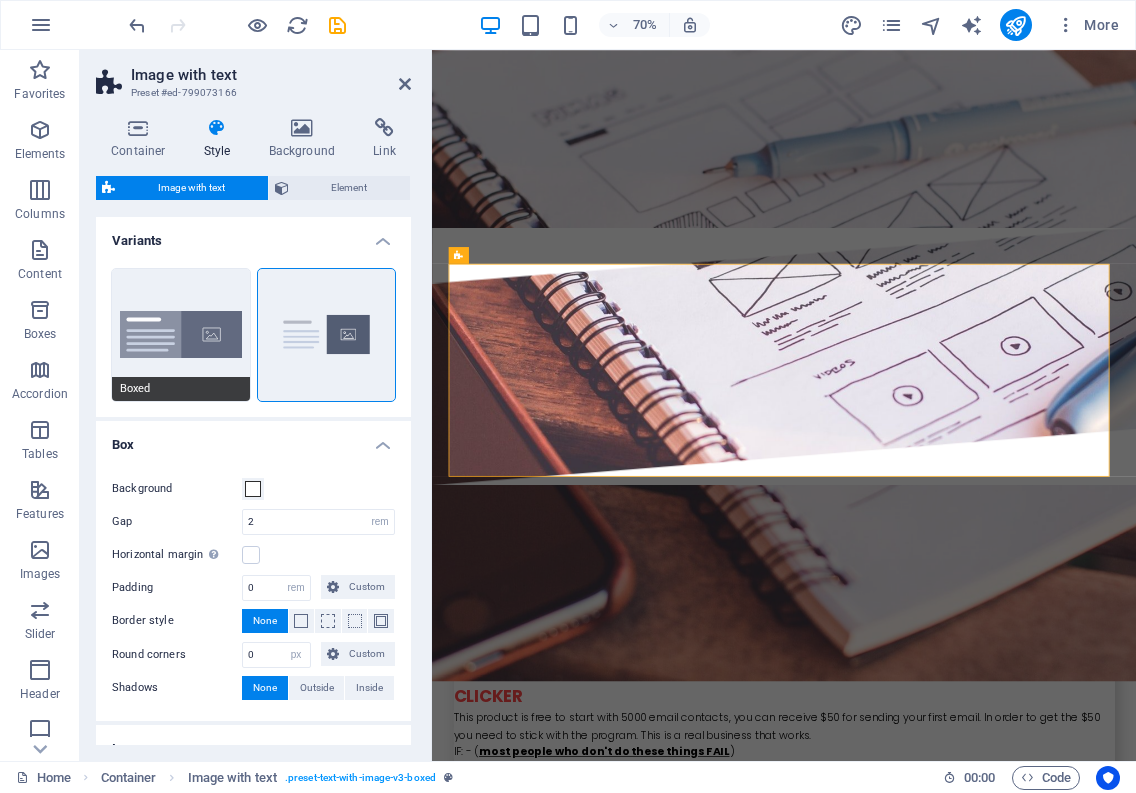 click on "Boxed" at bounding box center [181, 335] 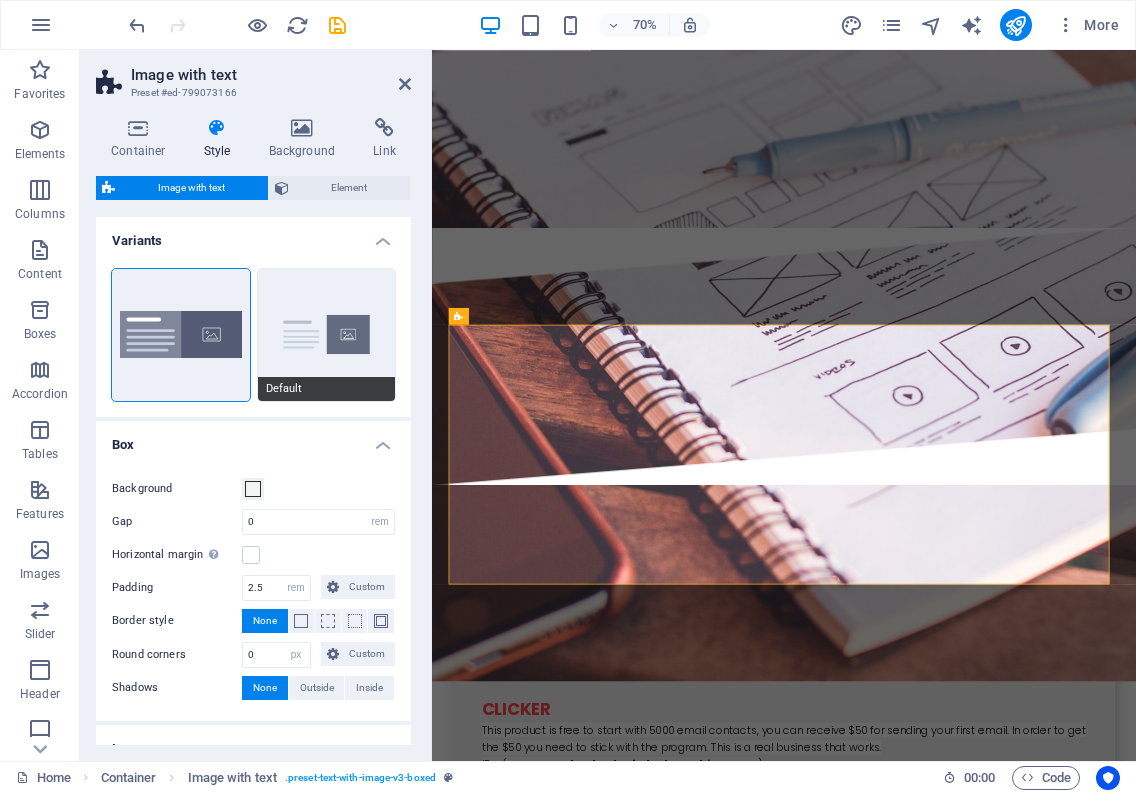 click on "Default" at bounding box center (327, 335) 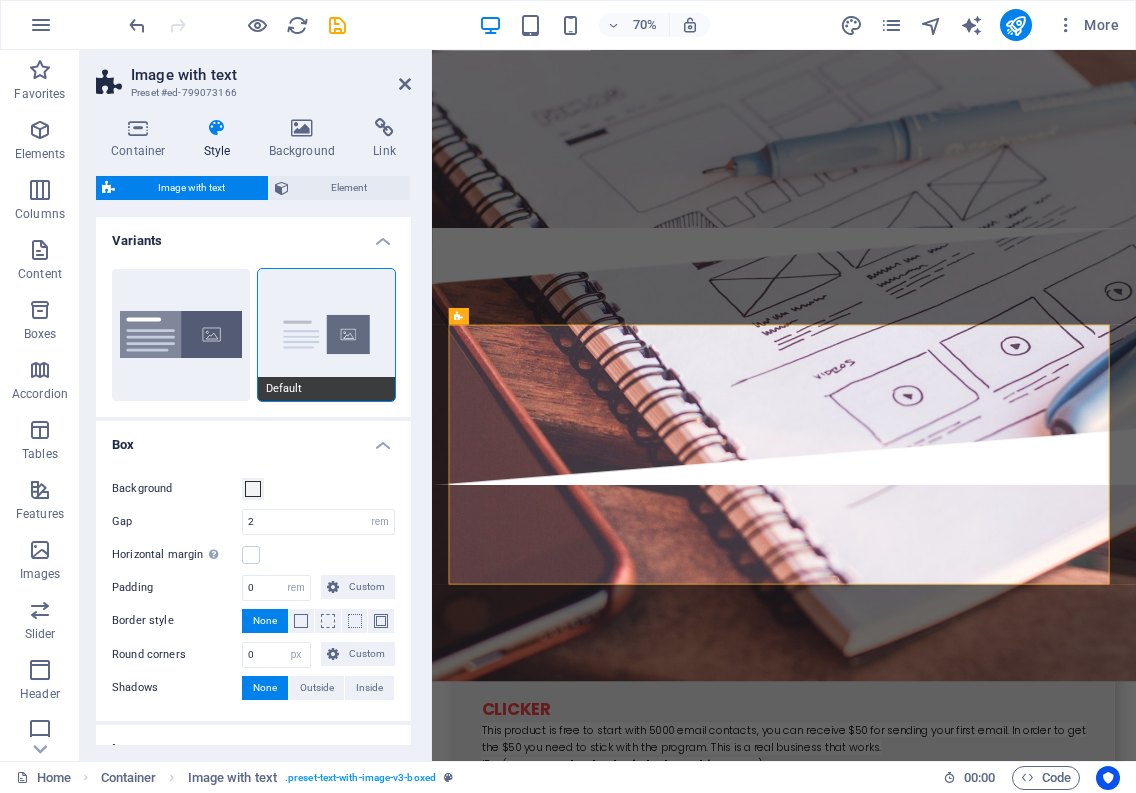 scroll, scrollTop: 2853, scrollLeft: 0, axis: vertical 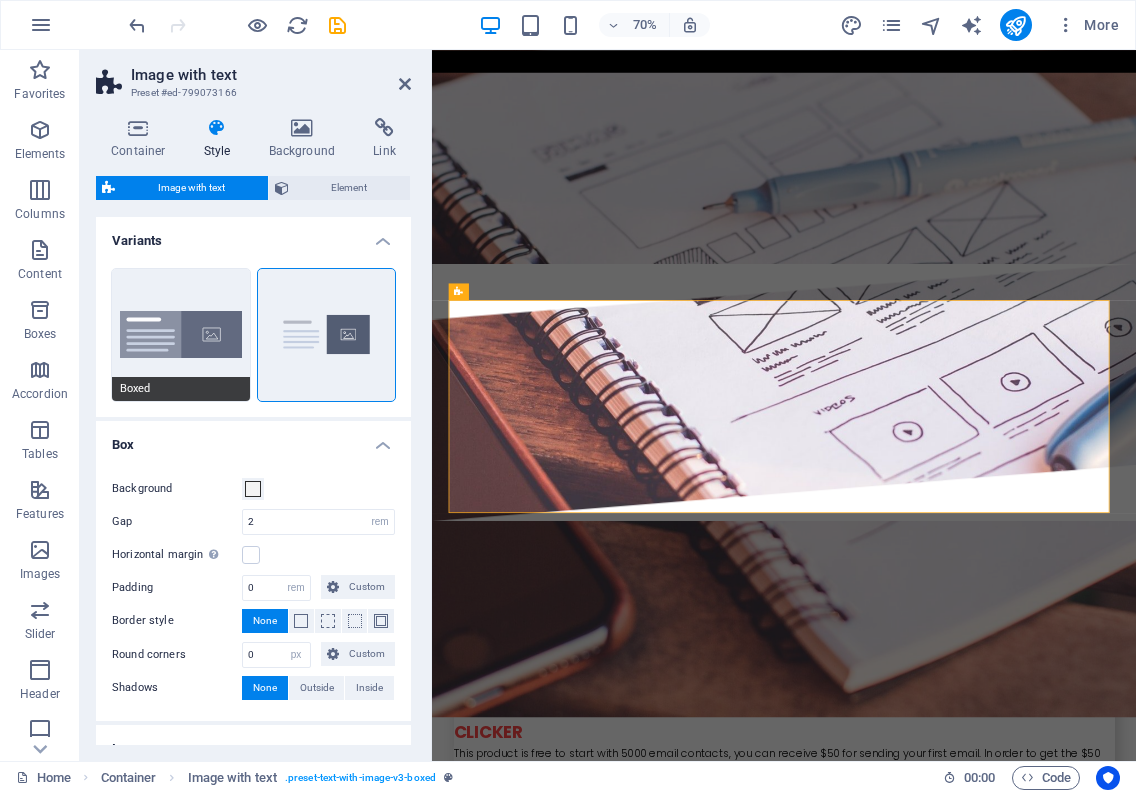 click on "Boxed" at bounding box center [181, 335] 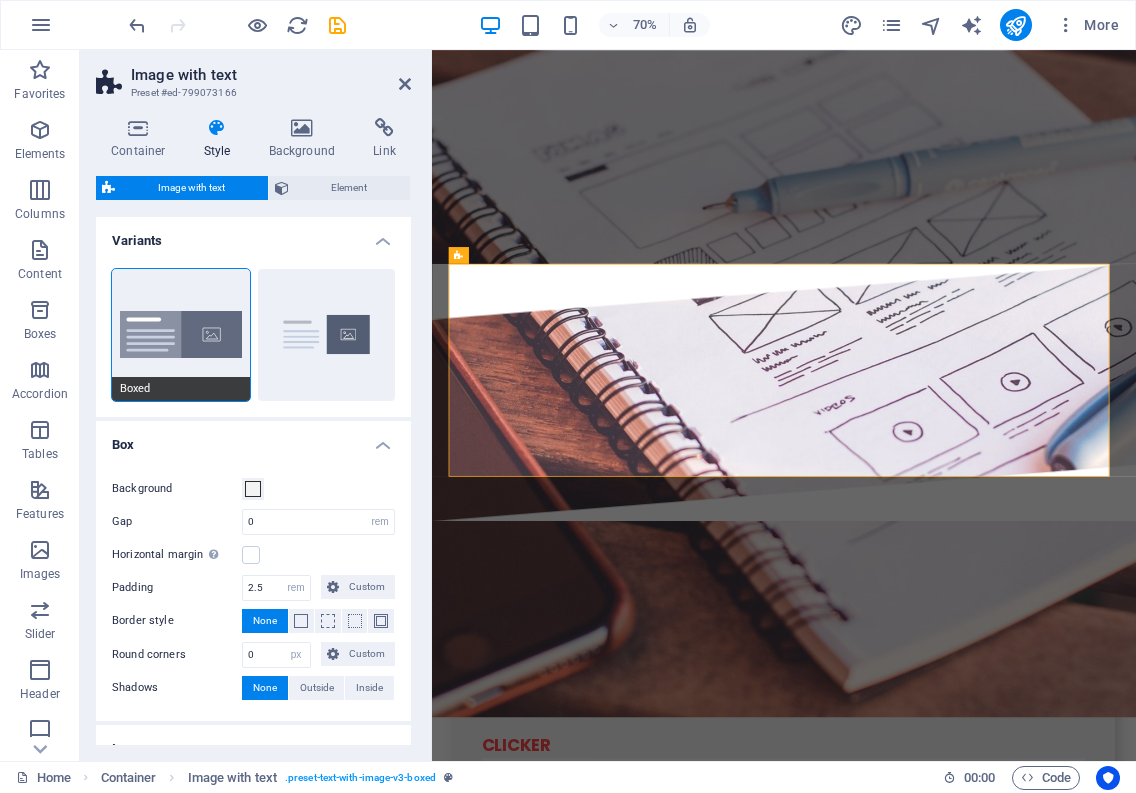 scroll, scrollTop: 2905, scrollLeft: 0, axis: vertical 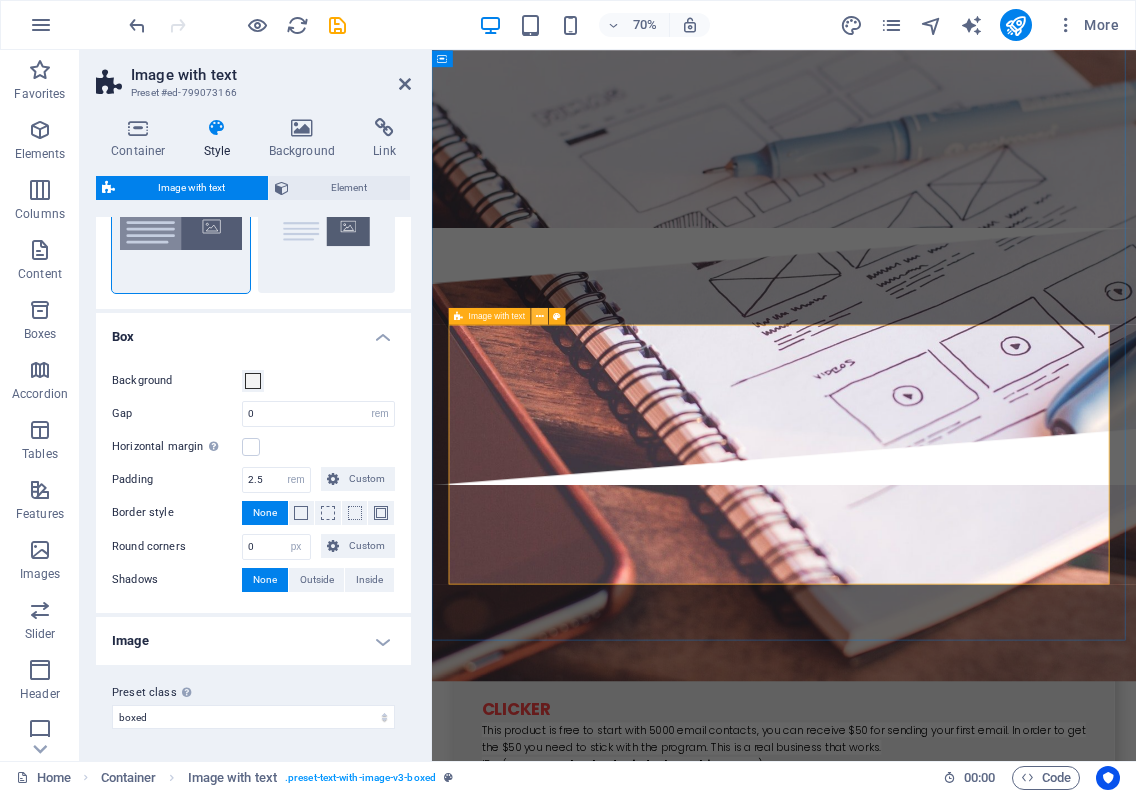 click at bounding box center [540, 316] 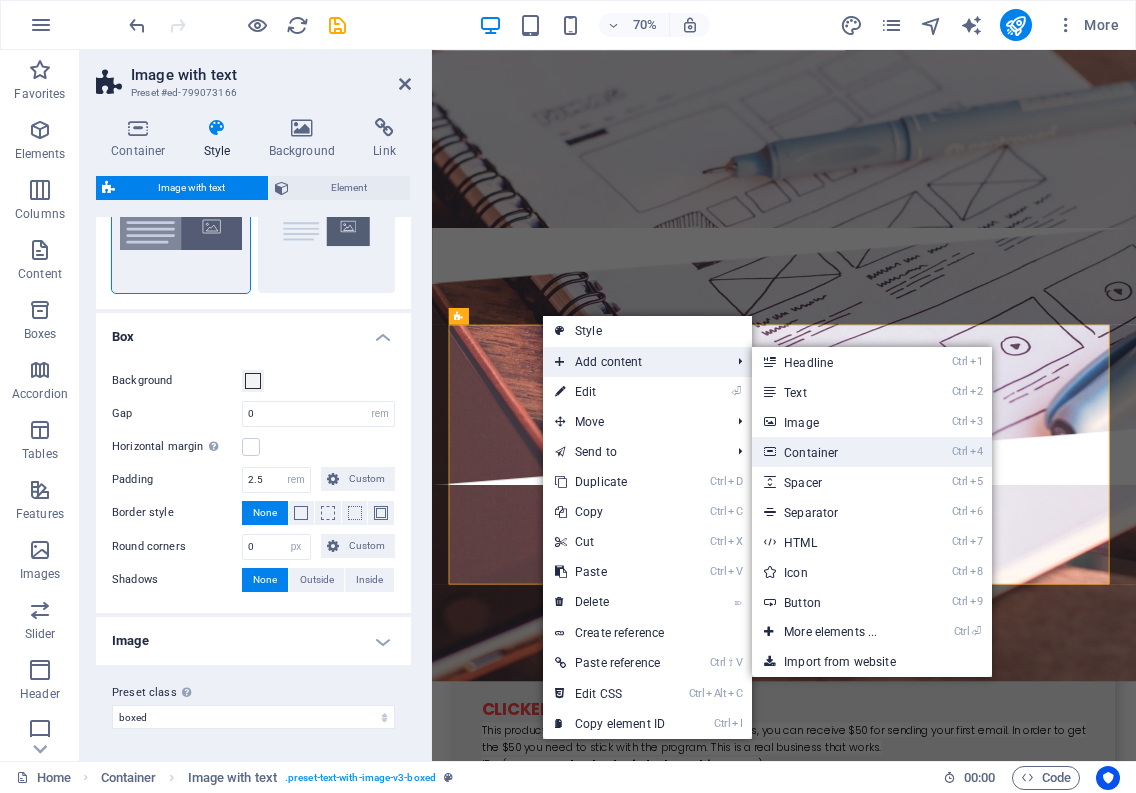 click on "Ctrl 4  Container" at bounding box center [834, 452] 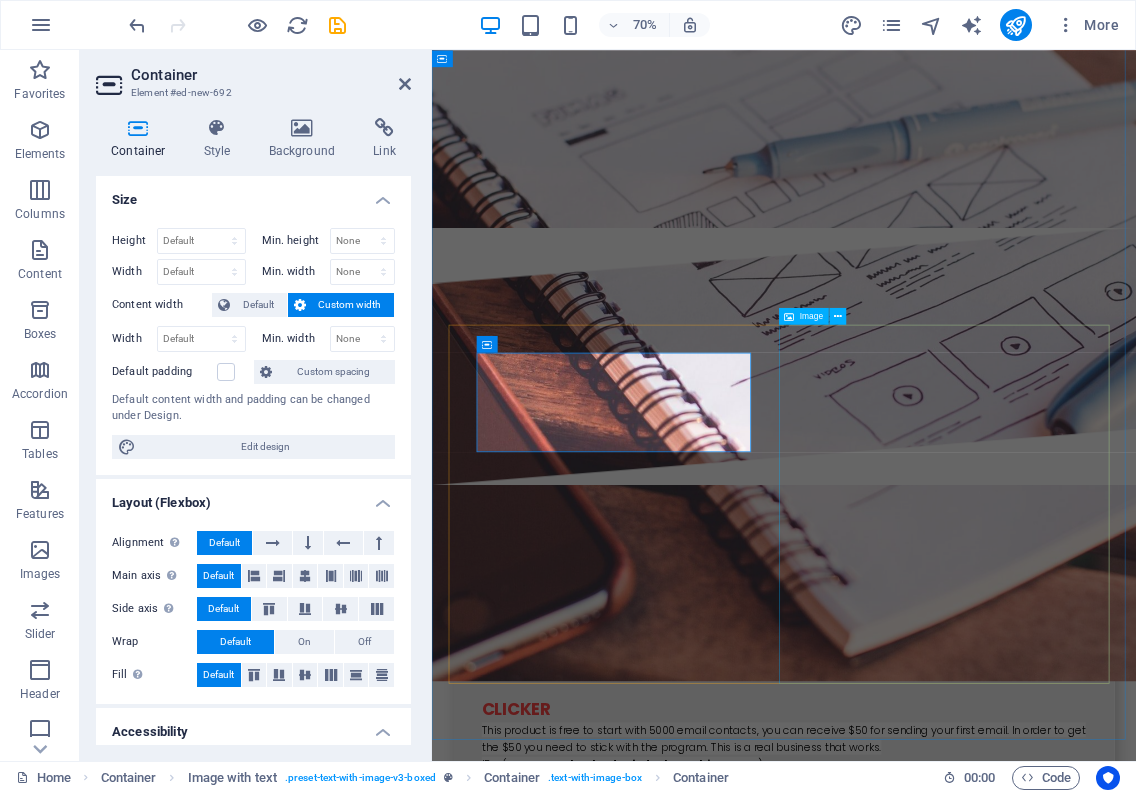 click at bounding box center (604, 2601) 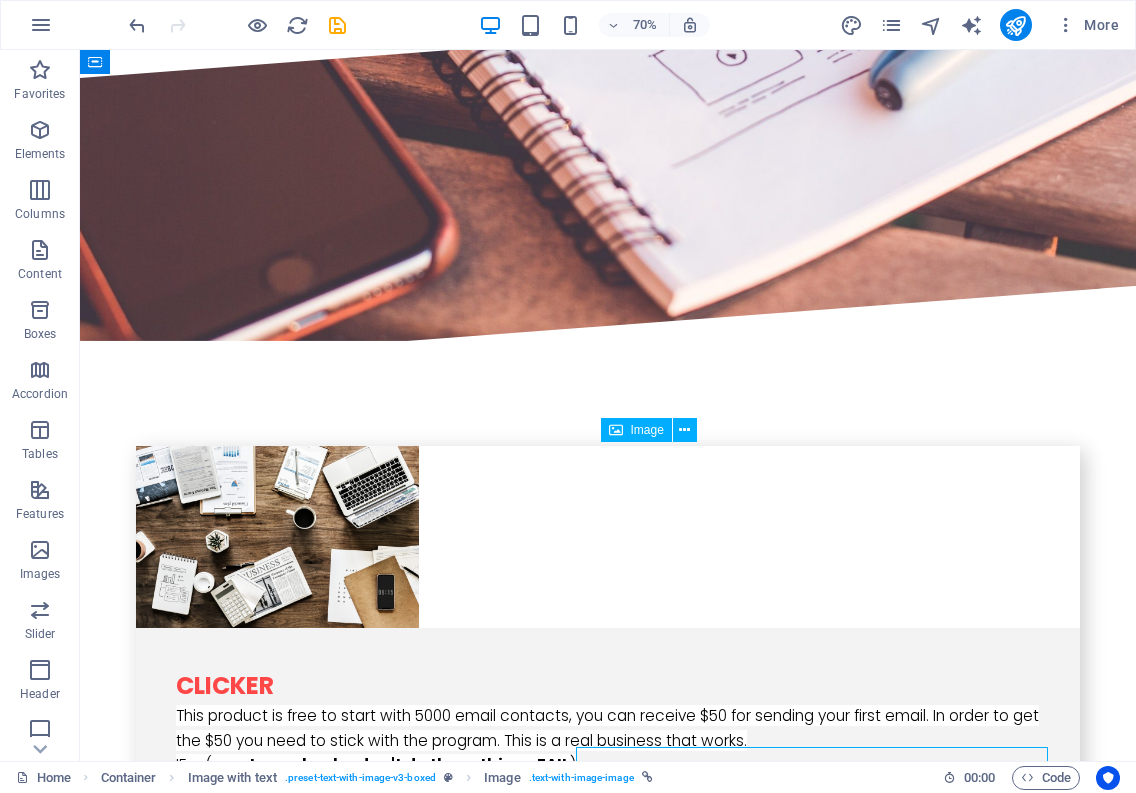 scroll, scrollTop: 2600, scrollLeft: 0, axis: vertical 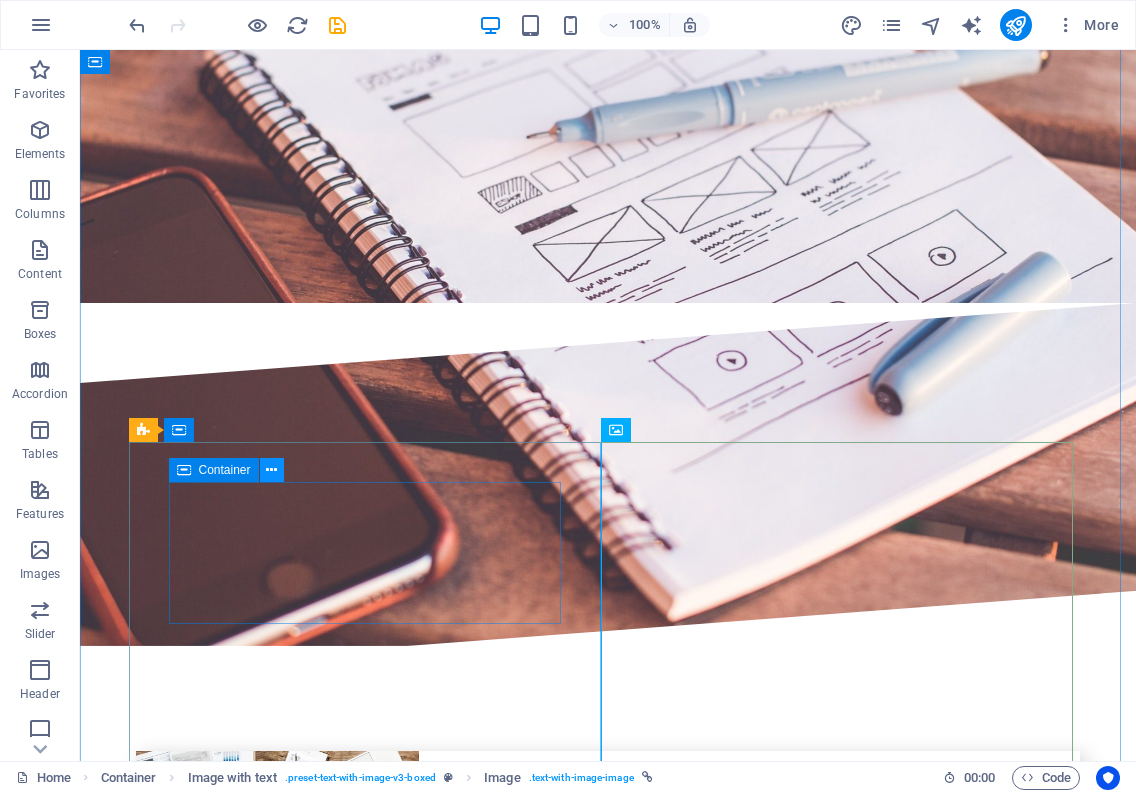click at bounding box center (271, 470) 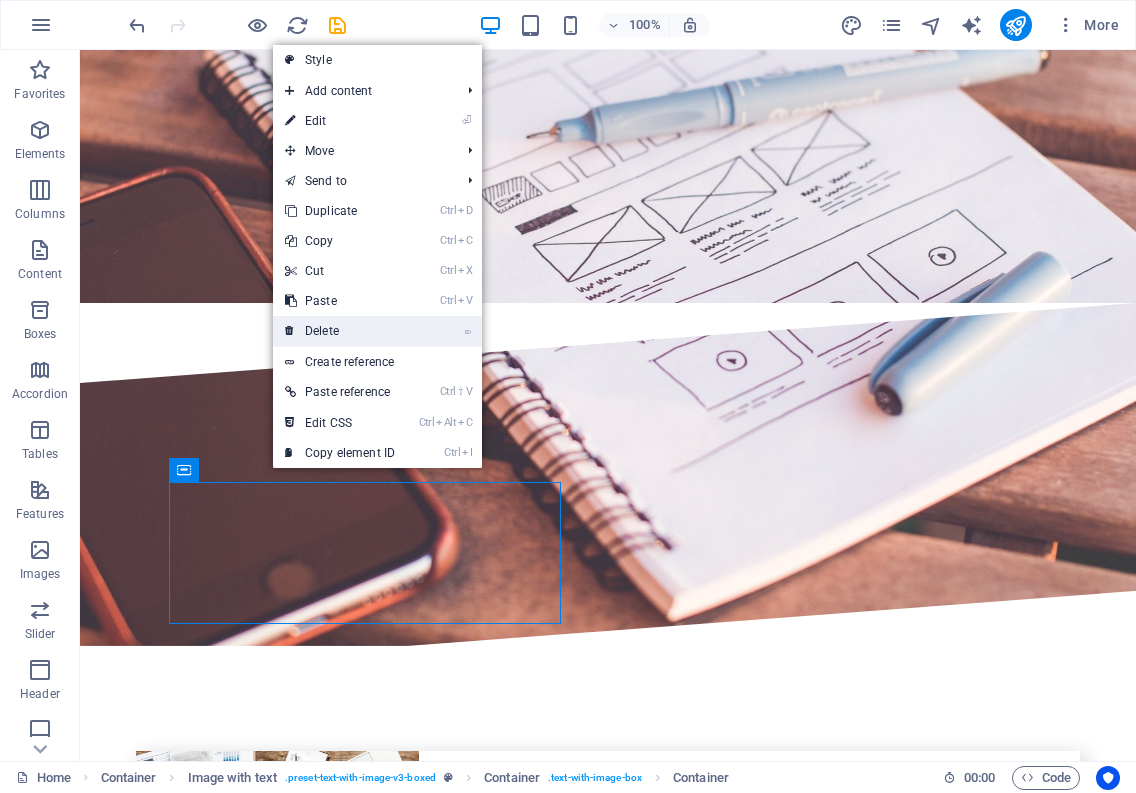 click on "⌦  Delete" at bounding box center [340, 331] 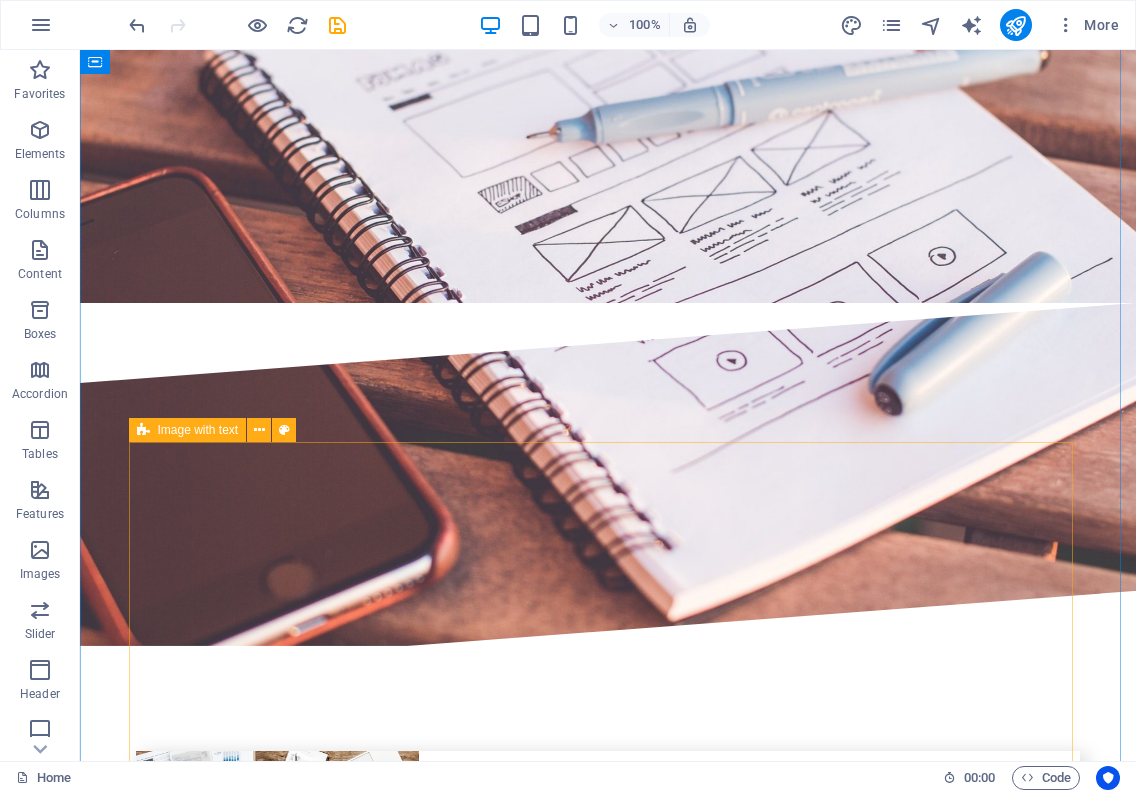 click at bounding box center [143, 430] 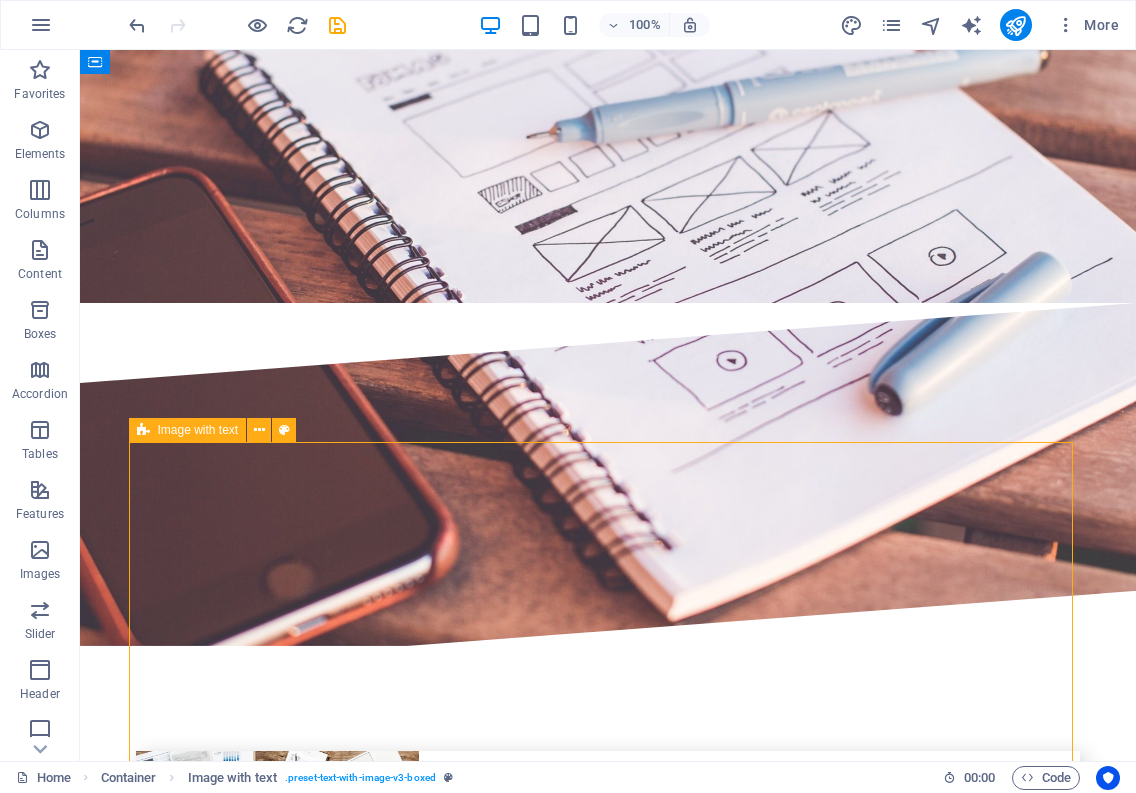 click at bounding box center (143, 430) 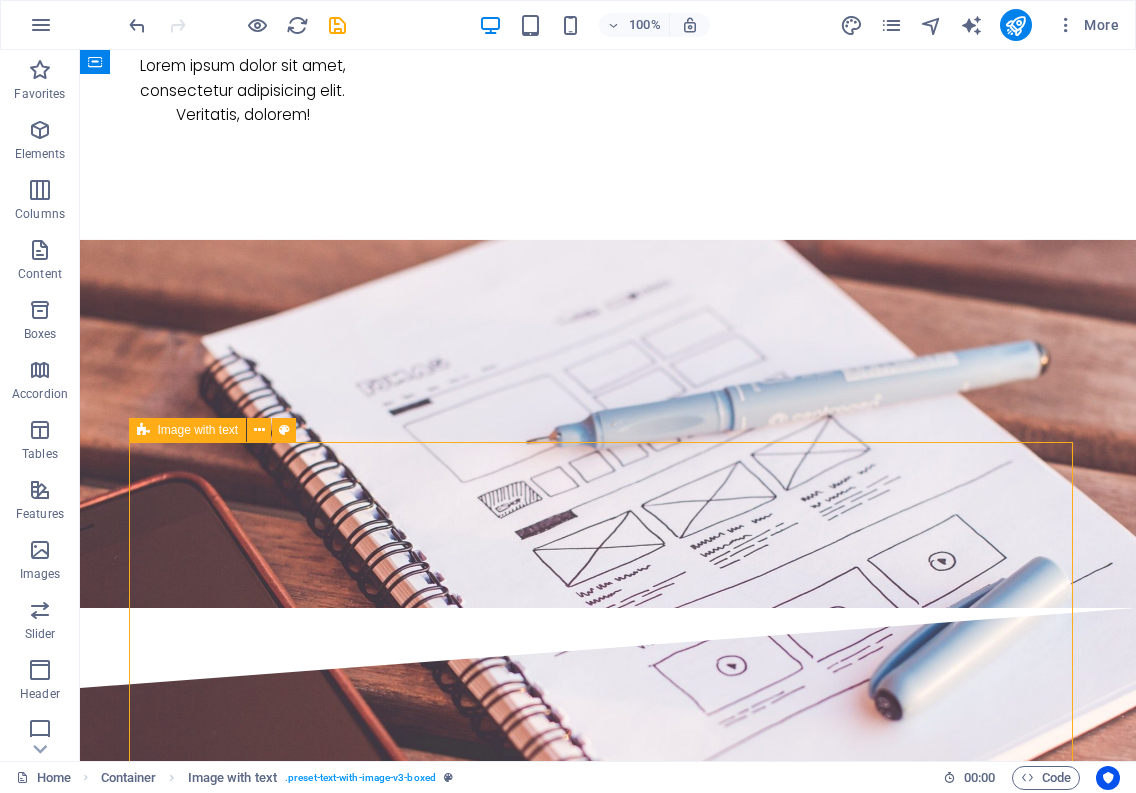 select on "rem" 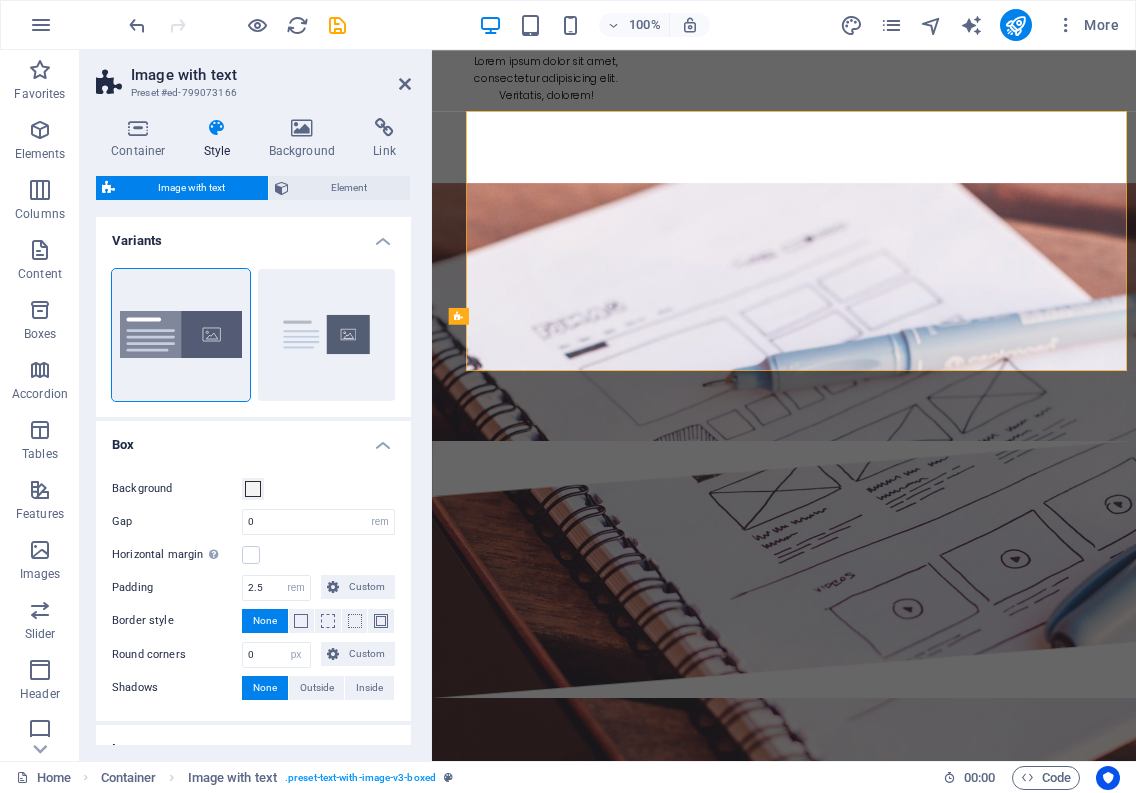 scroll, scrollTop: 2905, scrollLeft: 0, axis: vertical 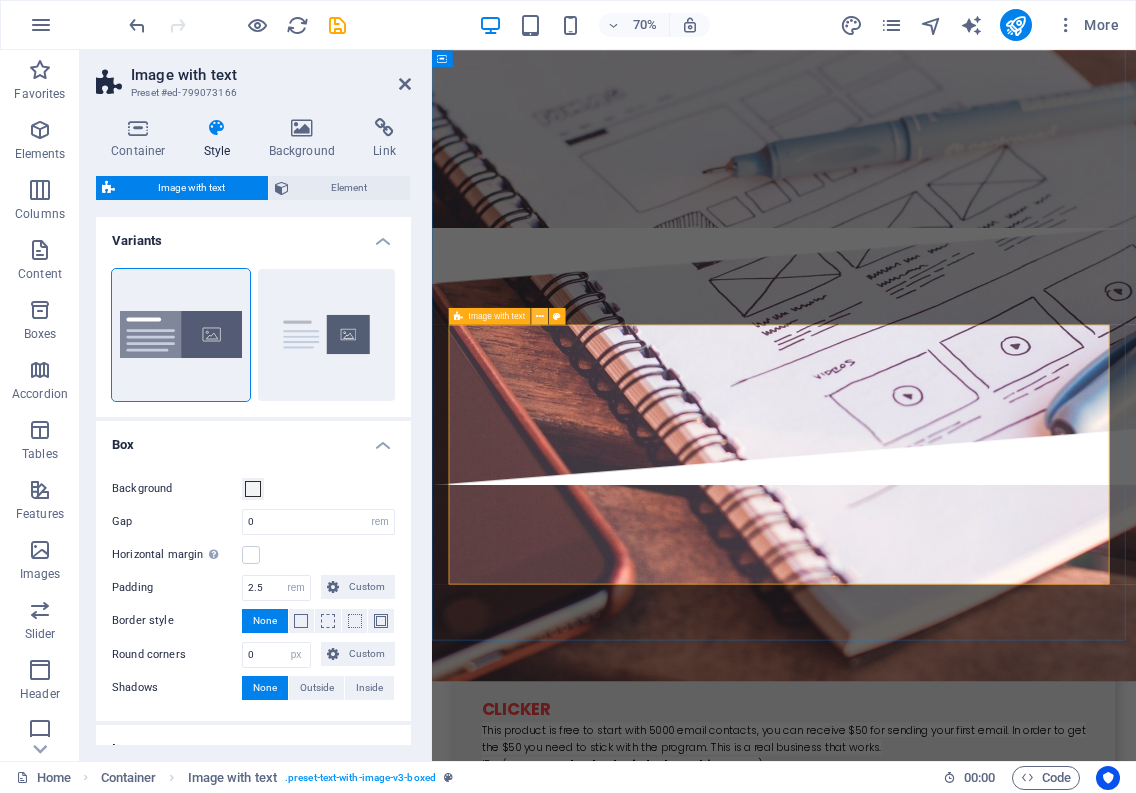 click at bounding box center (540, 316) 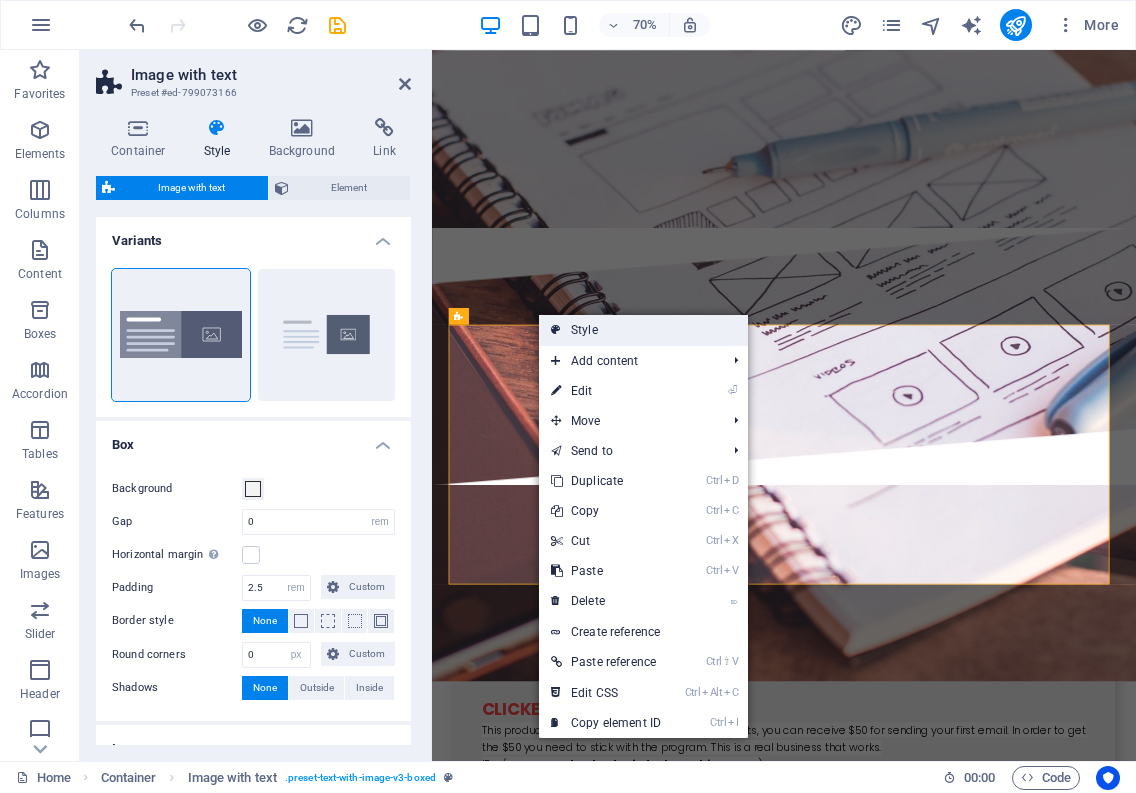 click on "Style" at bounding box center [643, 330] 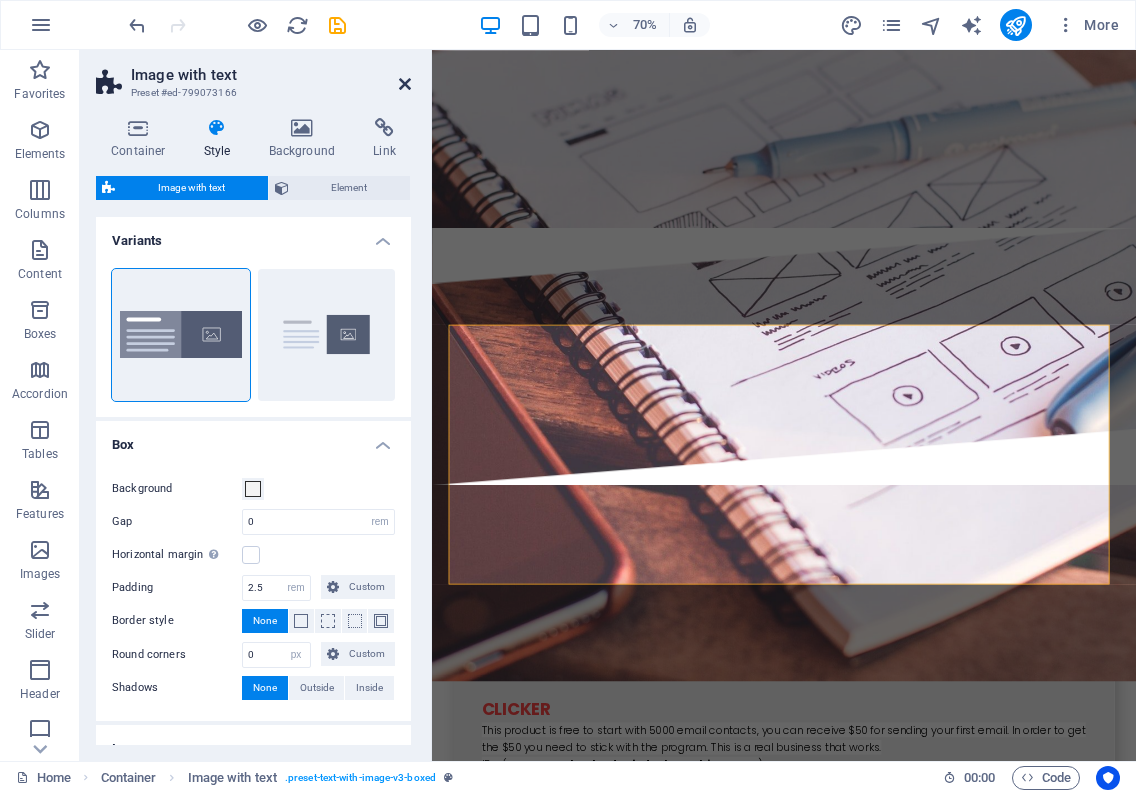 click at bounding box center [405, 84] 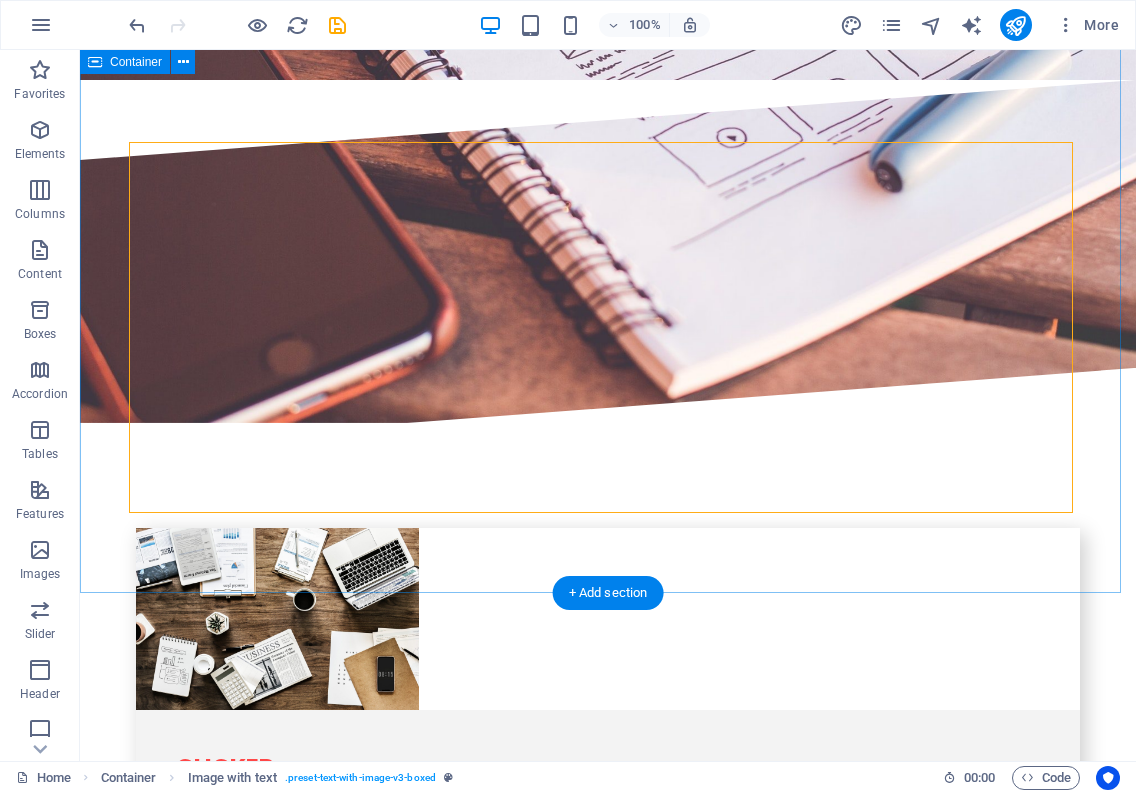 scroll, scrollTop: 2900, scrollLeft: 0, axis: vertical 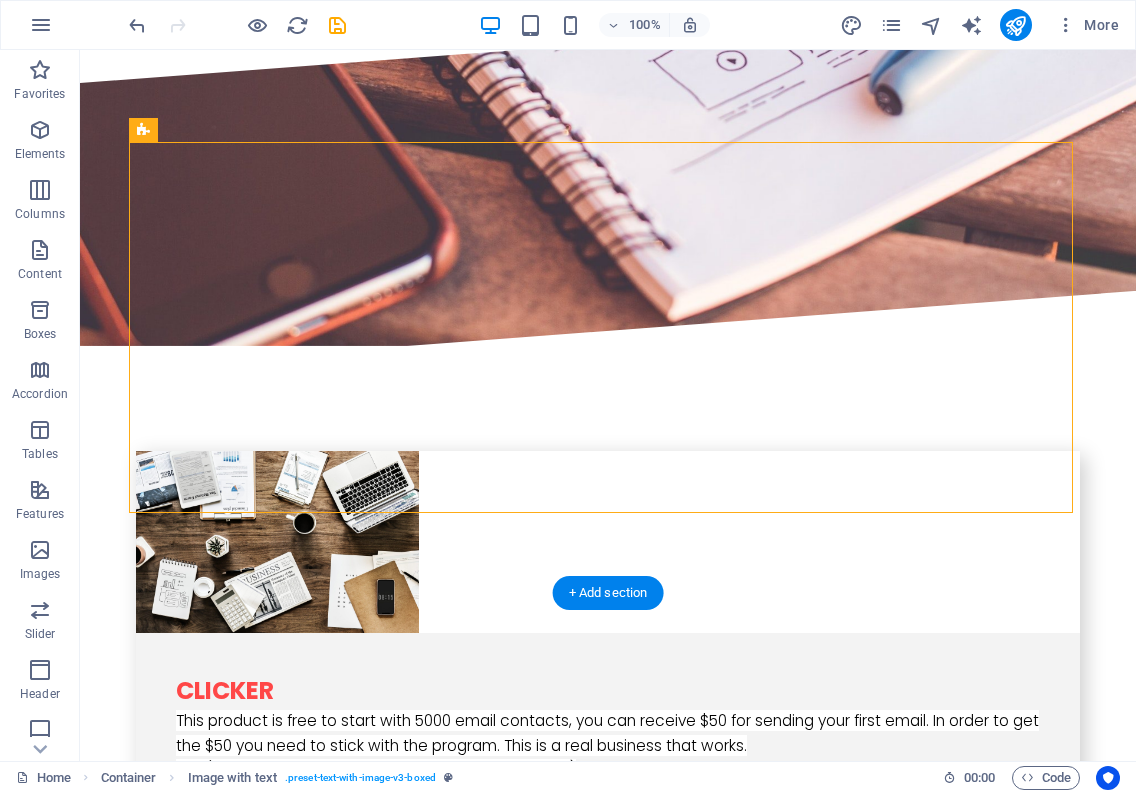 drag, startPoint x: 218, startPoint y: 177, endPoint x: 134, endPoint y: 545, distance: 377.46524 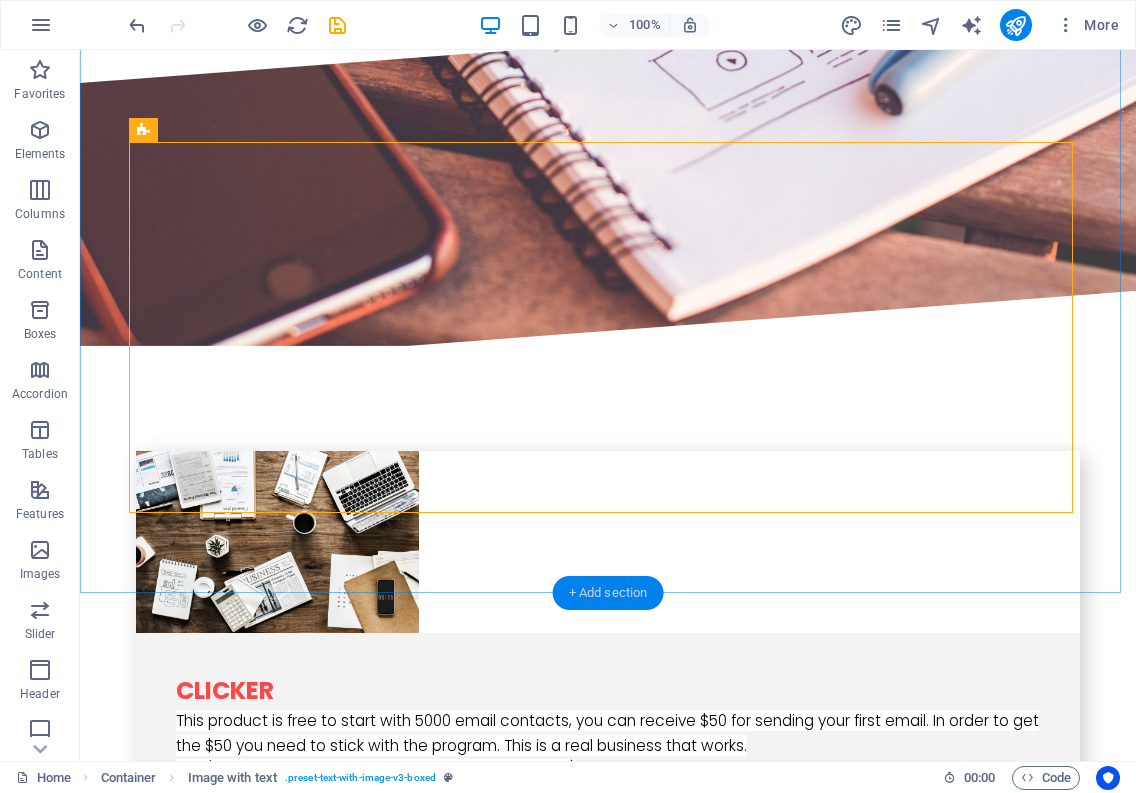 click on "+ Add section" at bounding box center (608, 593) 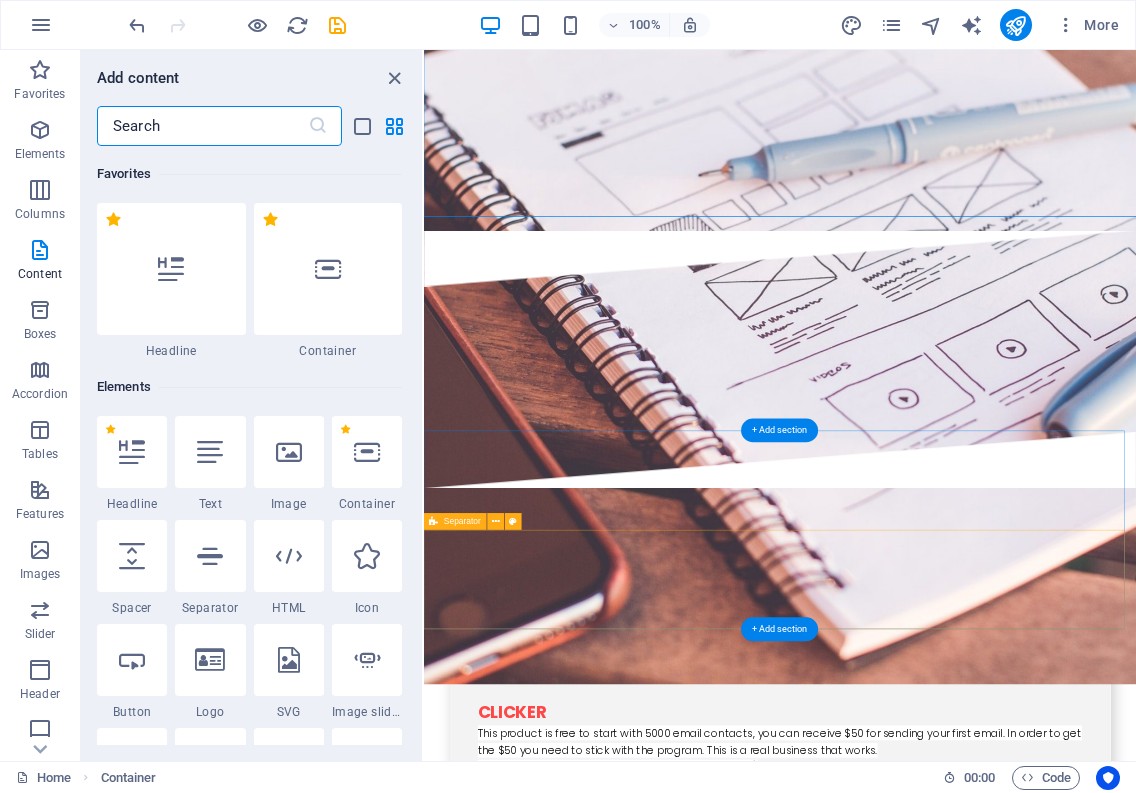 scroll, scrollTop: 3205, scrollLeft: 0, axis: vertical 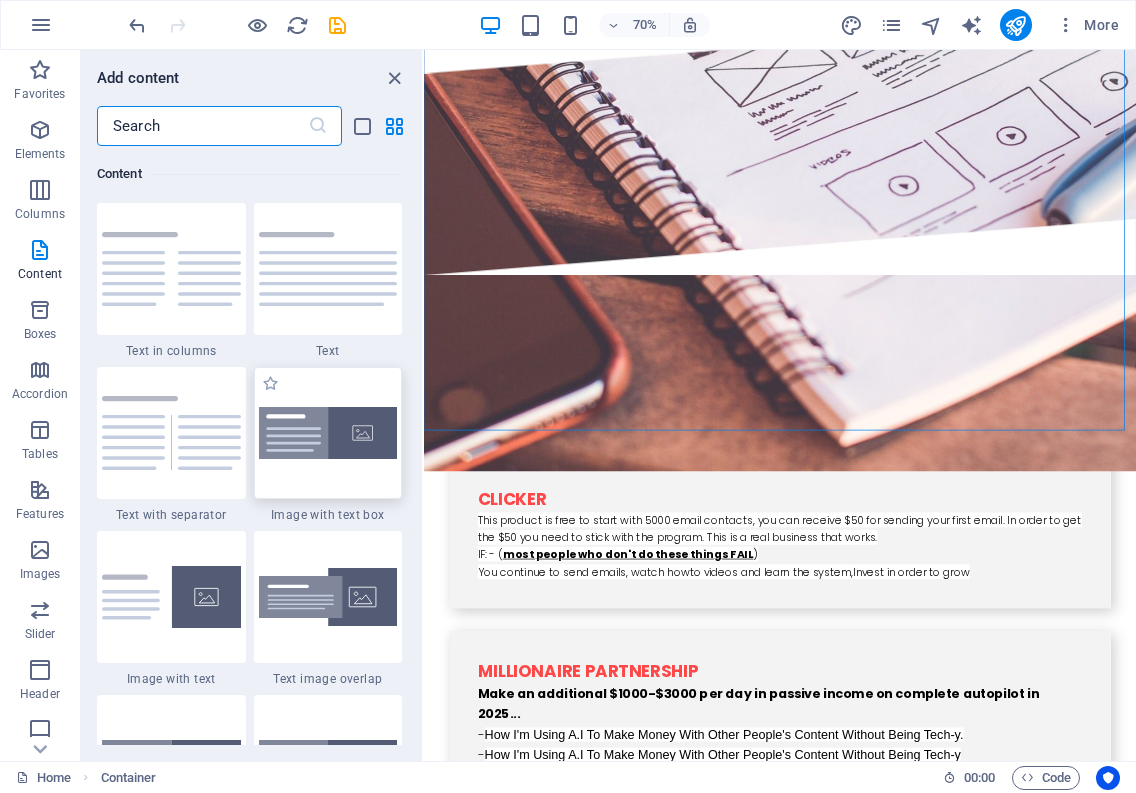 click at bounding box center (328, 433) 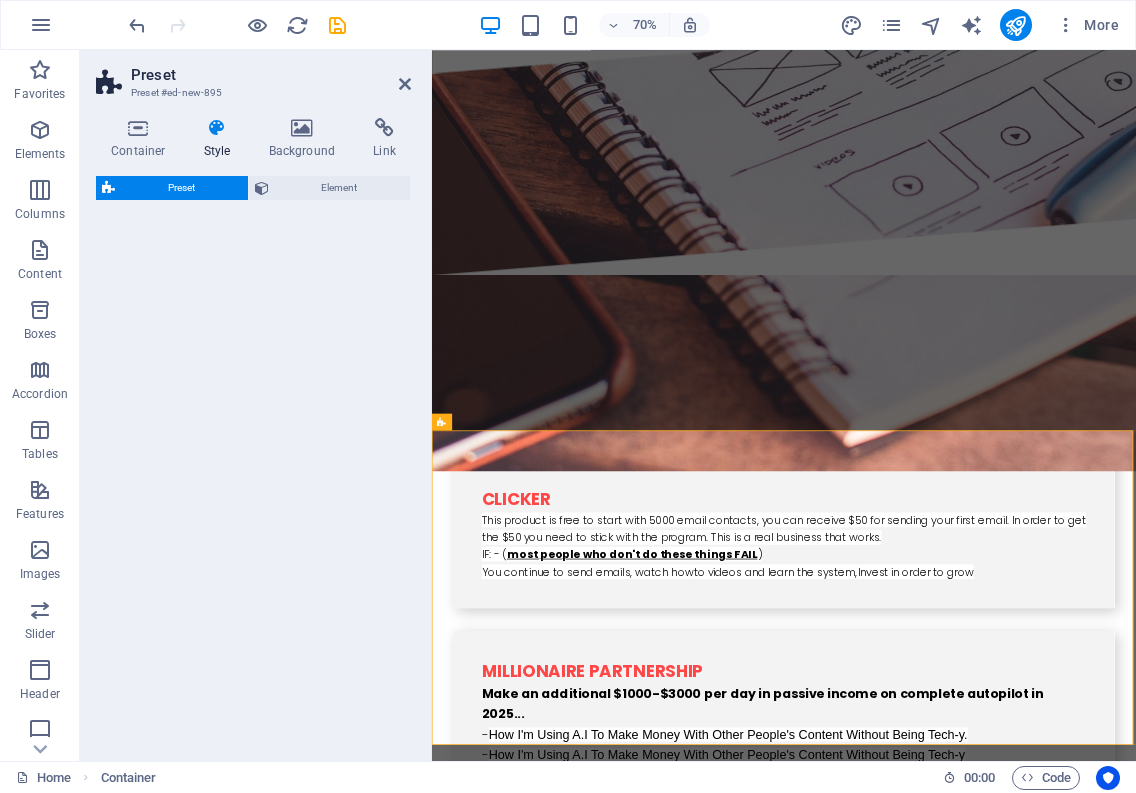 select on "rem" 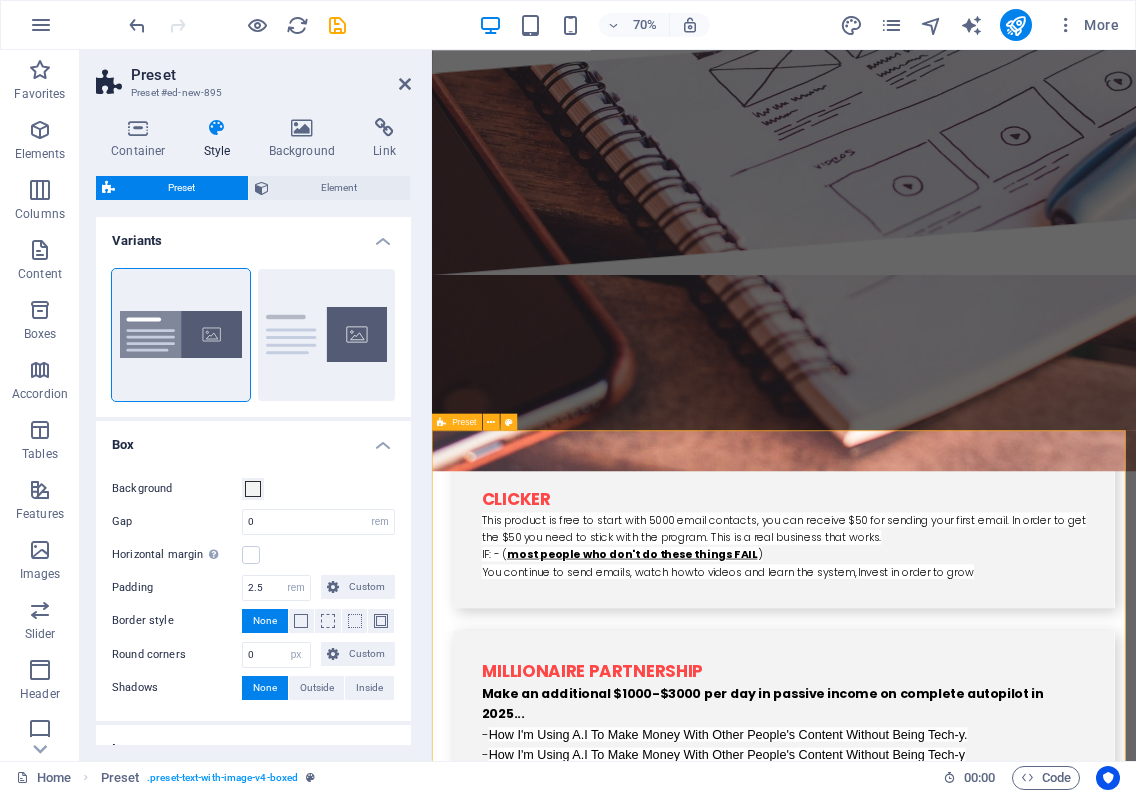 click on "New headline Lorem ipsum dolor sit amet, consectetuer adipiscing elit. Aenean commodo ligula eget dolor. Lorem ipsum dolor sit amet, consectetuer adipiscing elit leget dolor. Lorem ipsum dolor sit amet, consectetuer adipiscing elit. Aenean commodo ligula eget dolor. Lorem ipsum dolor sit amet, consectetuer adipiscing elit dolor consectetuer adipiscing elit leget dolor. Lorem elit saget ipsum dolor sit amet, consectetuer. Drop content here or  Add elements  Paste clipboard" at bounding box center (935, 2771) 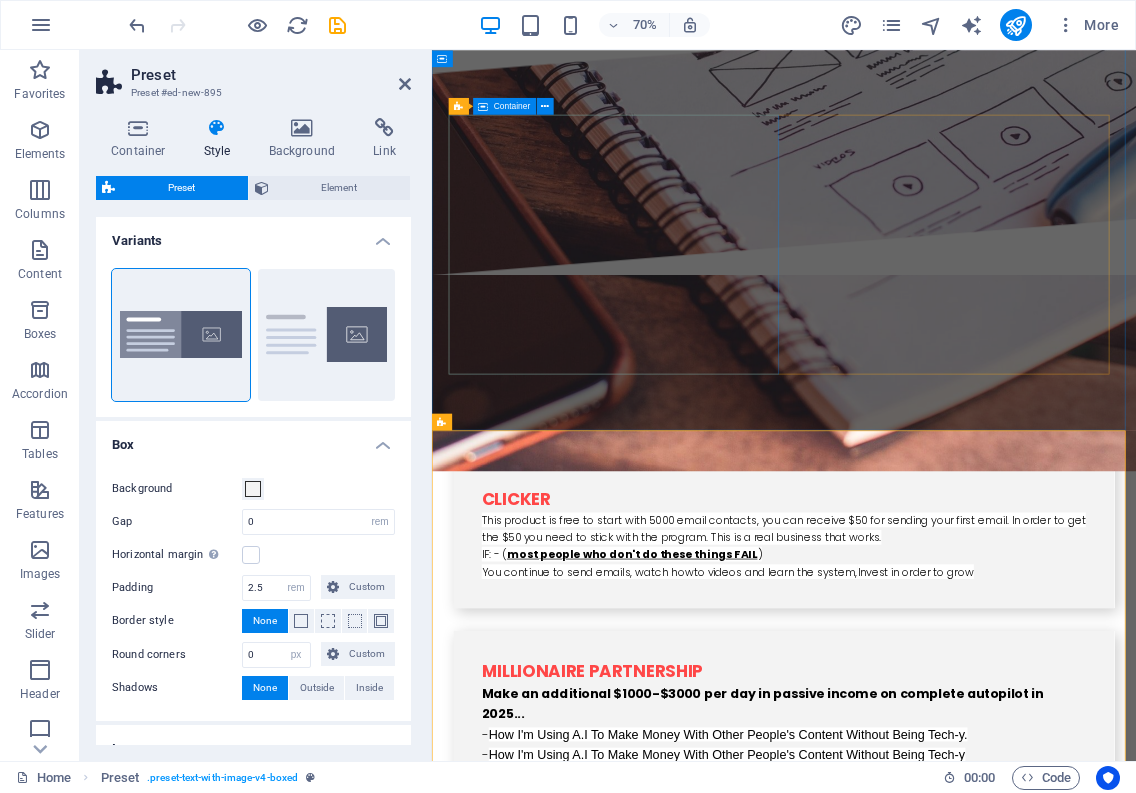 click on "Creative Travel Getting the most out of a European trip starts with choosing the right destination and making sure your preparations are well-rounded. When choosing a destination, remember to consider how long you'll be there and what you'll be doing while you're there. You may also want to choose a country that you've never visited before. This can provide you with a wealth of new experiences. ." at bounding box center (935, 1936) 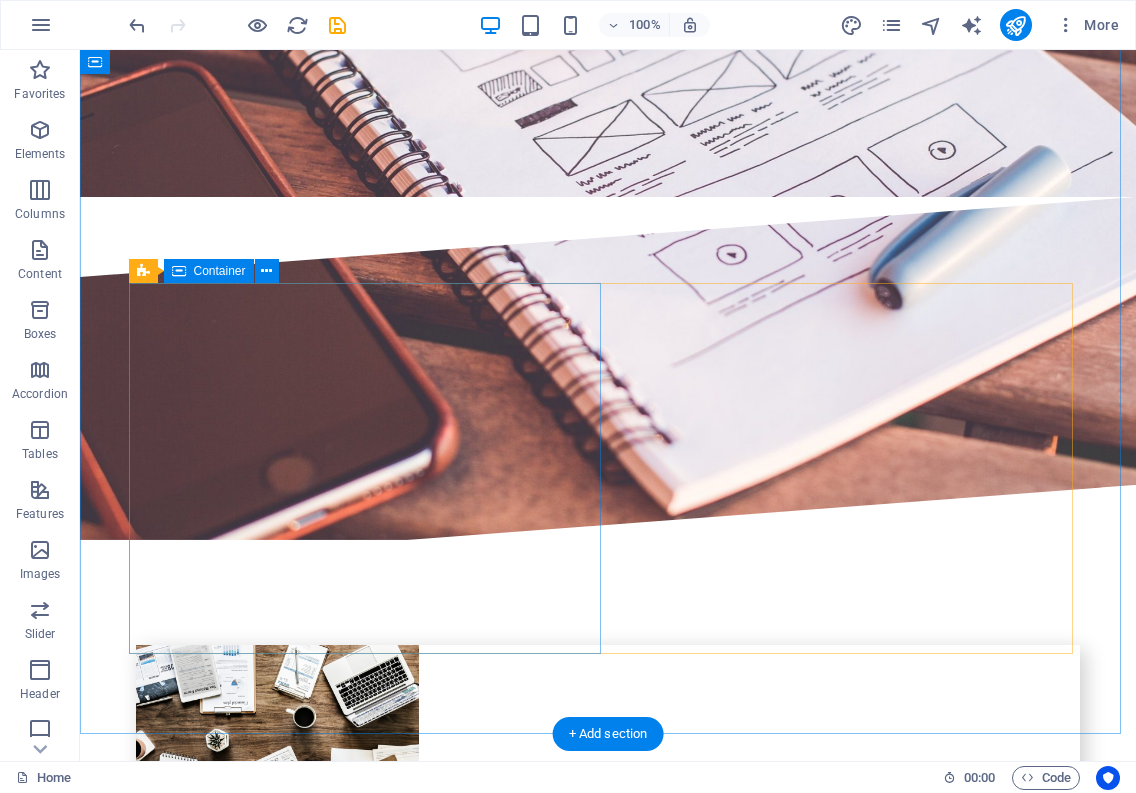 scroll, scrollTop: 3100, scrollLeft: 0, axis: vertical 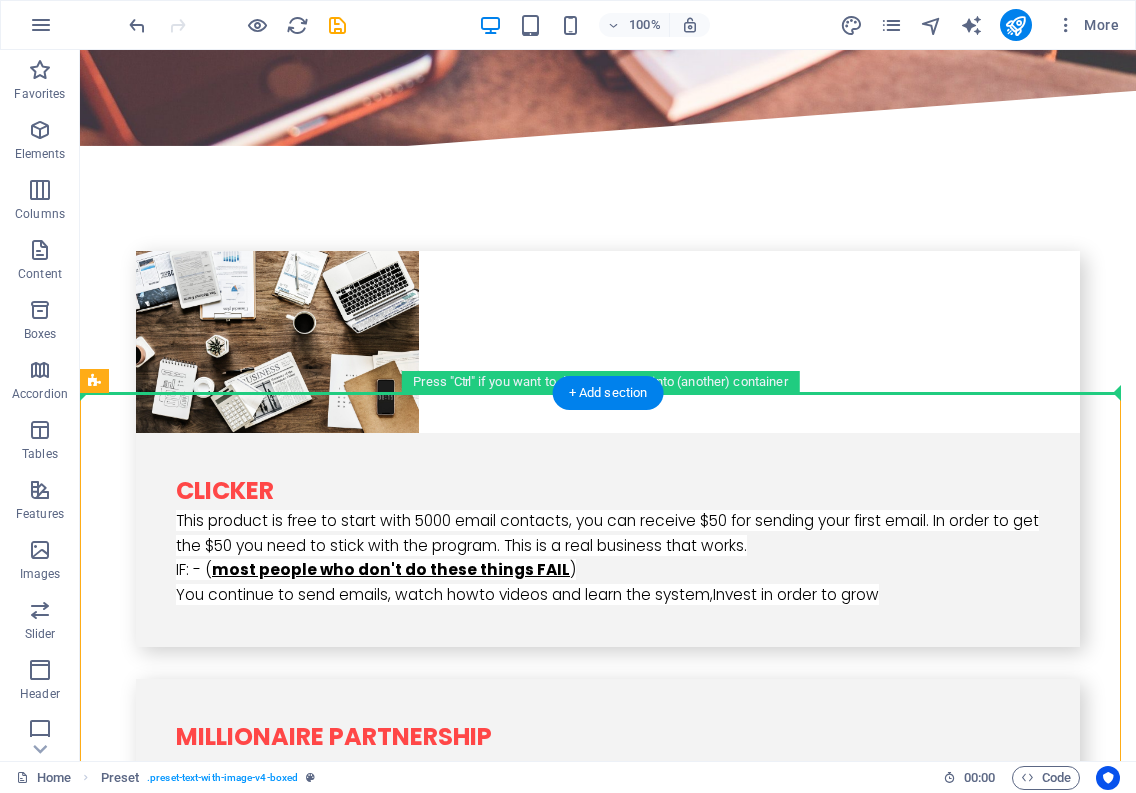 drag, startPoint x: 172, startPoint y: 433, endPoint x: 98, endPoint y: 352, distance: 109.713264 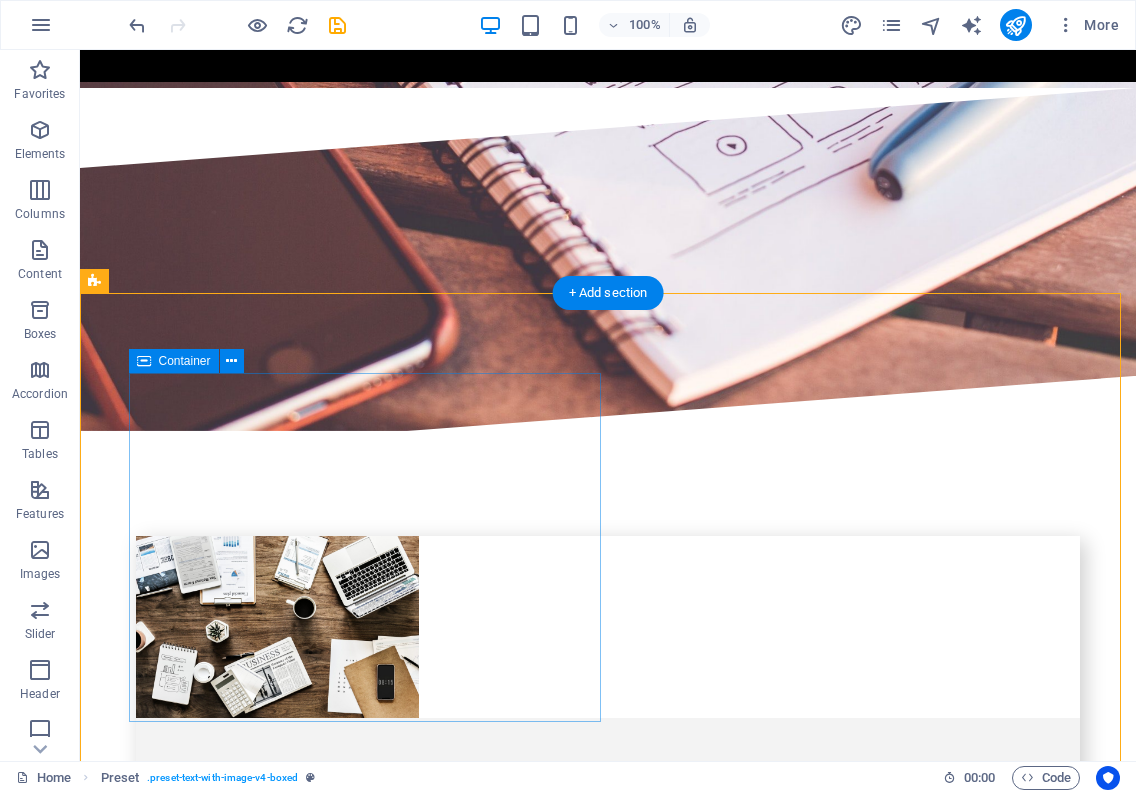 scroll, scrollTop: 3200, scrollLeft: 0, axis: vertical 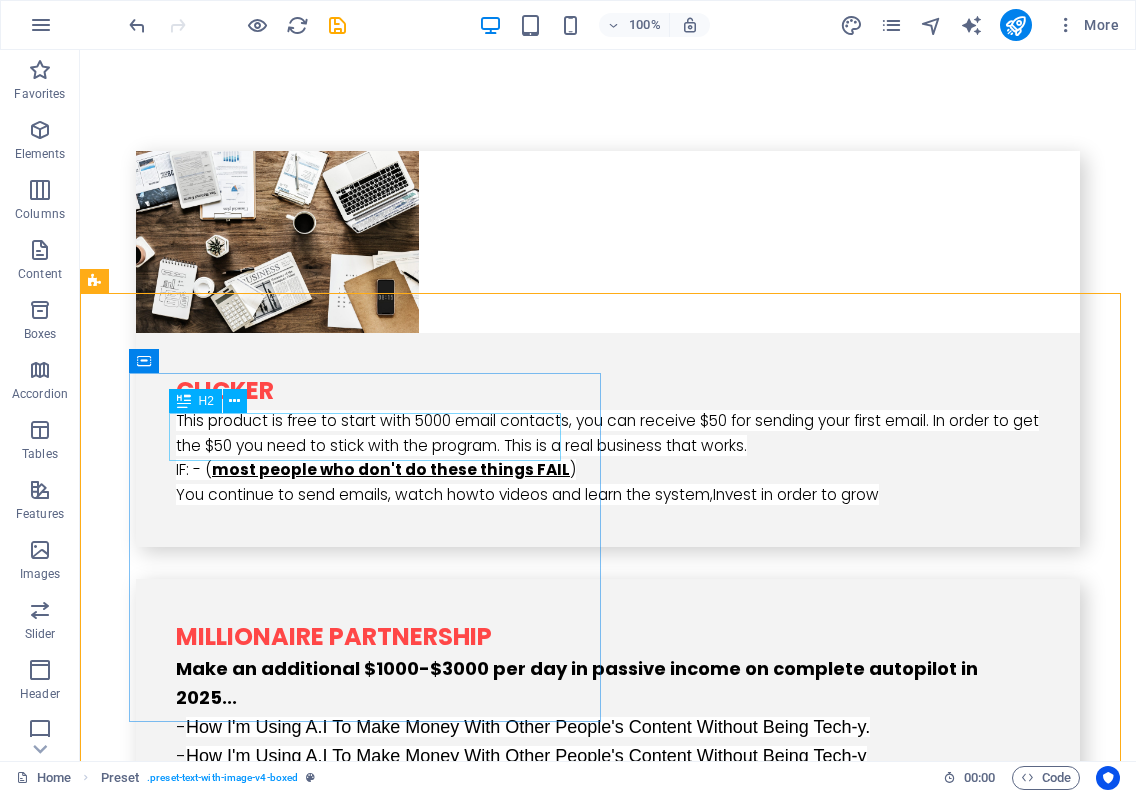 click on "H2" at bounding box center (206, 401) 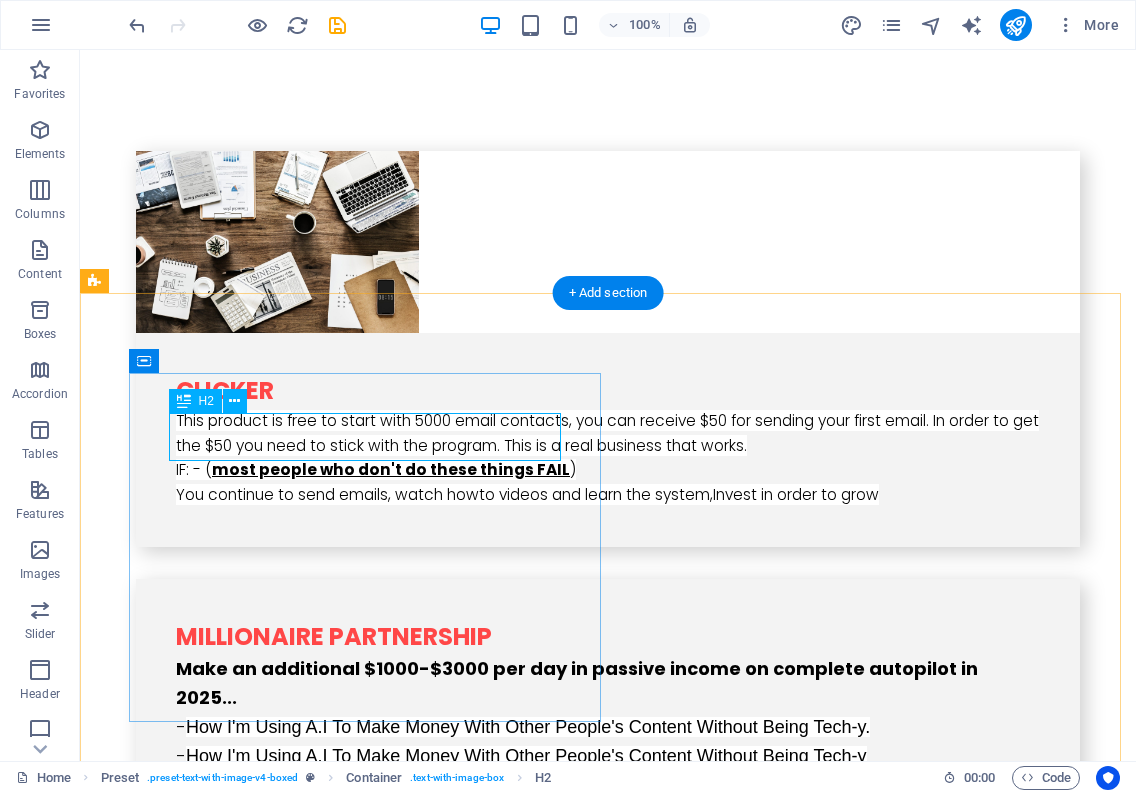 click on "New headline" at bounding box center [568, 2177] 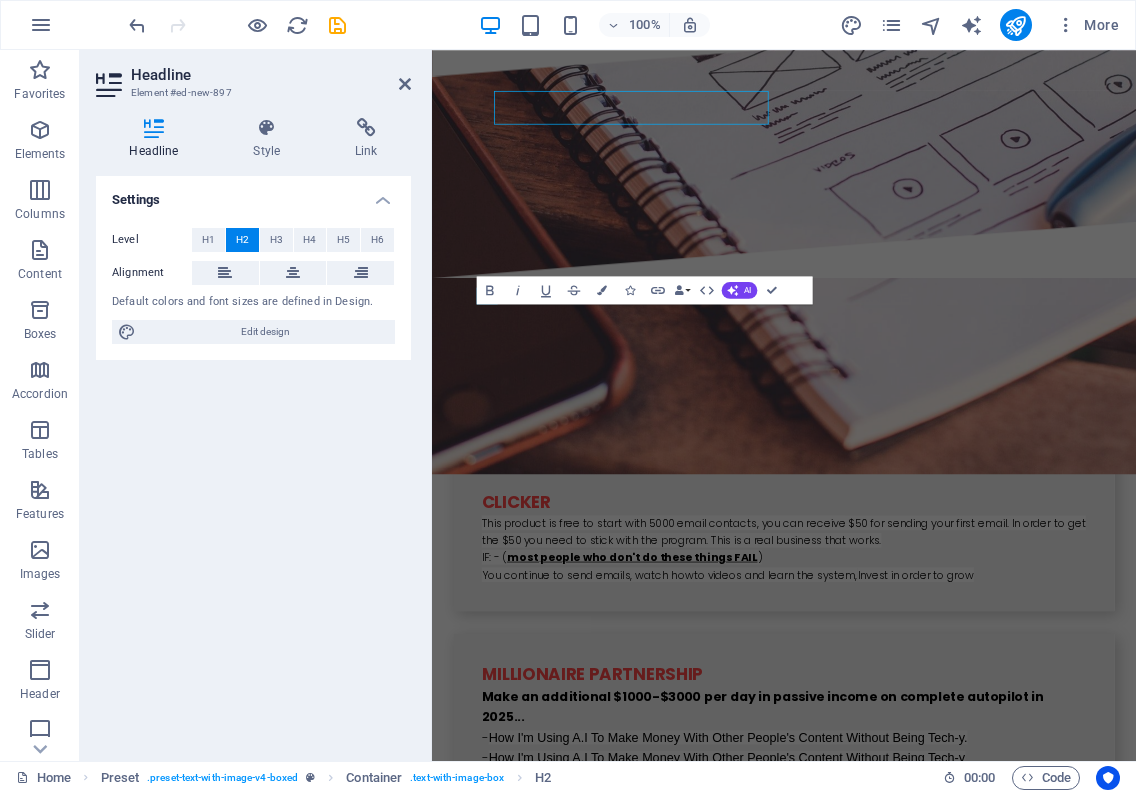 scroll, scrollTop: 3505, scrollLeft: 0, axis: vertical 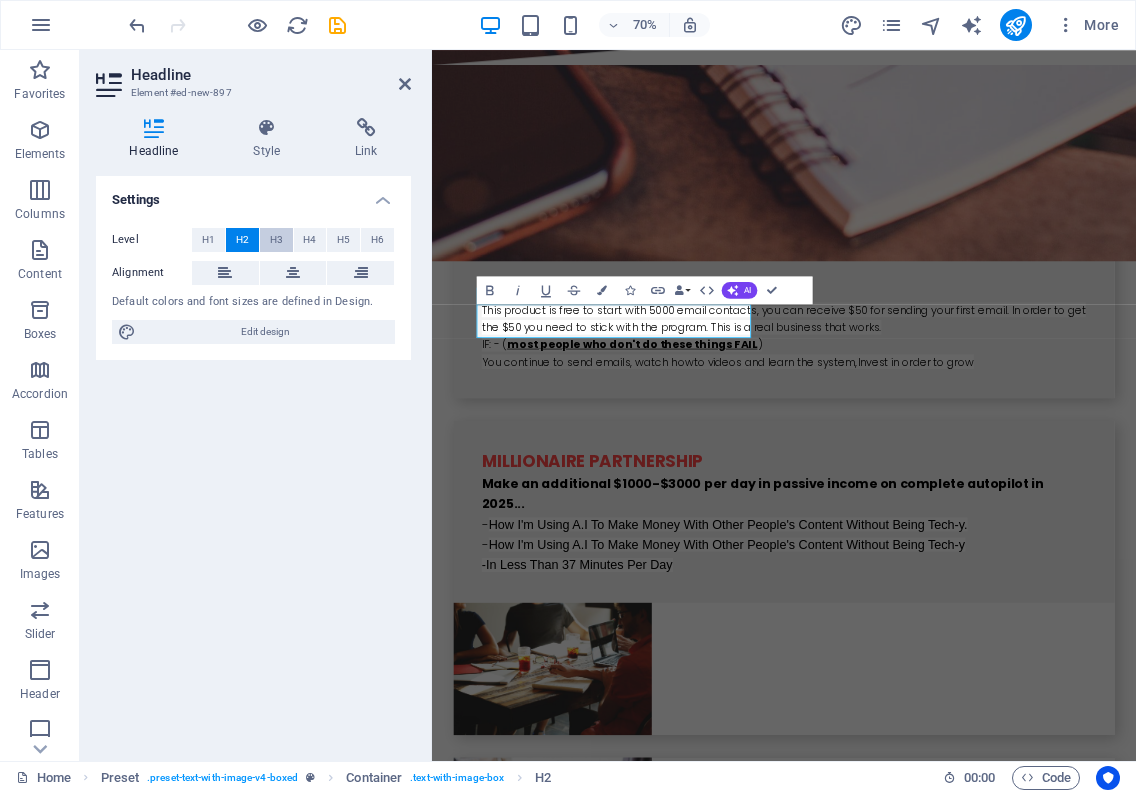 click on "H3" at bounding box center (276, 240) 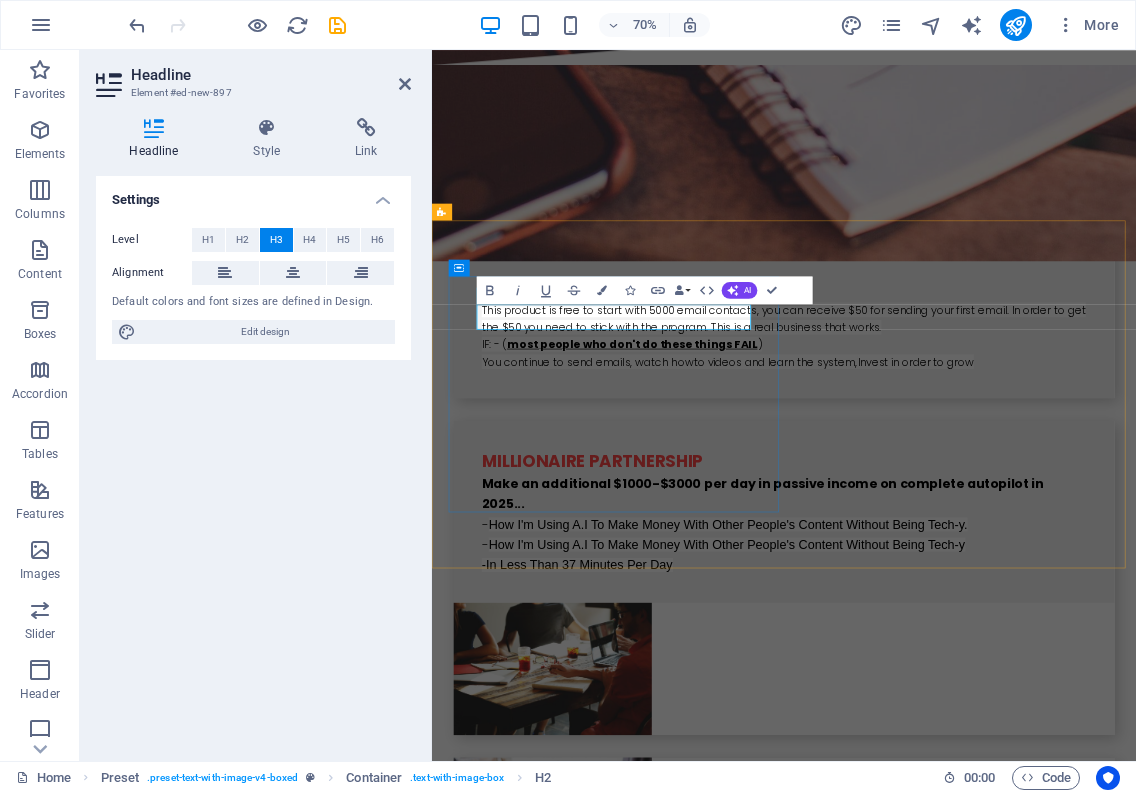 drag, startPoint x: 691, startPoint y: 431, endPoint x: 539, endPoint y: 425, distance: 152.11838 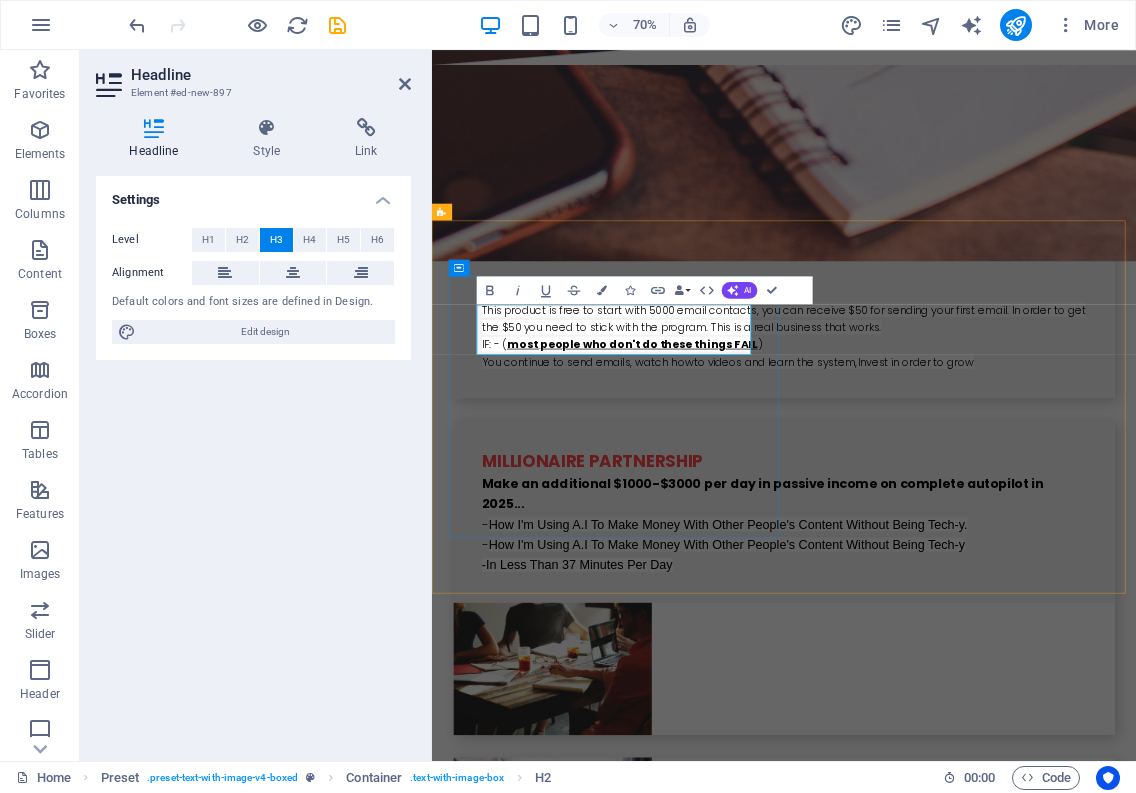 click on "NeThe easiest all-in-onemarketing platform" at bounding box center (920, 2171) 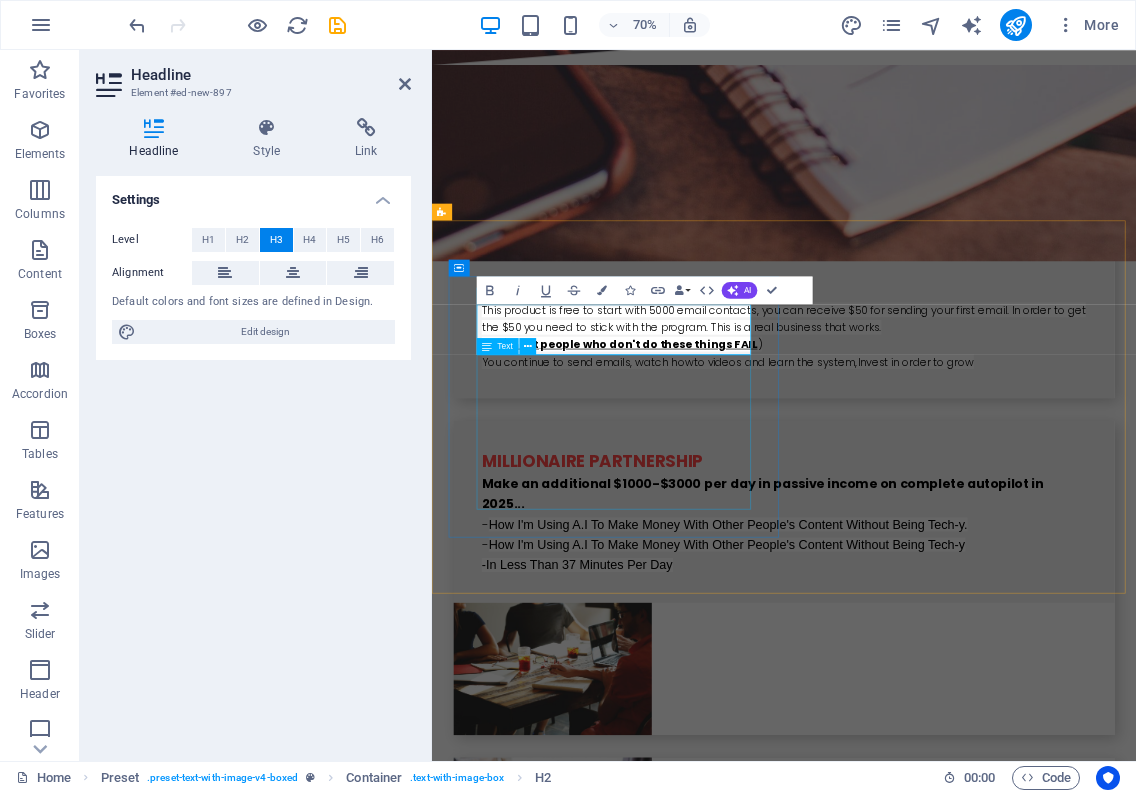 click on "Lorem ipsum dolor sit amet, consectetuer adipiscing elit. Aenean commodo ligula eget dolor. Lorem ipsum dolor sit amet, consectetuer adipiscing elit leget dolor. Lorem ipsum dolor sit amet, consectetuer adipiscing elit. Aenean commodo ligula eget dolor. Lorem ipsum dolor sit amet, consectetuer adipiscing elit dolor consectetuer adipiscing elit leget dolor. Lorem elit saget ipsum dolor sit amet, consectetuer." at bounding box center [920, 2238] 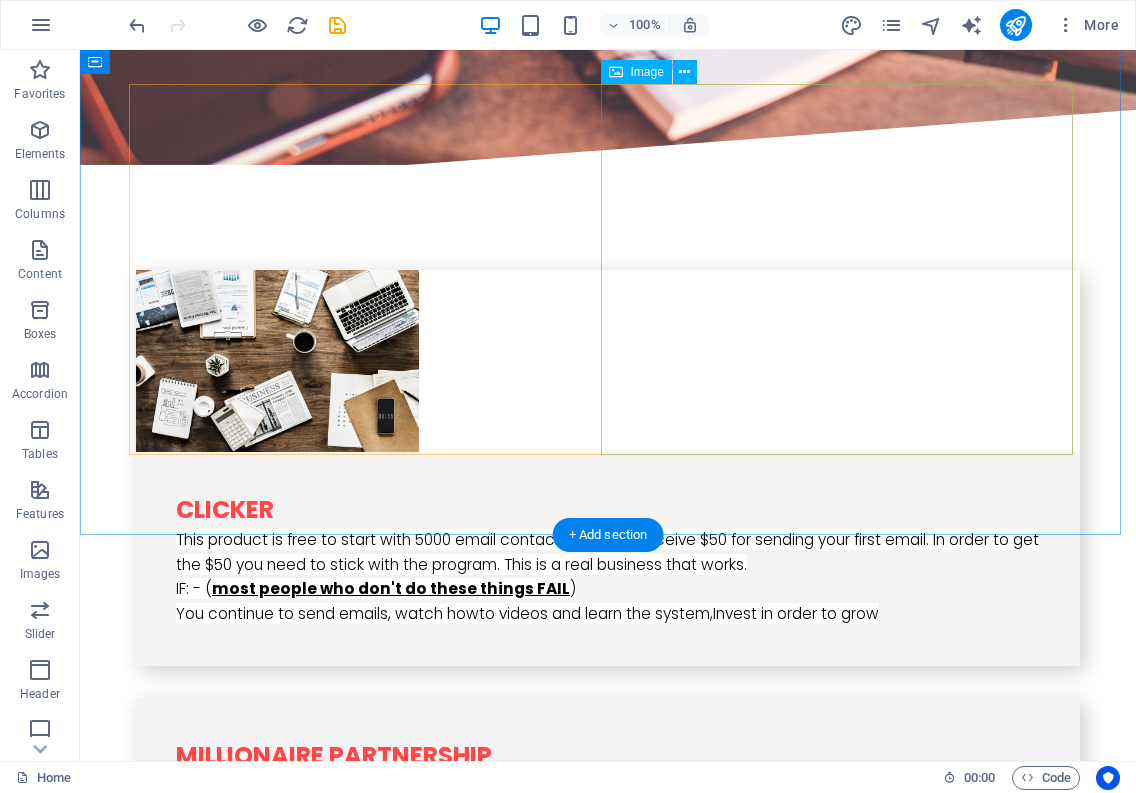 scroll, scrollTop: 3100, scrollLeft: 0, axis: vertical 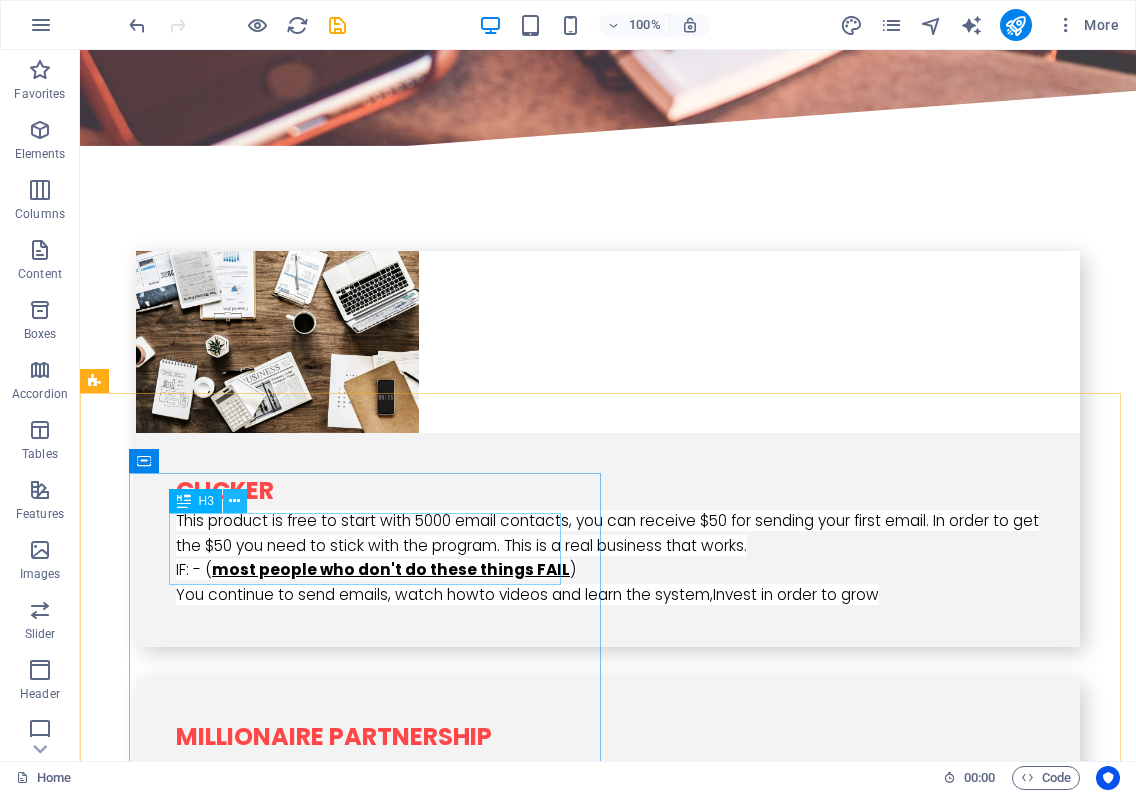 click at bounding box center [234, 501] 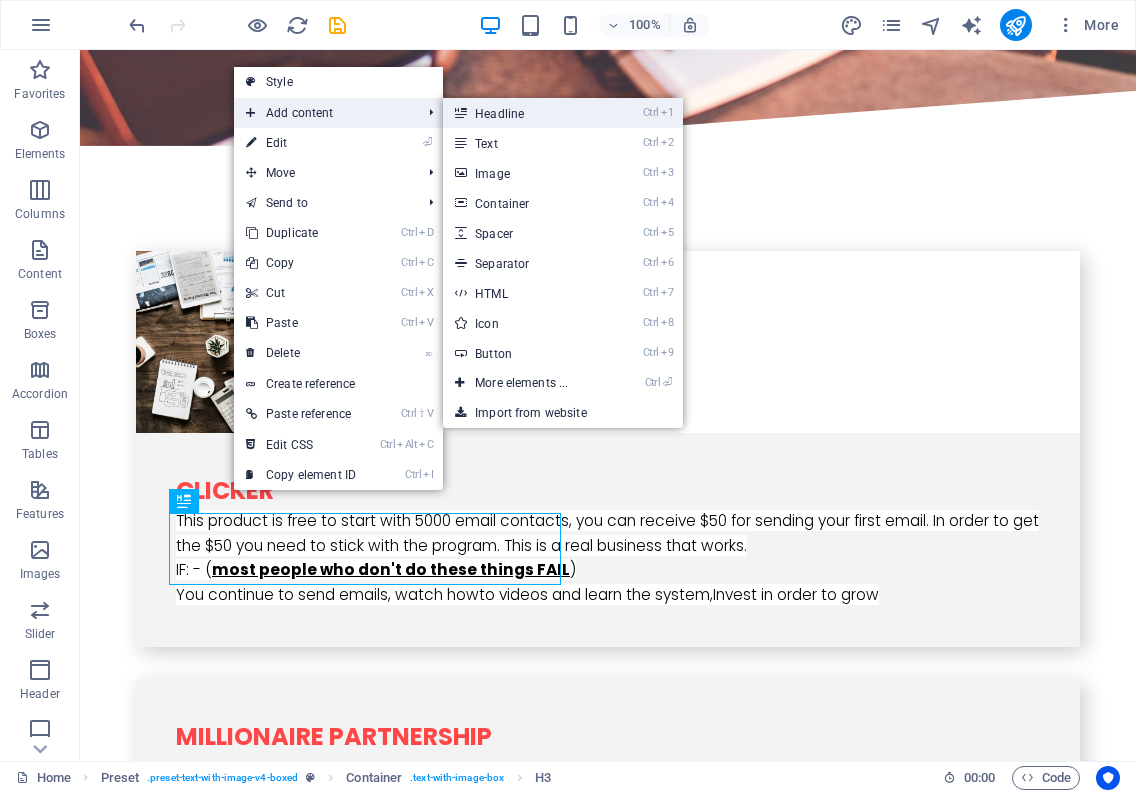 click on "Ctrl 1  Headline" at bounding box center [525, 113] 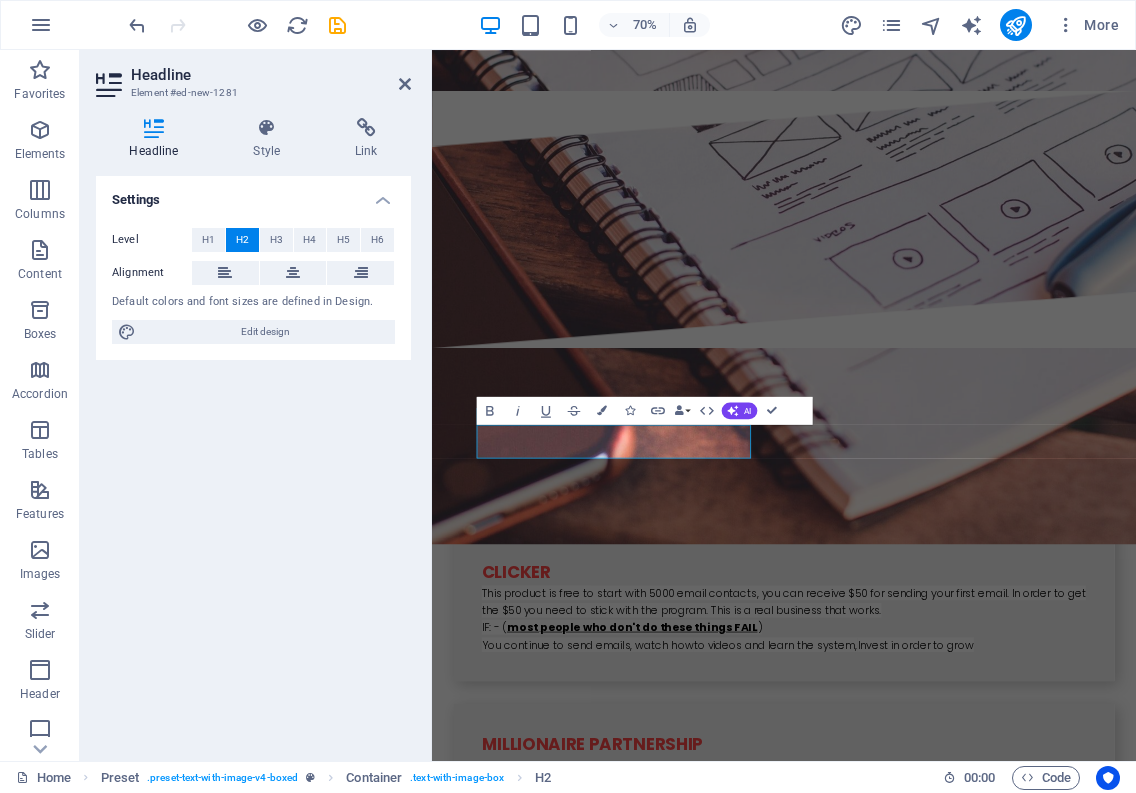 scroll, scrollTop: 3405, scrollLeft: 0, axis: vertical 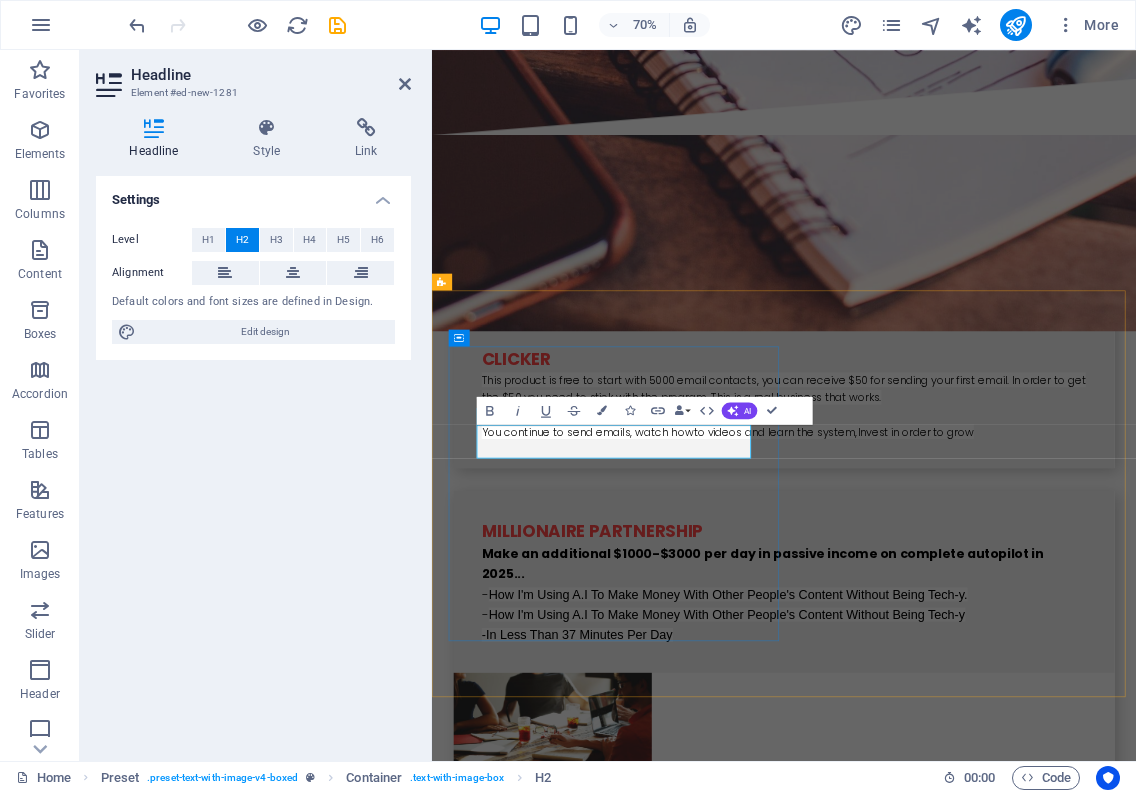 click on "New headline" at bounding box center [920, 2313] 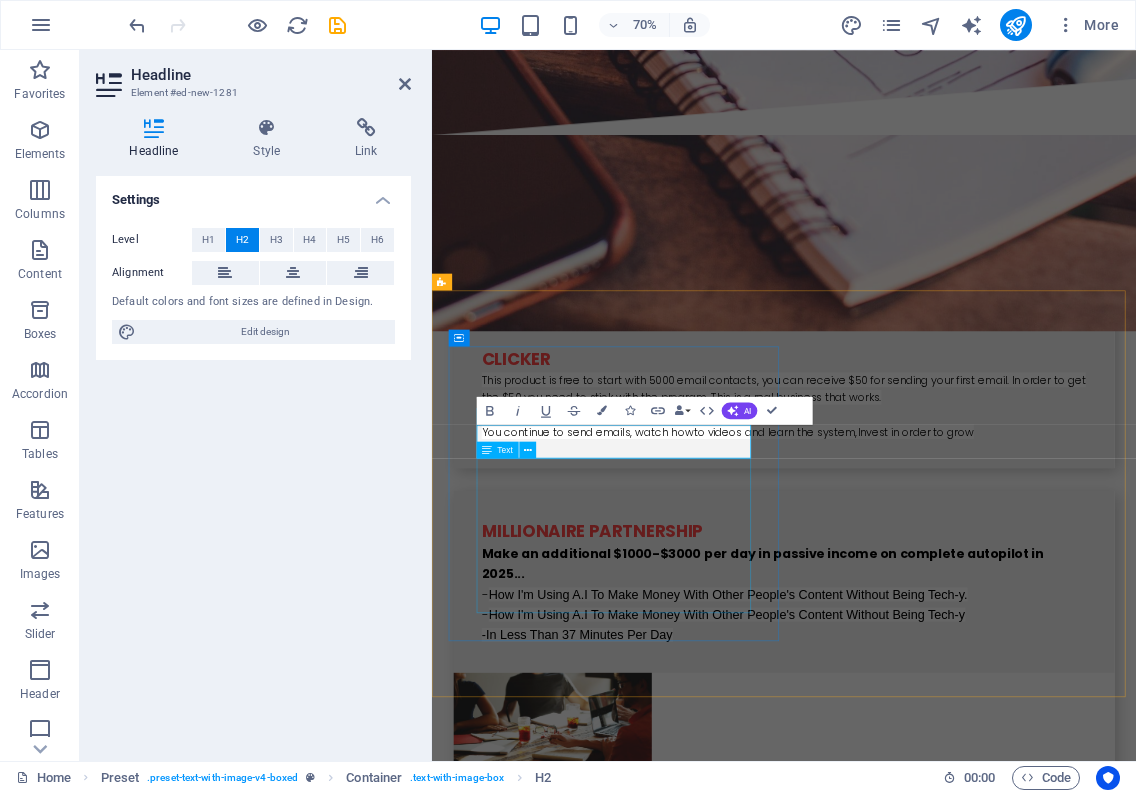click on "Lorem ipsum dolor sit amet, consectetuer adipiscing elit. Aenean commodo ligula eget dolor. Lorem ipsum dolor sit amet, consectetuer adipiscing elit leget dolor. Lorem ipsum dolor sit amet, consectetuer adipiscing elit. Aenean commodo ligula eget dolor. Lorem ipsum dolor sit amet, consectetuer adipiscing elit dolor consectetuer adipiscing elit leget dolor. Lorem elit saget ipsum dolor sit amet, consectetuer." at bounding box center (920, 2386) 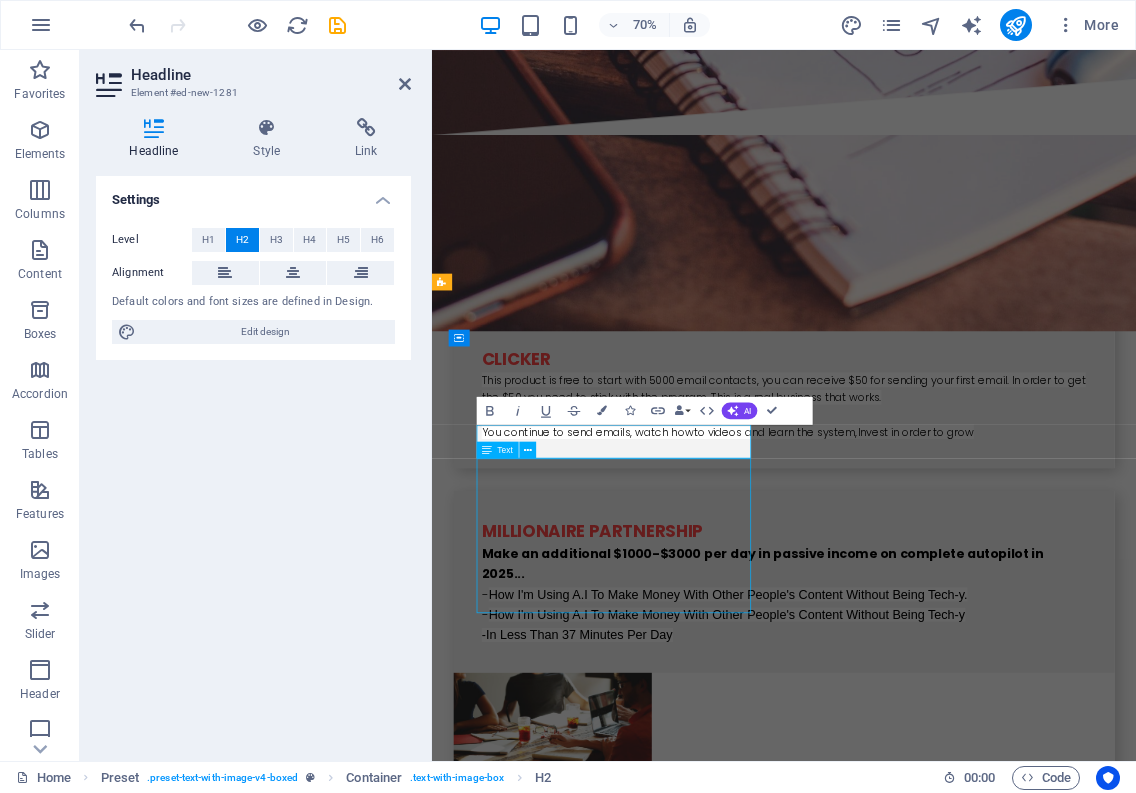 scroll, scrollTop: 3100, scrollLeft: 0, axis: vertical 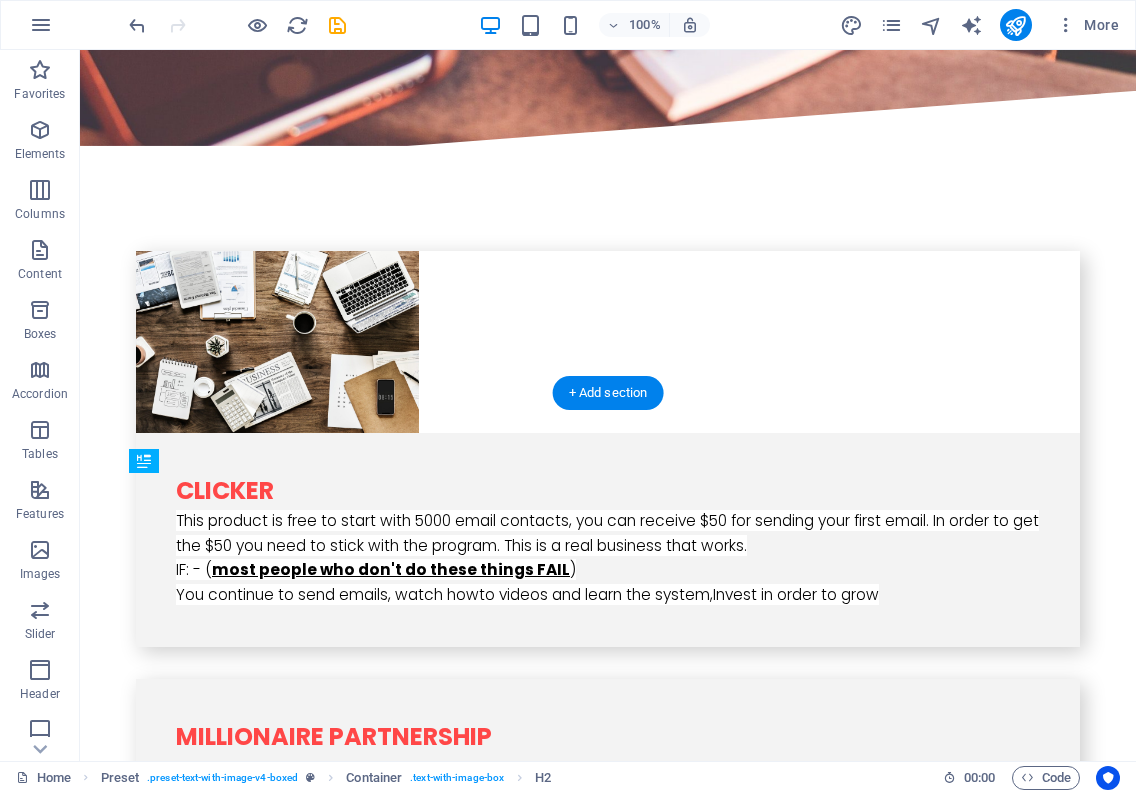 drag, startPoint x: 313, startPoint y: 609, endPoint x: 313, endPoint y: 533, distance: 76 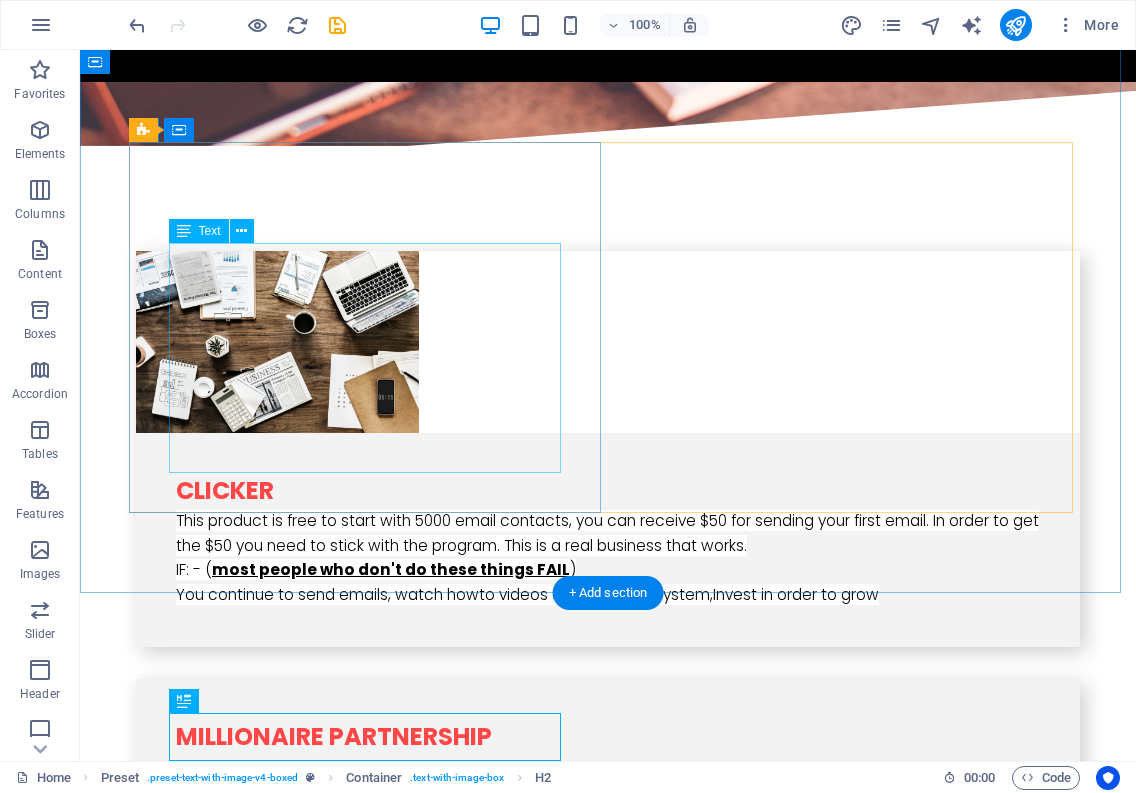 scroll, scrollTop: 2900, scrollLeft: 0, axis: vertical 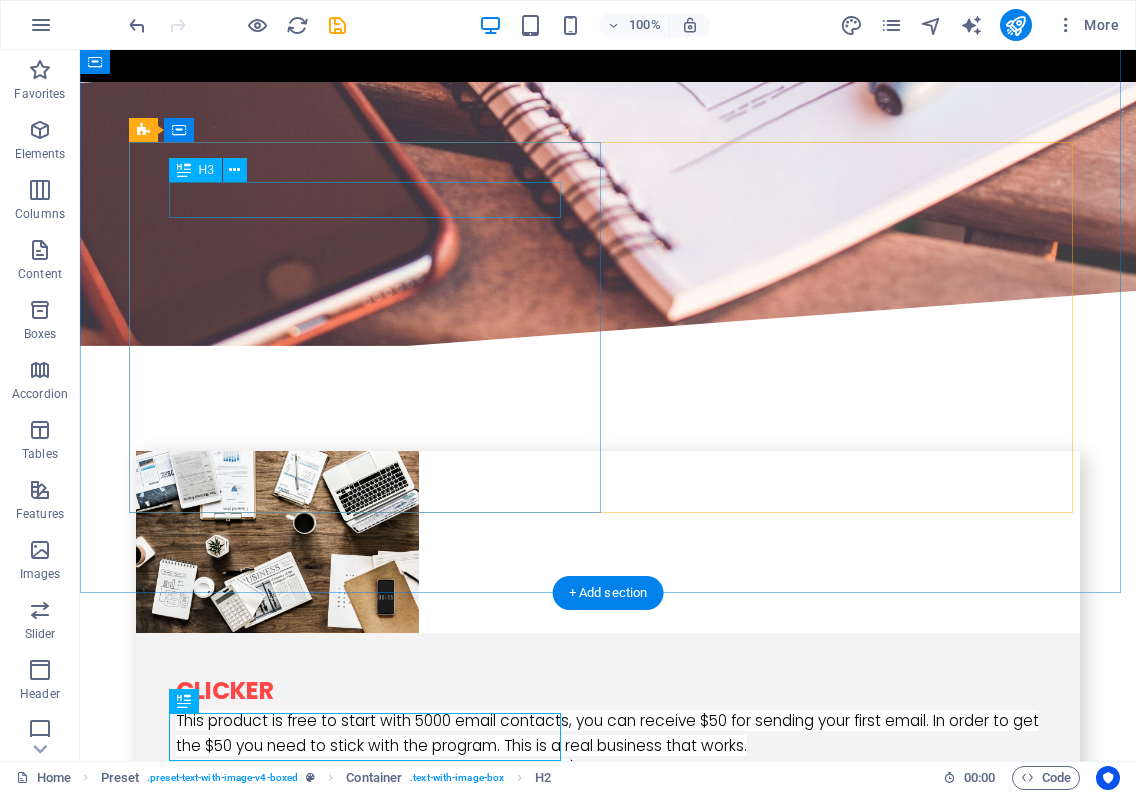 click on "Creative Travel" at bounding box center (608, 1866) 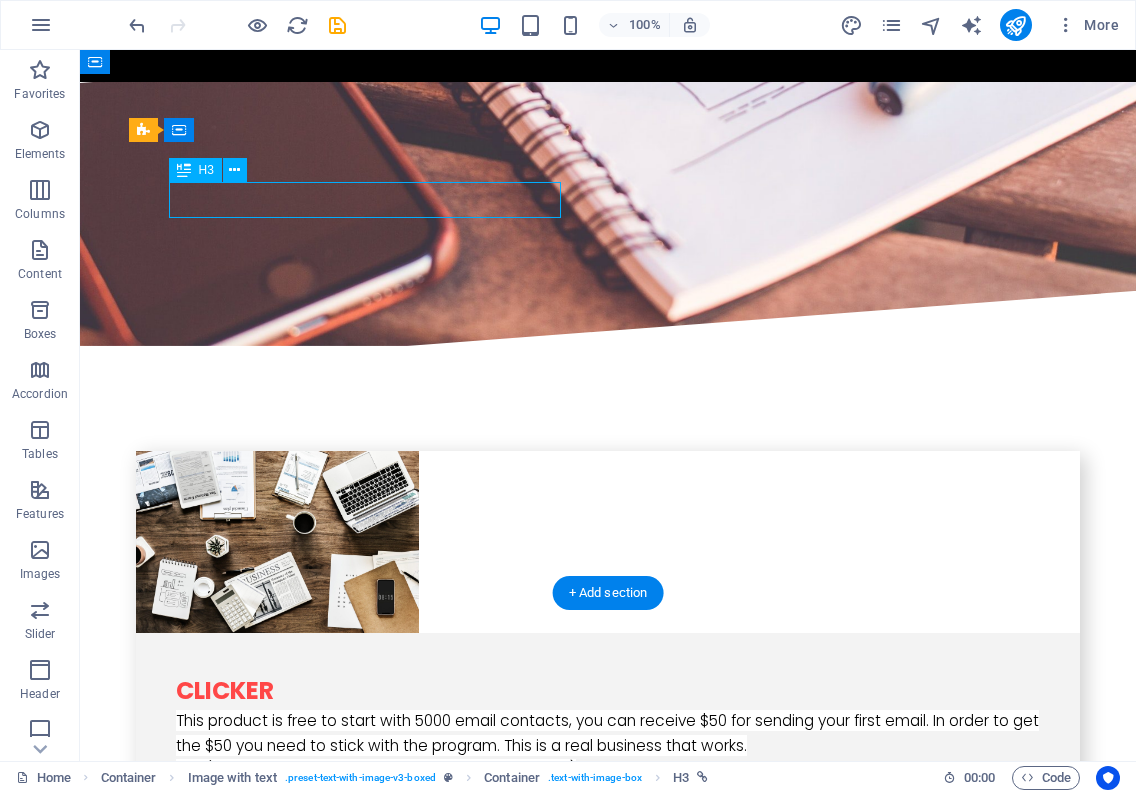 click on "Creative Travel" at bounding box center (608, 1866) 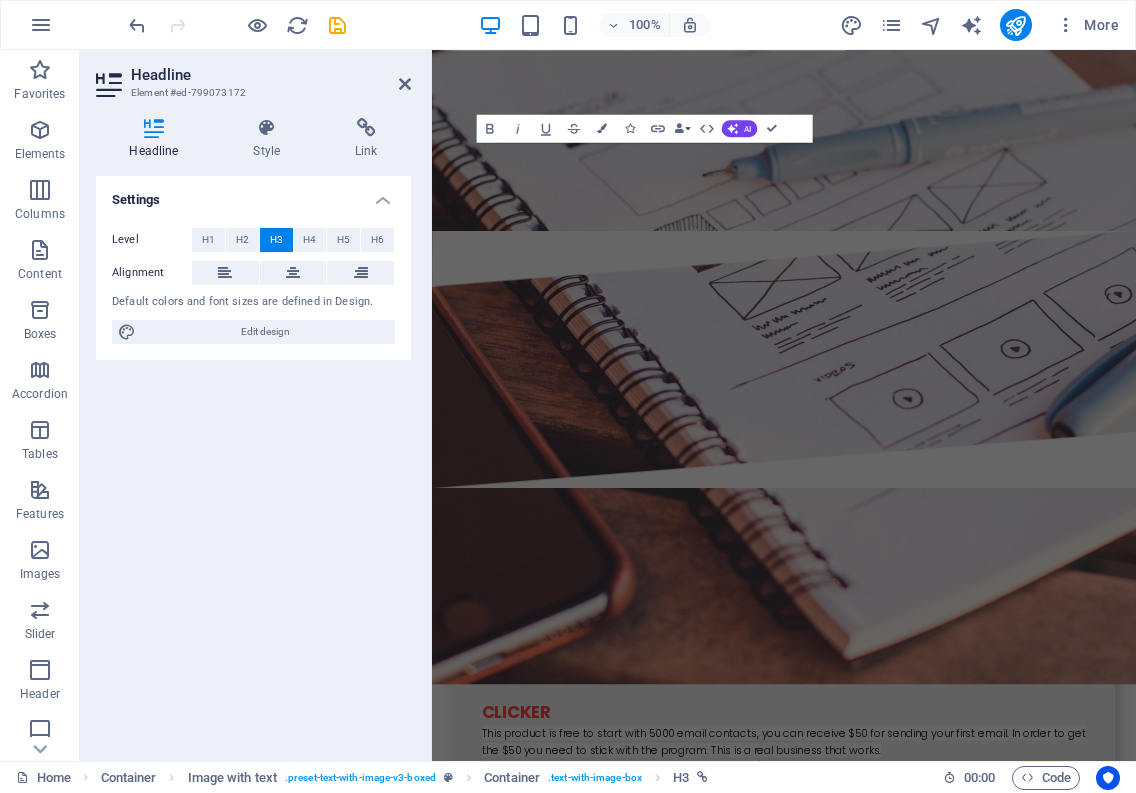 scroll, scrollTop: 3205, scrollLeft: 0, axis: vertical 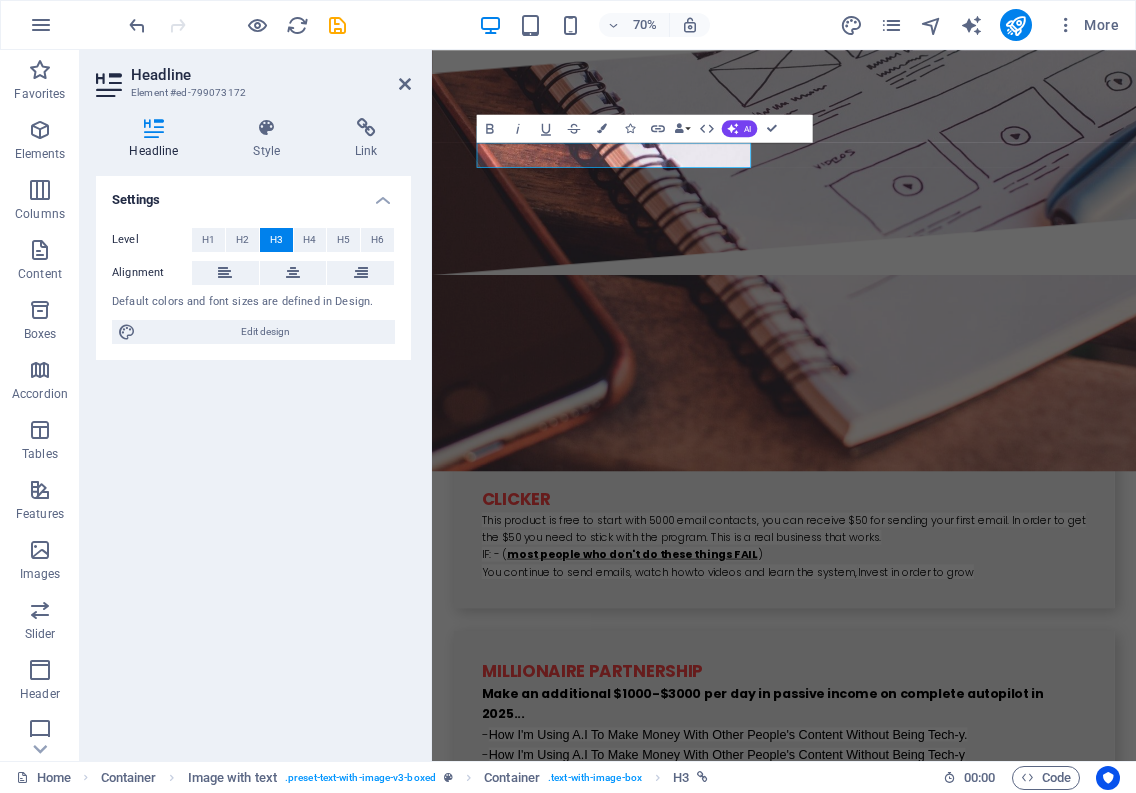 click at bounding box center [154, 128] 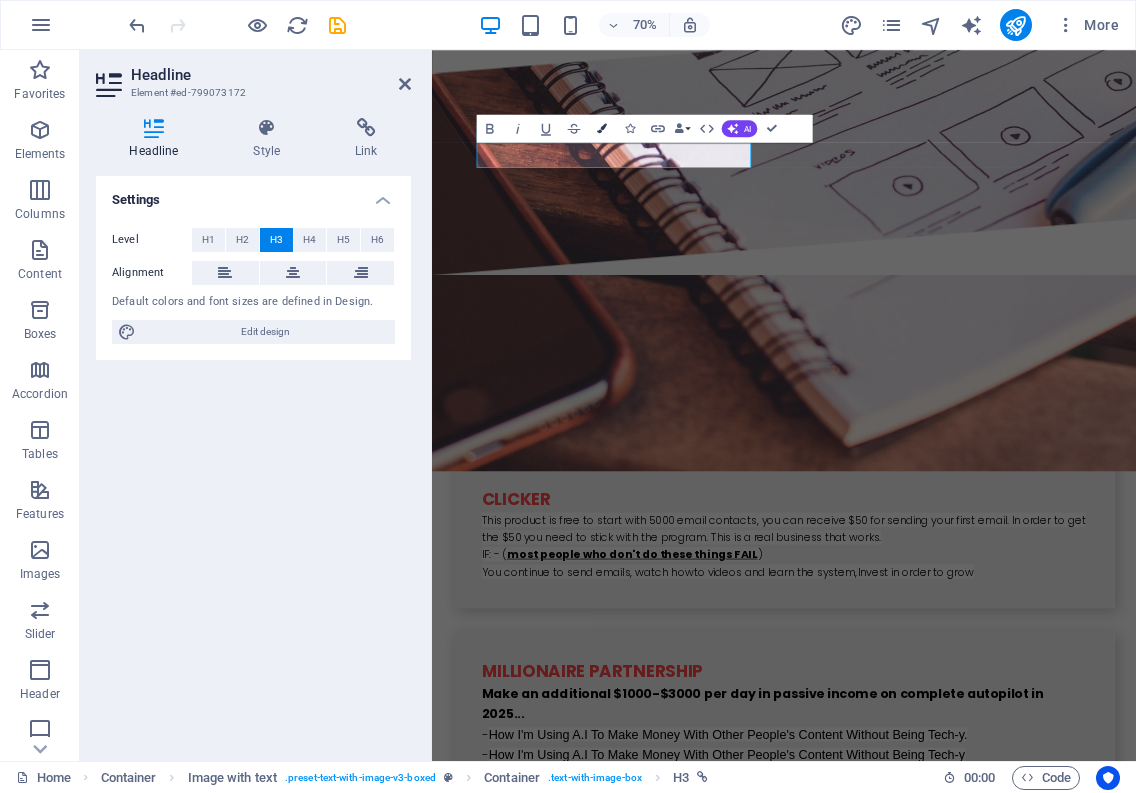 click at bounding box center [602, 129] 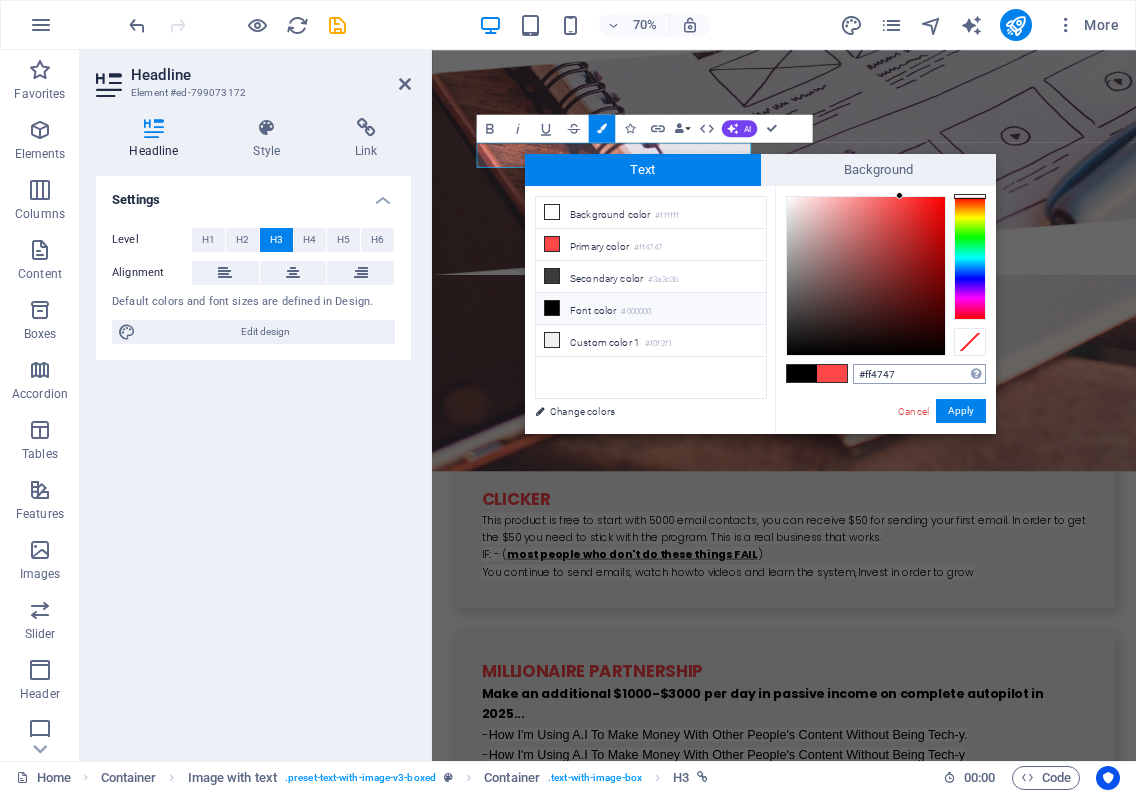 drag, startPoint x: 892, startPoint y: 373, endPoint x: 856, endPoint y: 373, distance: 36 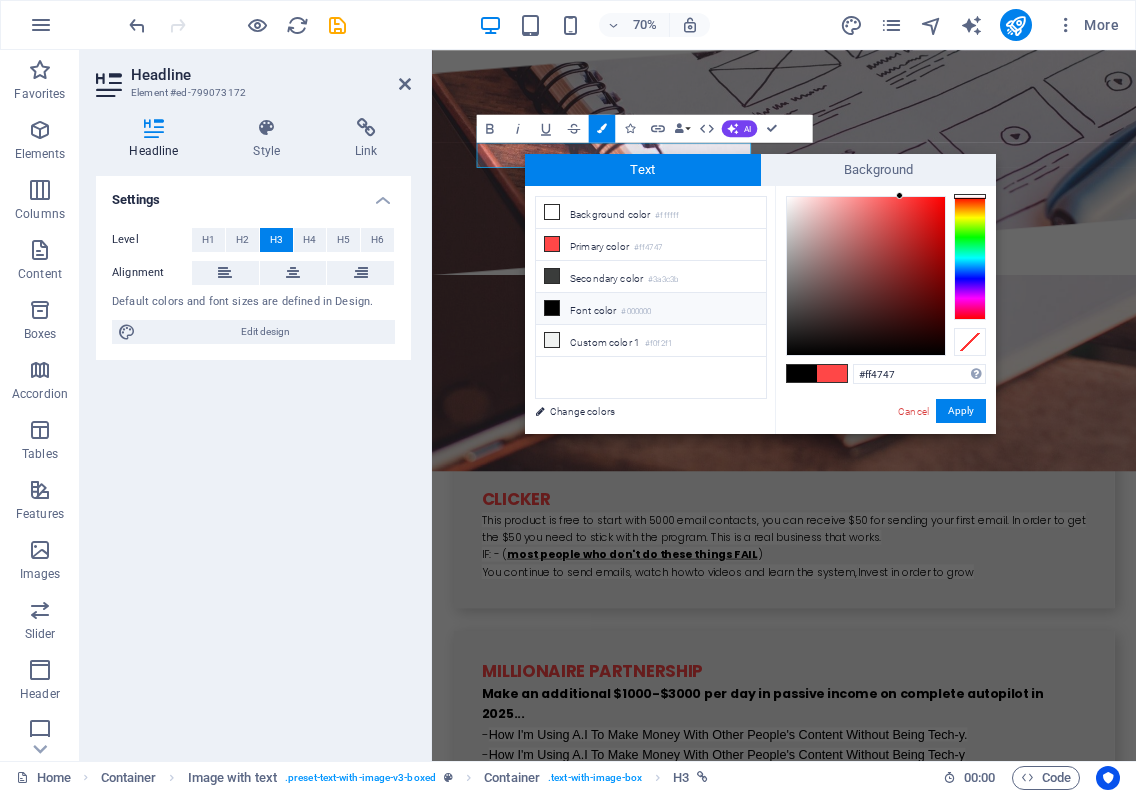 click on "Settings Level H1 H2 H3 H4 H5 H6 Alignment Default colors and font sizes are defined in Design. Edit design" at bounding box center (253, 460) 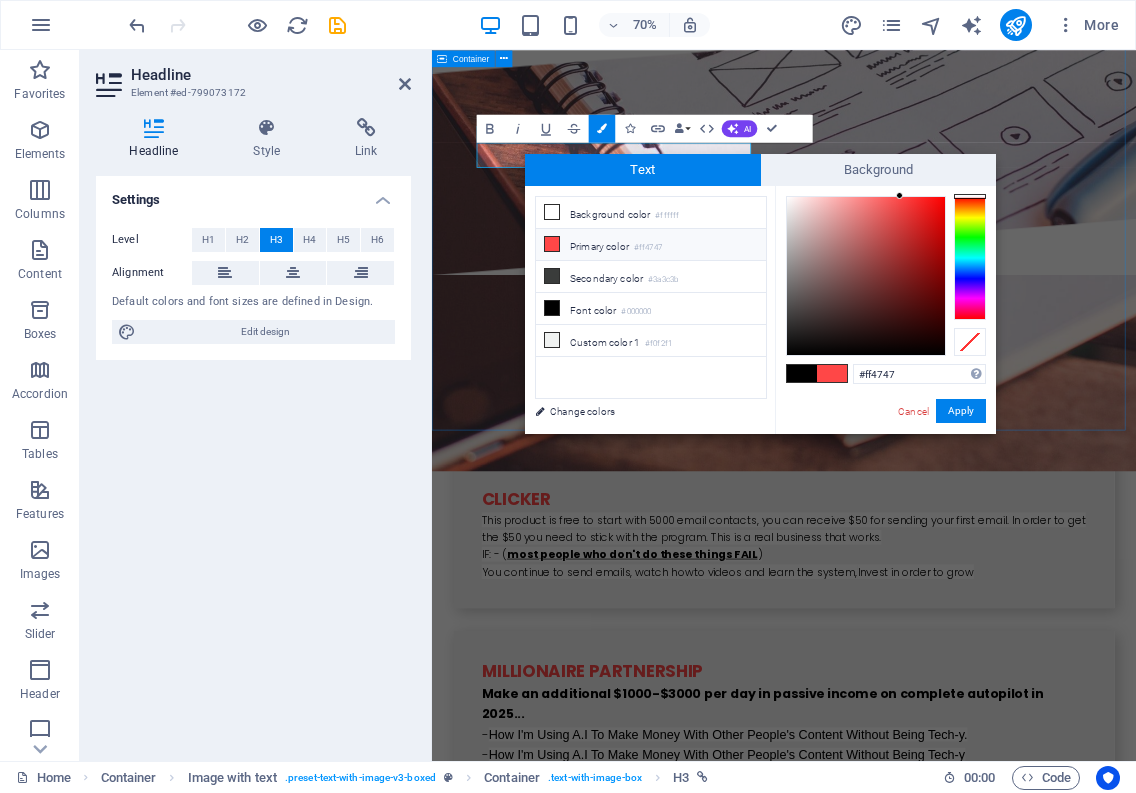 click on "Clicker This product is free to start with 5000 email contacts, you can receive $50 for sending your first email. In order to get the $50 you need to stick with the program. This is a real business that works. IF: - ( most people who don't do these things FAIL ) You continue to send emails, watch how to videos and learn the system, Invest in order to grow Millionaire Partnership Make an additional $1000-$3000 per day in passive income on complete autopilot in 2025... - How I'm Using A.I To Make Money With Other People's Content Without Being Tech-y. - How I'm Using A.I To Make Money With Other People's Content Without Being Tech-y - In Less Than 37 Minutes Per Day Groove Pages The Ultimate All-in-One Platform for Explosive Growth When members sign up for a free Groove account, they get immediate access to a website creator, funnel builder and shopping cart software, all of which allows them to have everything they need to start selling products and services online. Creative Travel ." at bounding box center (935, 1352) 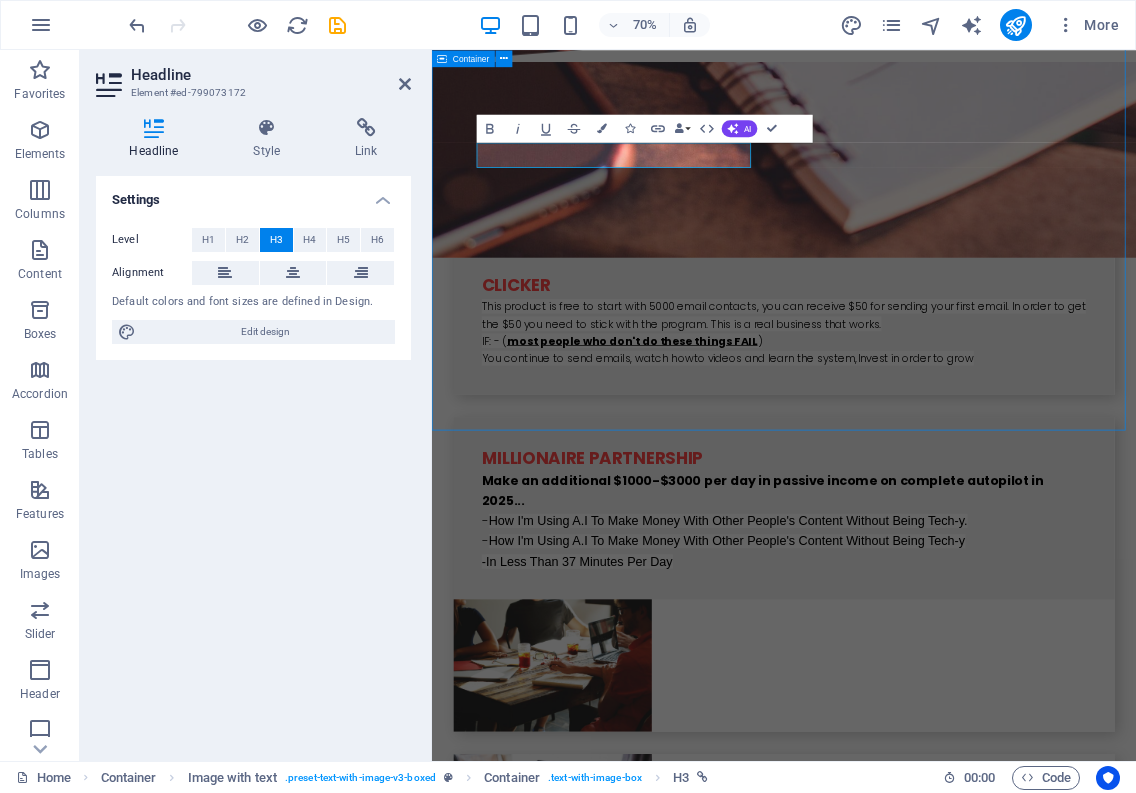 scroll, scrollTop: 2900, scrollLeft: 0, axis: vertical 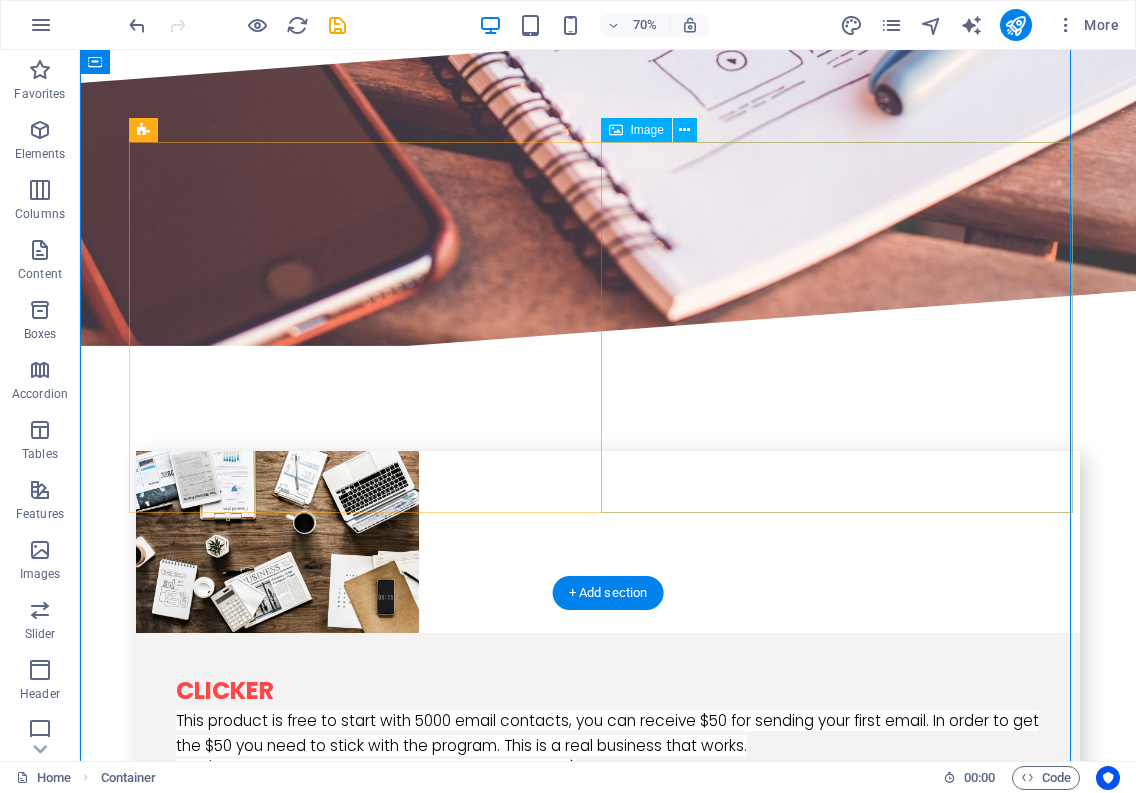 click at bounding box center (277, 2159) 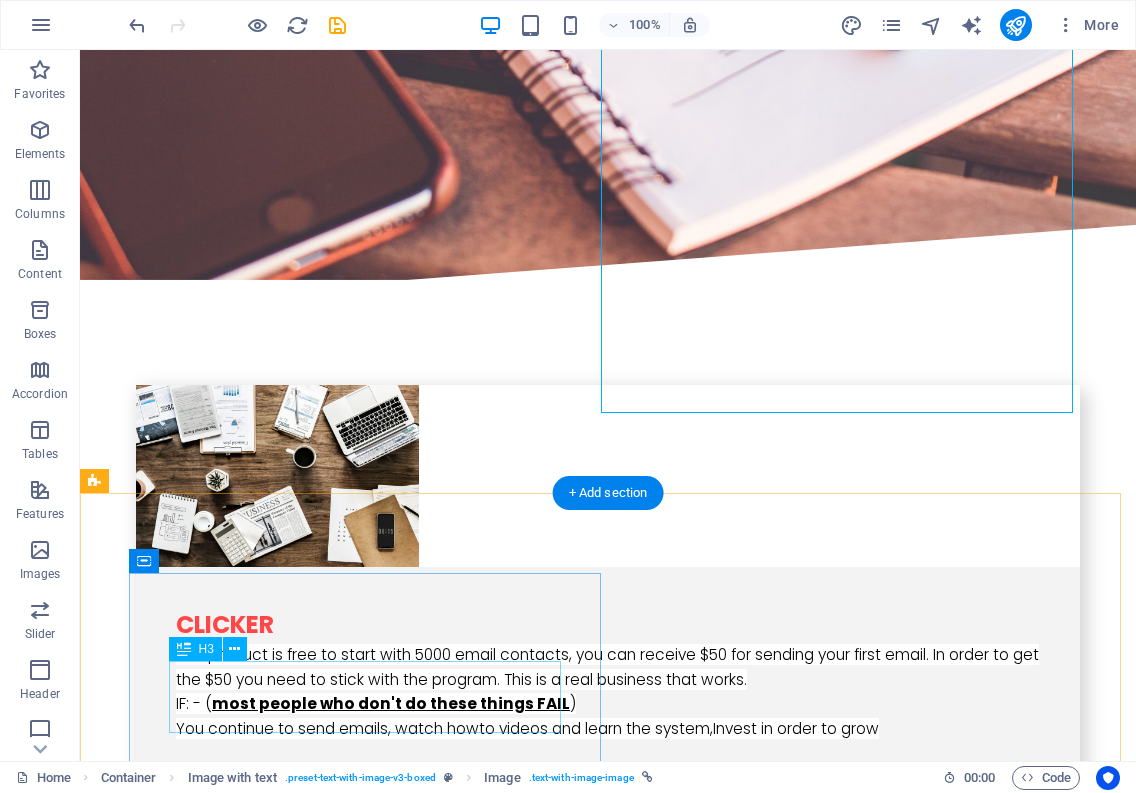 scroll, scrollTop: 3000, scrollLeft: 0, axis: vertical 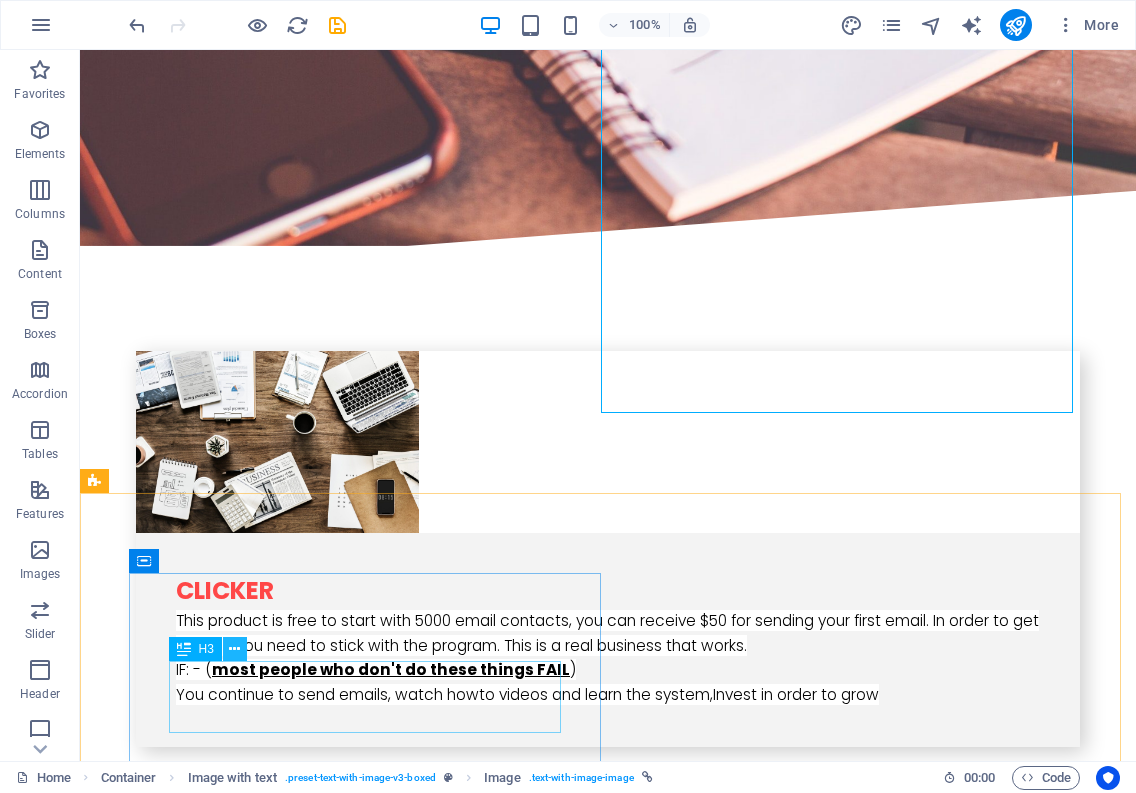 click at bounding box center (234, 649) 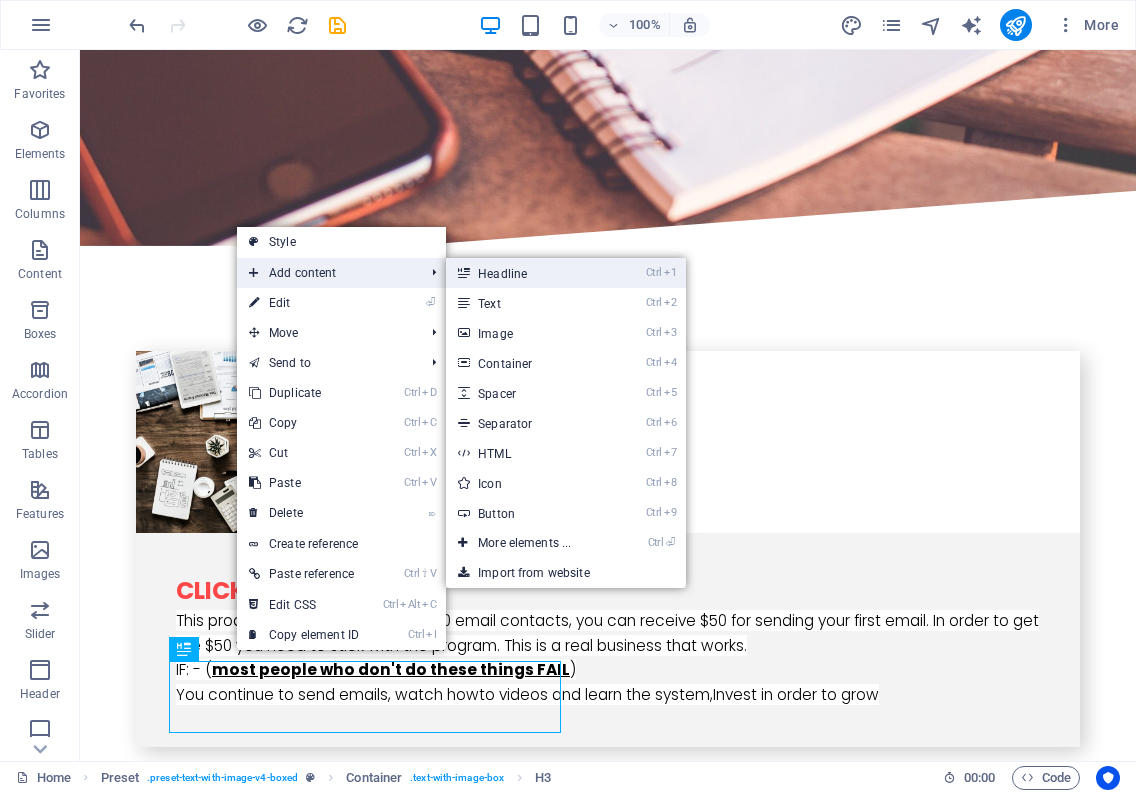 click on "Ctrl 1  Headline" at bounding box center (528, 273) 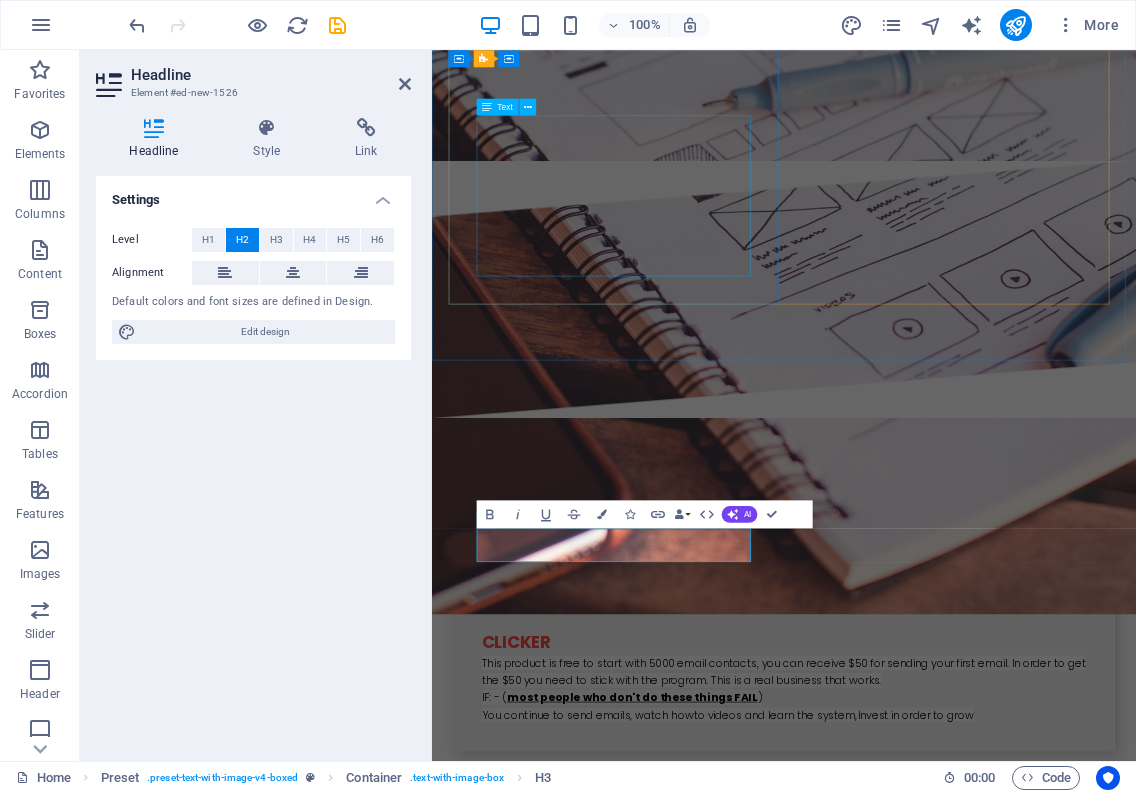 scroll, scrollTop: 3305, scrollLeft: 0, axis: vertical 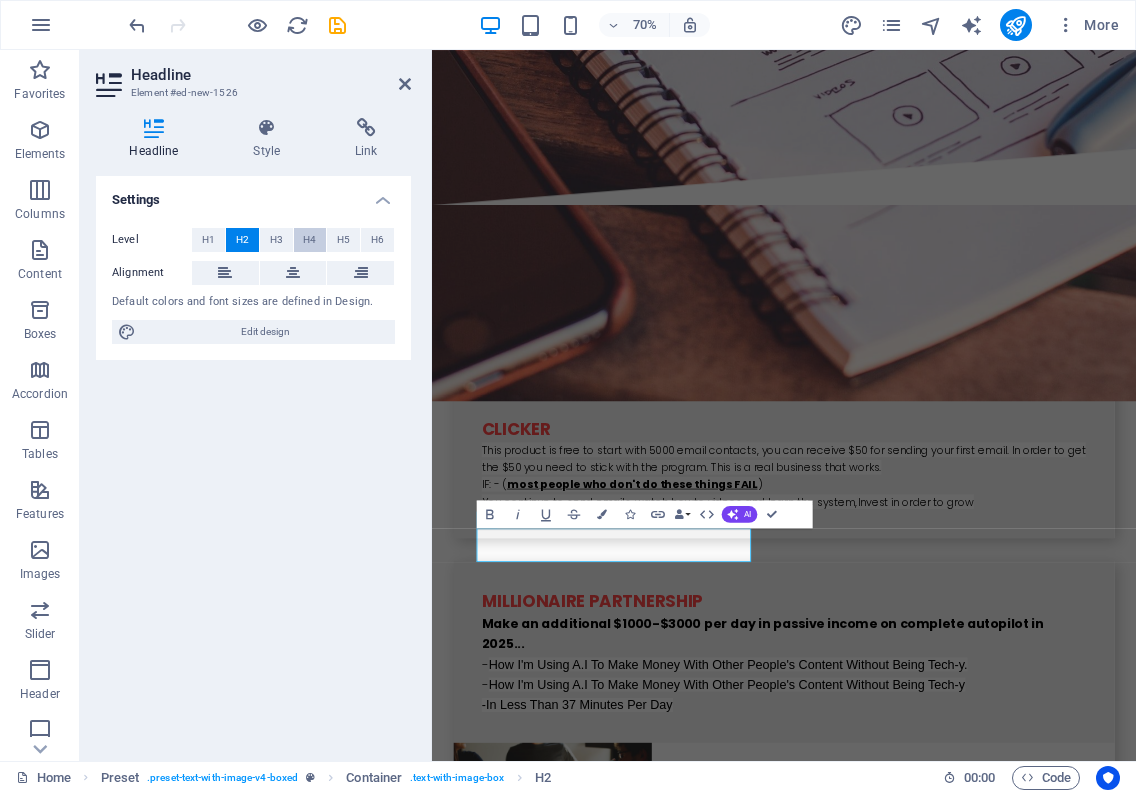 click on "H4" at bounding box center (309, 240) 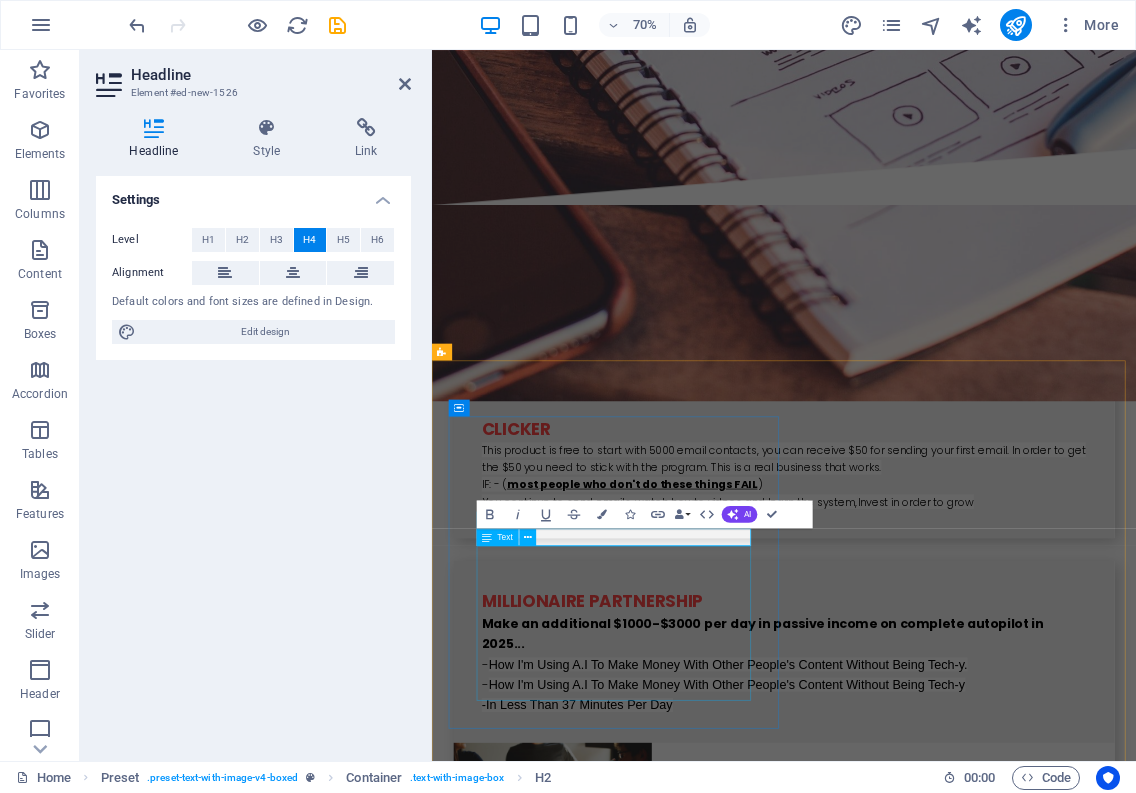 click on "Lorem ipsum dolor sit amet, consectetuer adipiscing elit. Aenean commodo ligula eget dolor. Lorem ipsum dolor sit amet, consectetuer adipiscing elit leget dolor. Lorem ipsum dolor sit amet, consectetuer adipiscing elit. Aenean commodo ligula eget dolor. Lorem ipsum dolor sit amet, consectetuer adipiscing elit dolor consectetuer adipiscing elit leget dolor. Lorem elit saget ipsum dolor sit amet, consectetuer." at bounding box center [920, 2511] 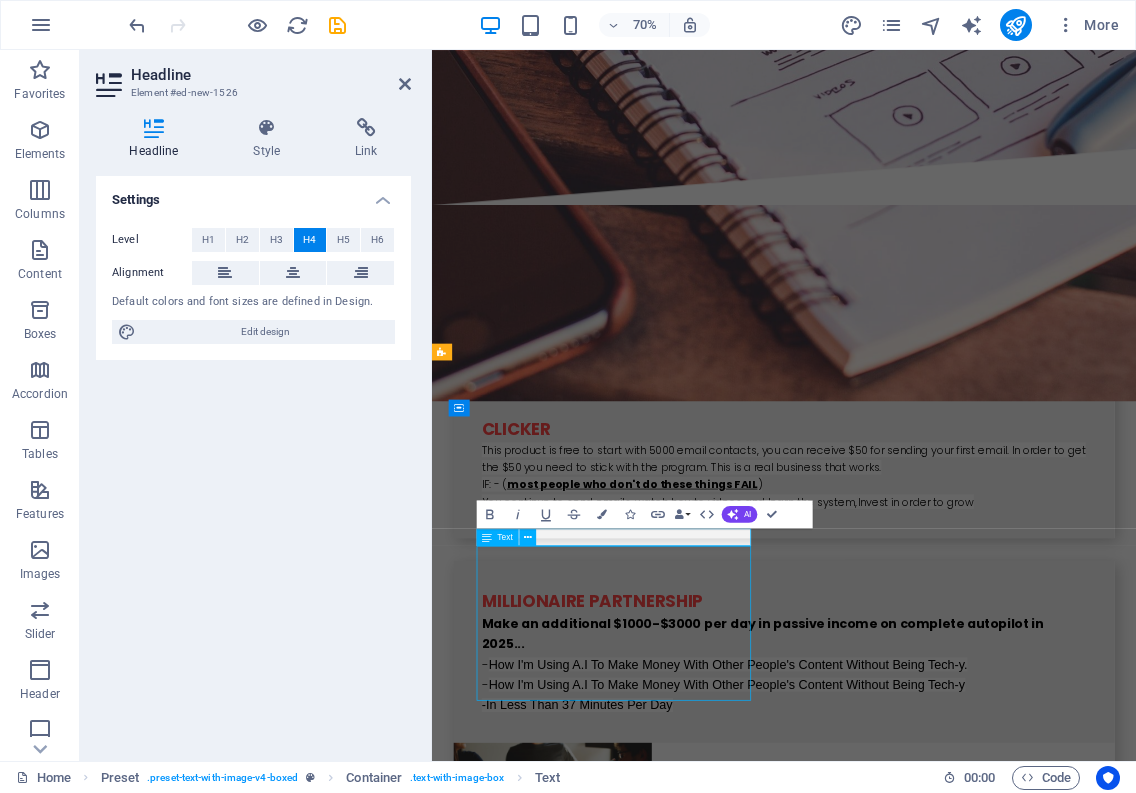 click on "Drop content here or  Add elements  Paste clipboard" at bounding box center [920, 3118] 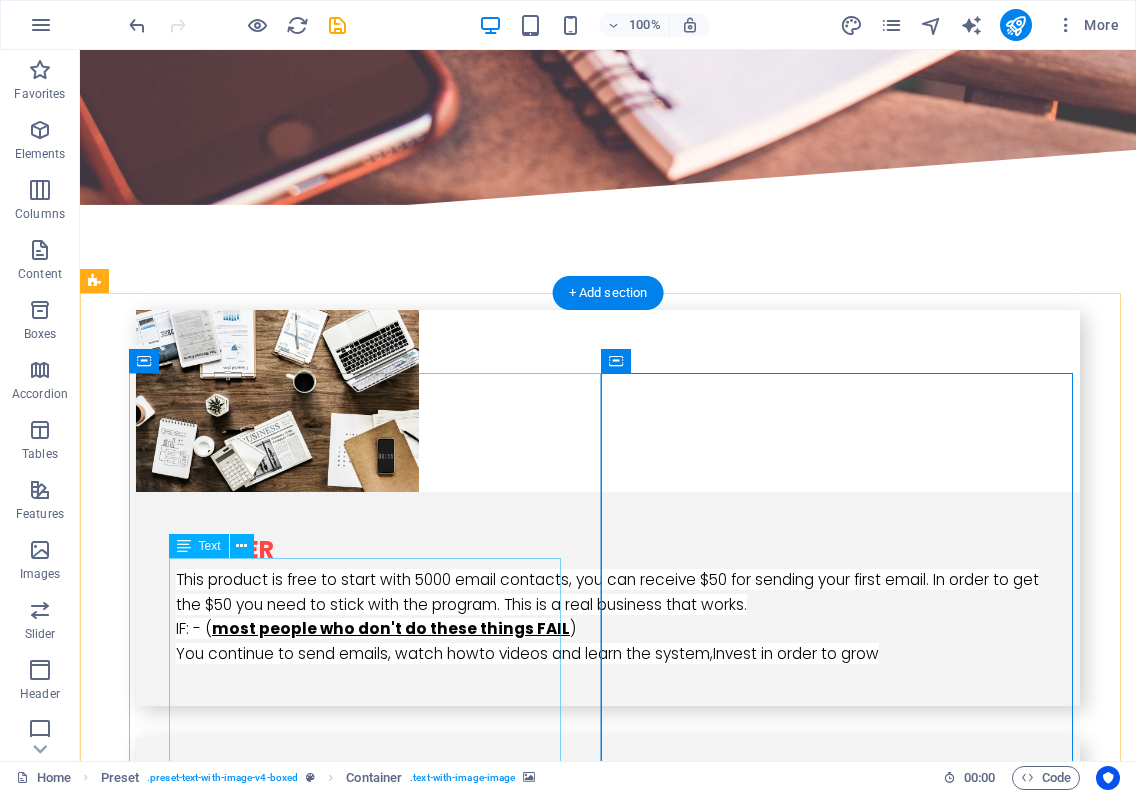 scroll, scrollTop: 3200, scrollLeft: 0, axis: vertical 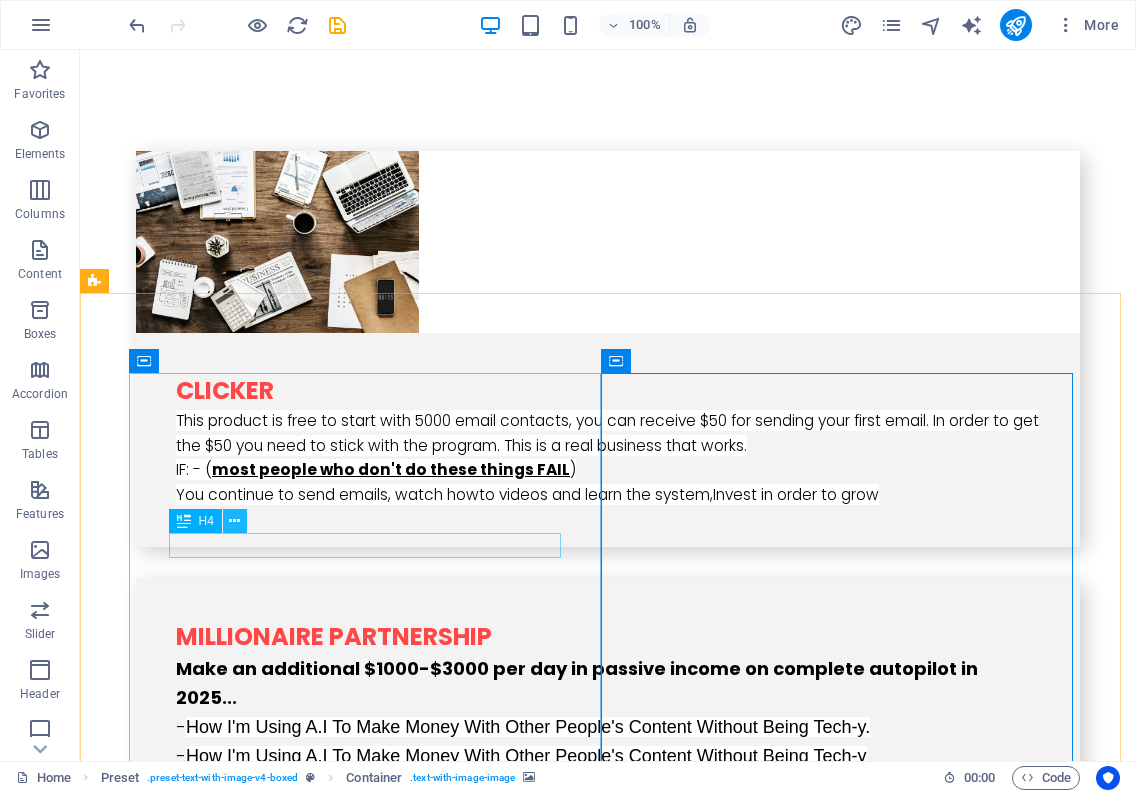 click at bounding box center [234, 521] 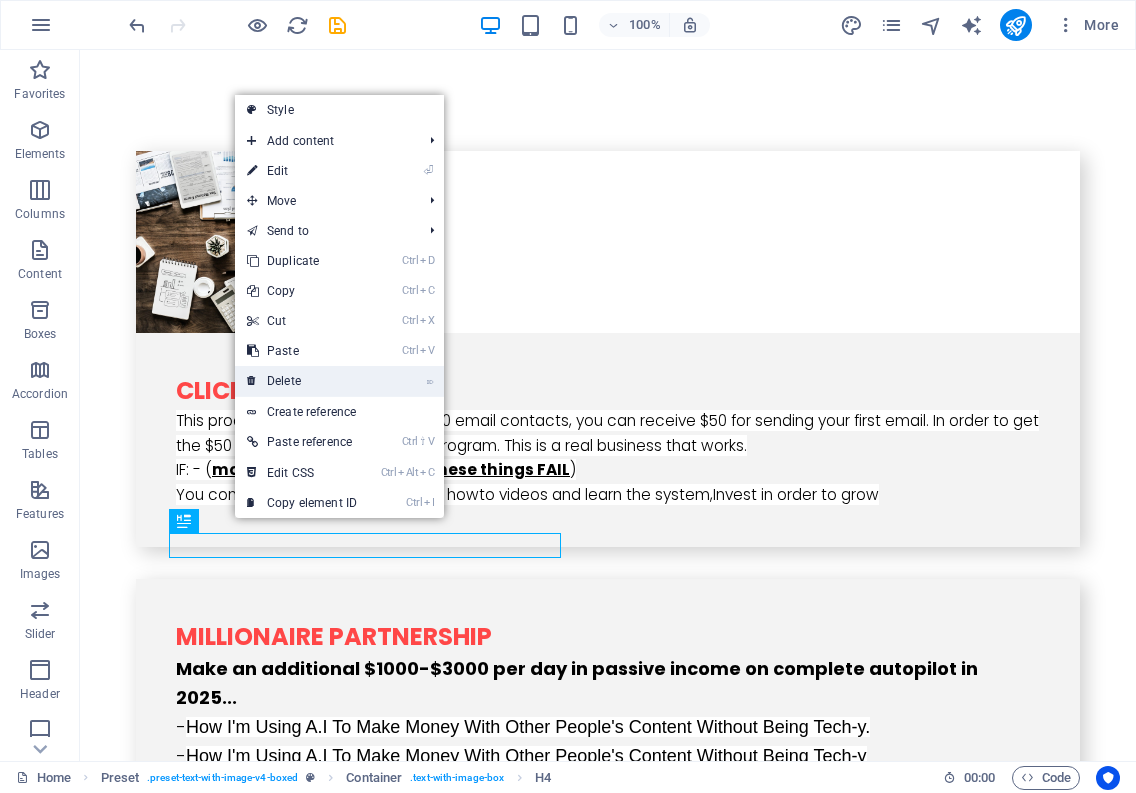 drag, startPoint x: 298, startPoint y: 376, endPoint x: 229, endPoint y: 333, distance: 81.3019 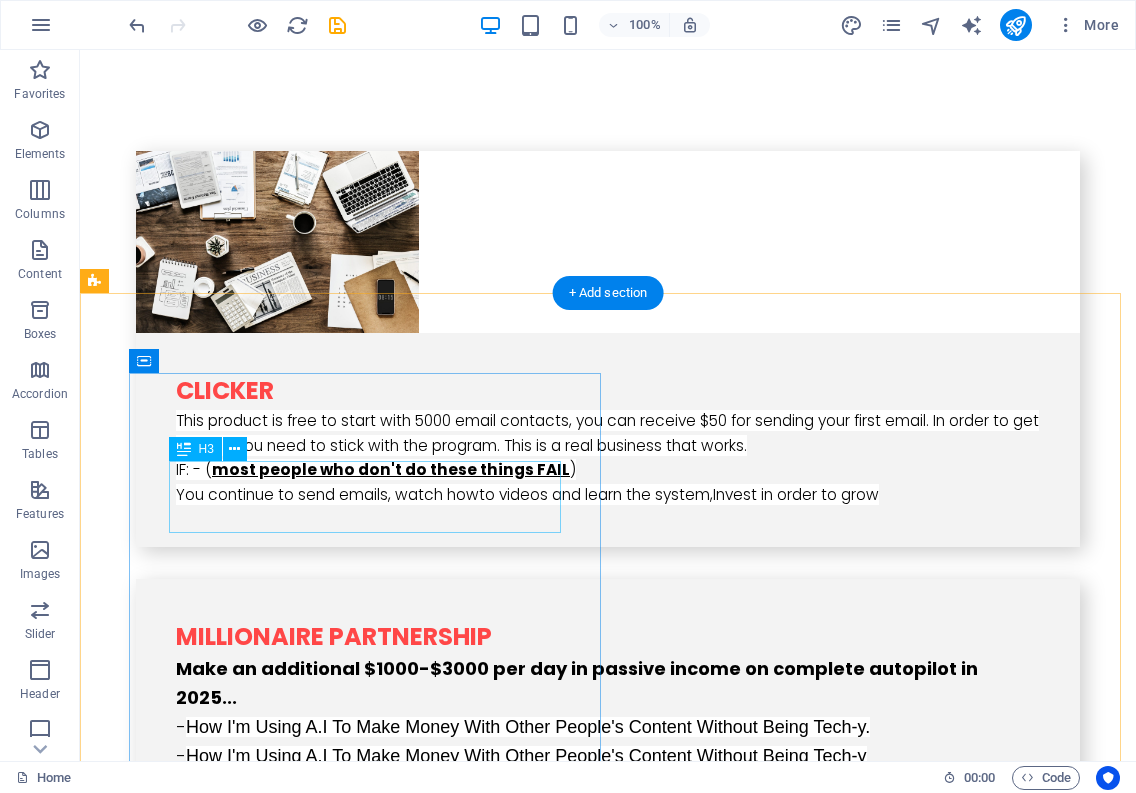 click on "The easiest all-in-onemarketing platform" at bounding box center [568, 2219] 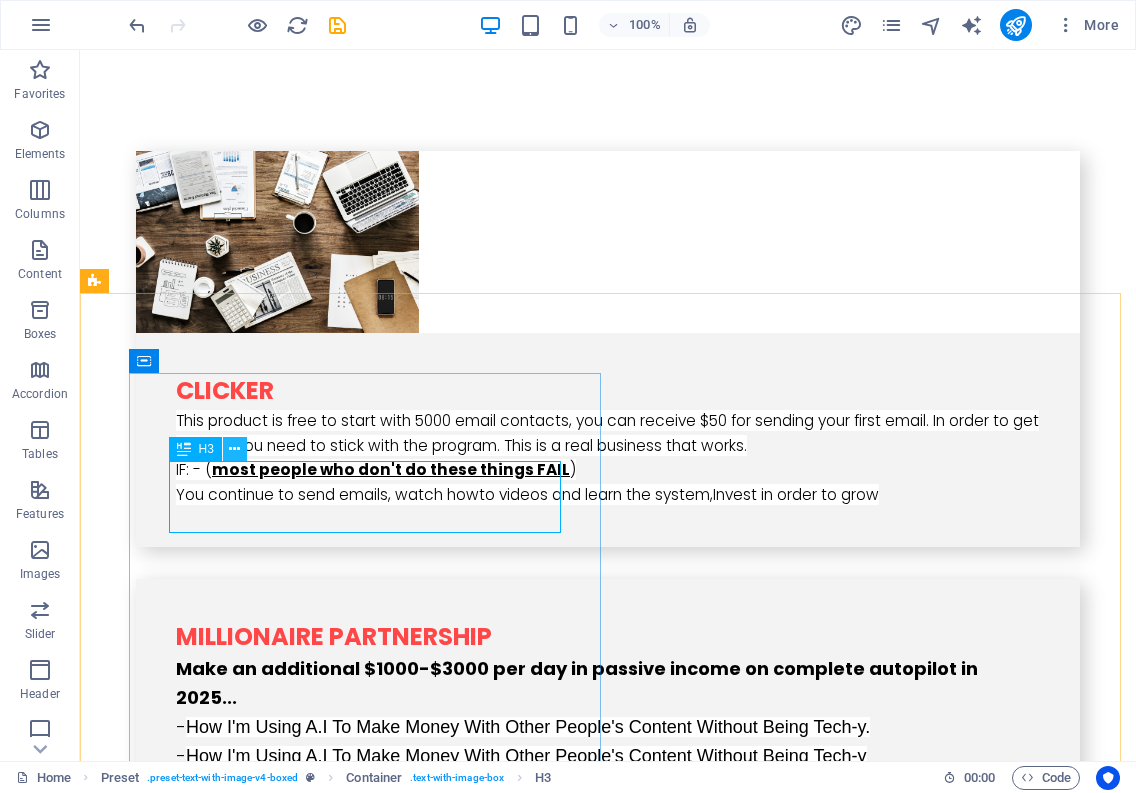 click at bounding box center [234, 449] 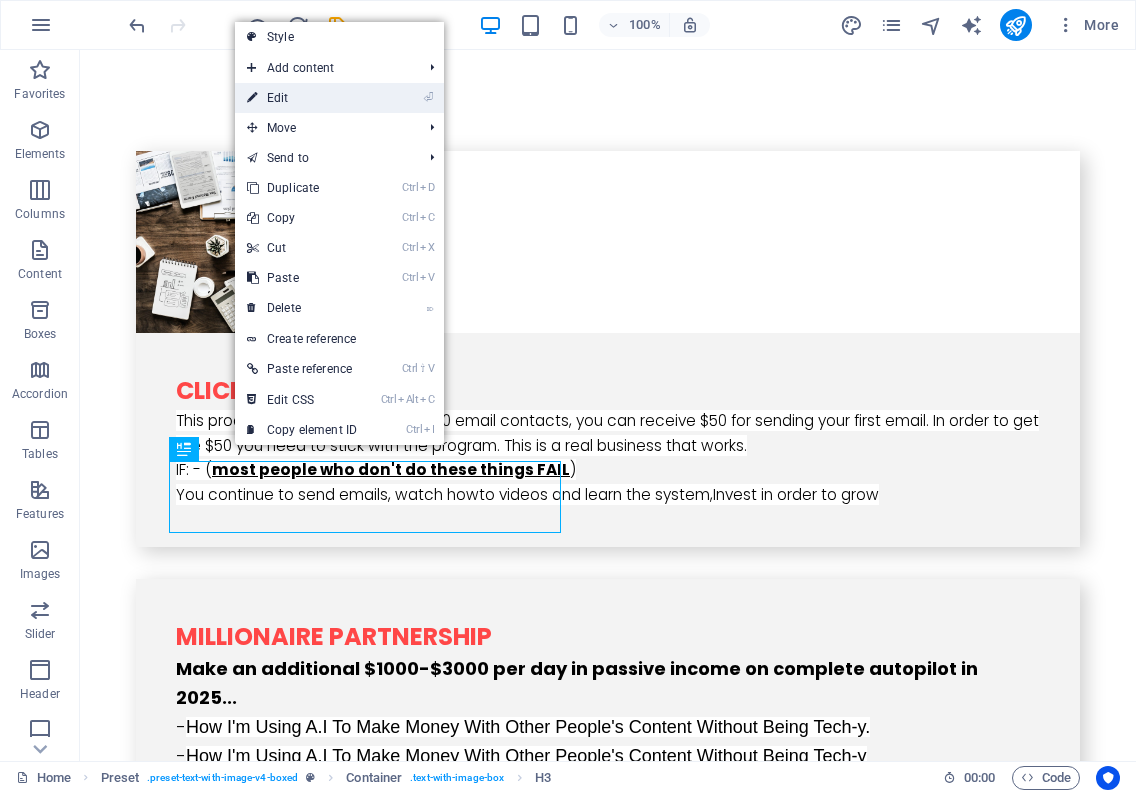 click on "⏎  Edit" at bounding box center [302, 98] 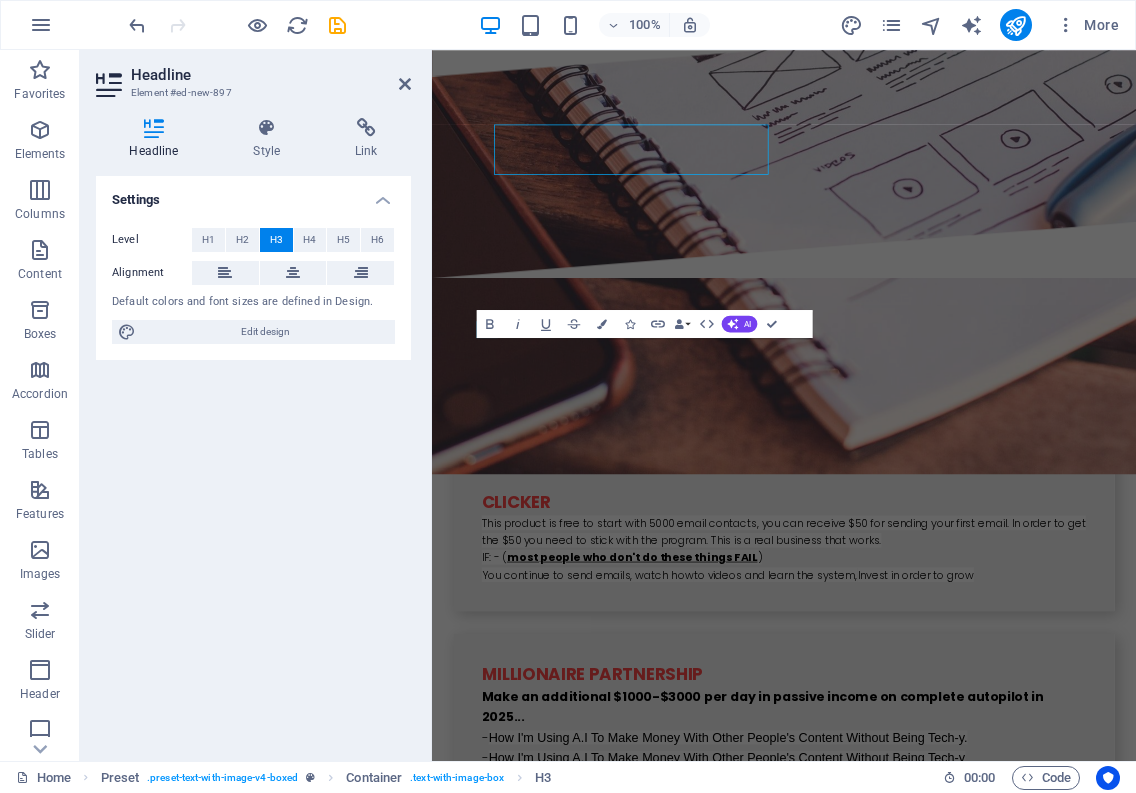 scroll, scrollTop: 3505, scrollLeft: 0, axis: vertical 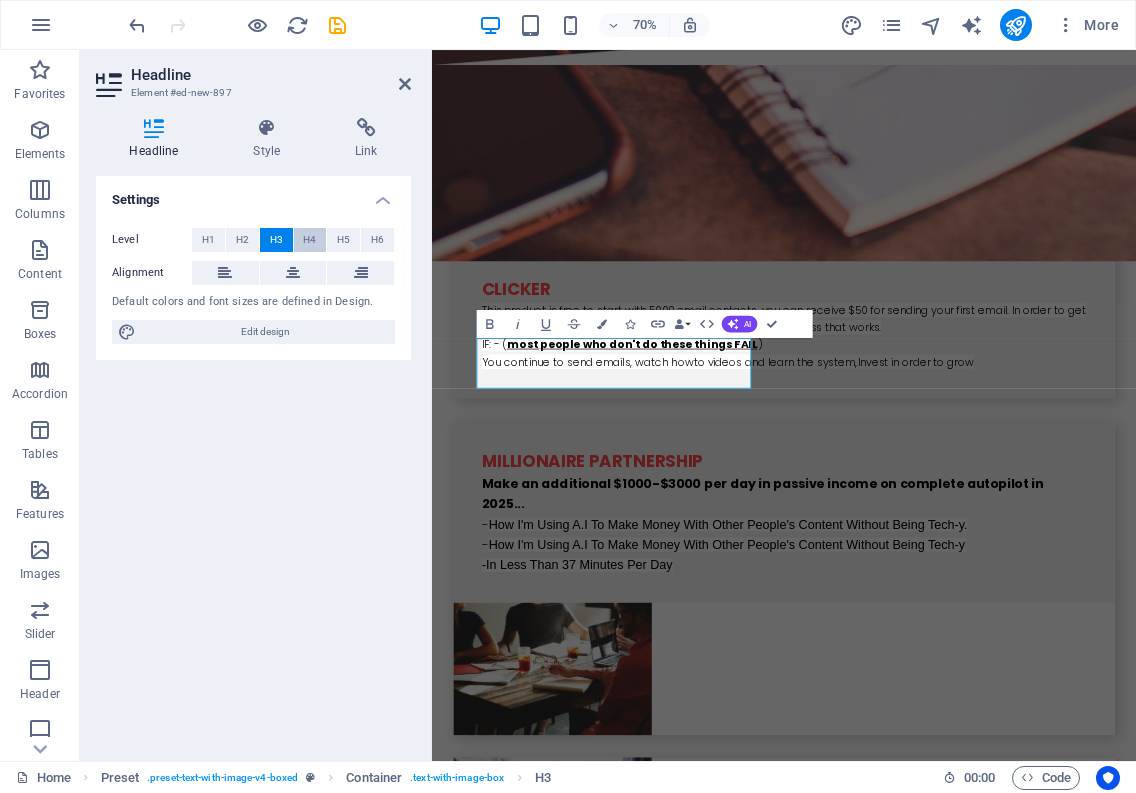 click on "H4" at bounding box center [309, 240] 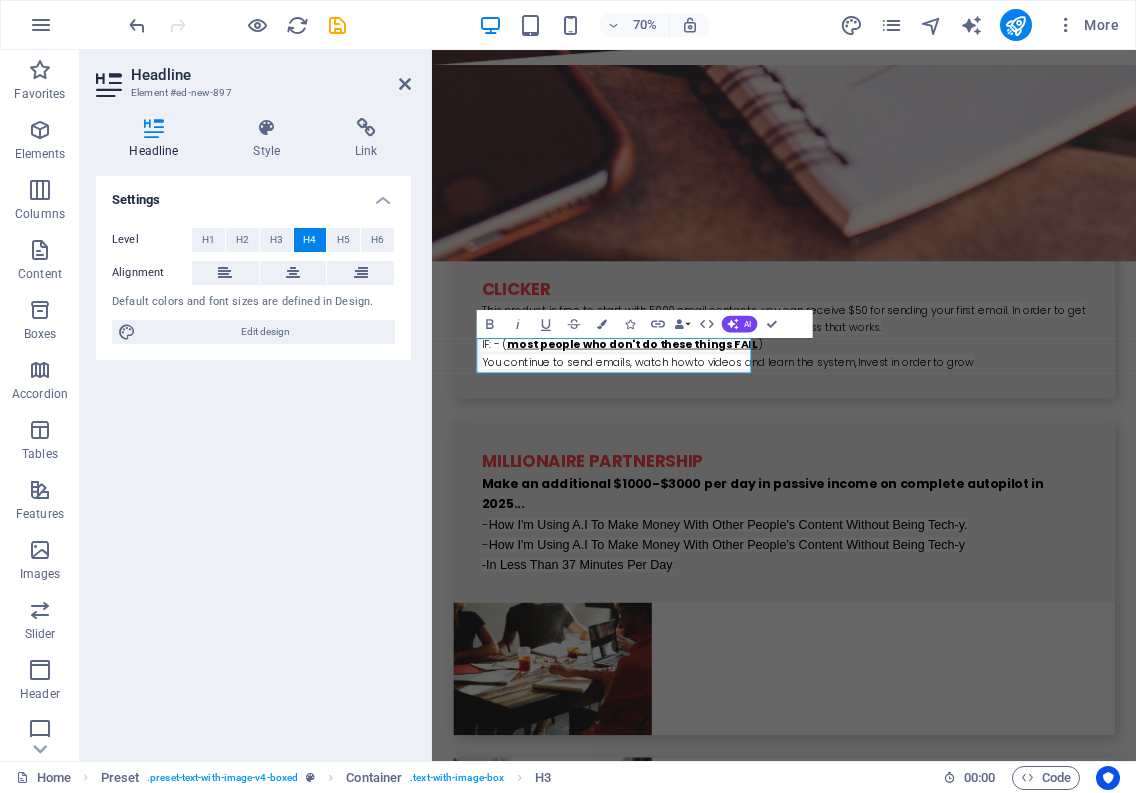 click at bounding box center (920, 2564) 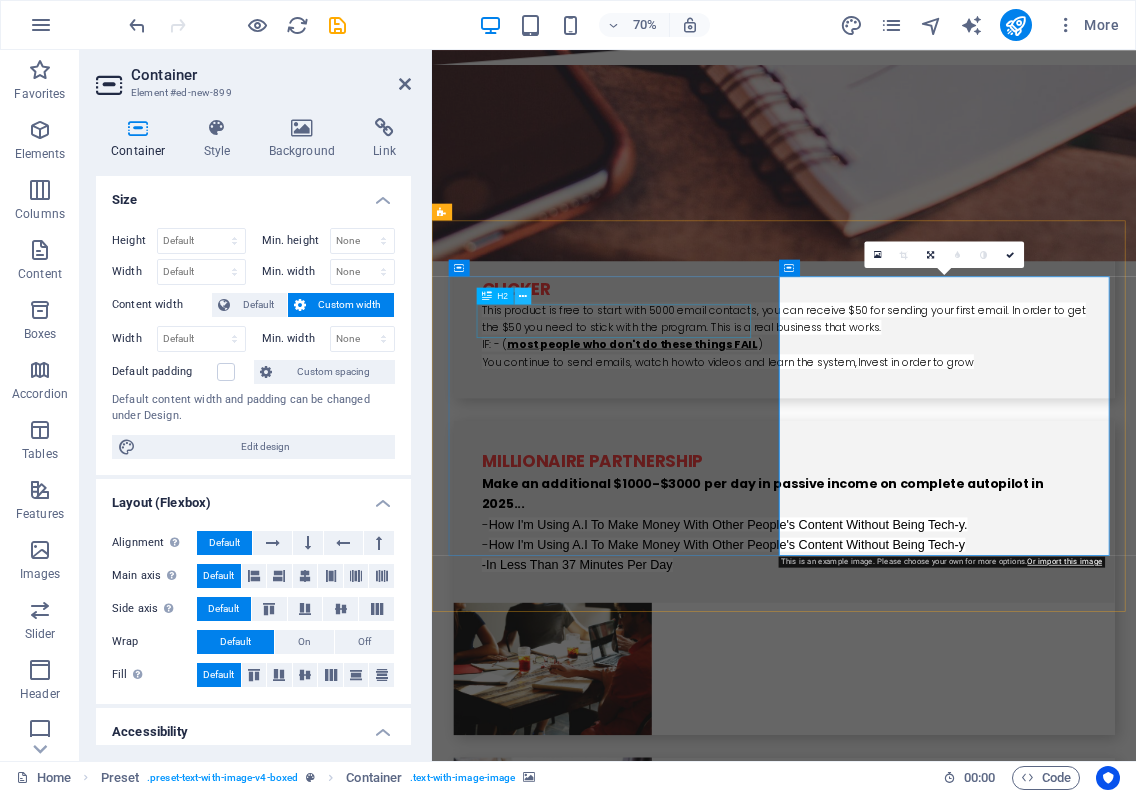click at bounding box center (523, 296) 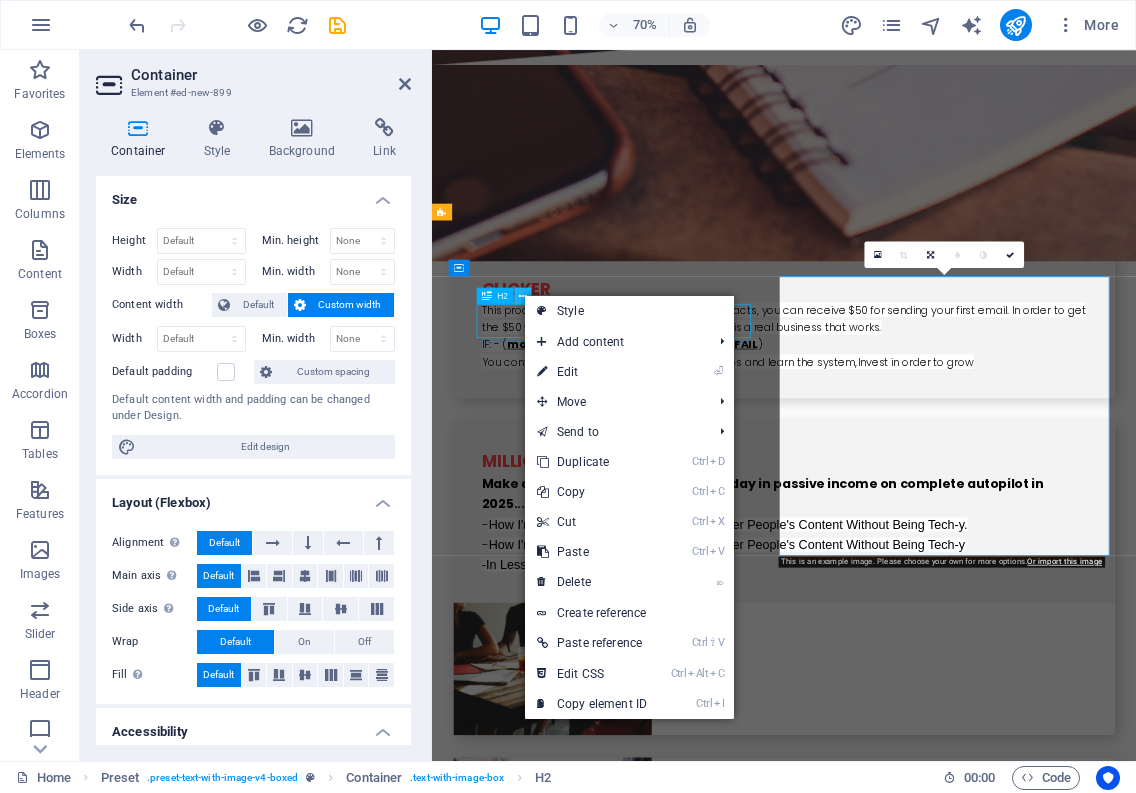 scroll, scrollTop: 3200, scrollLeft: 0, axis: vertical 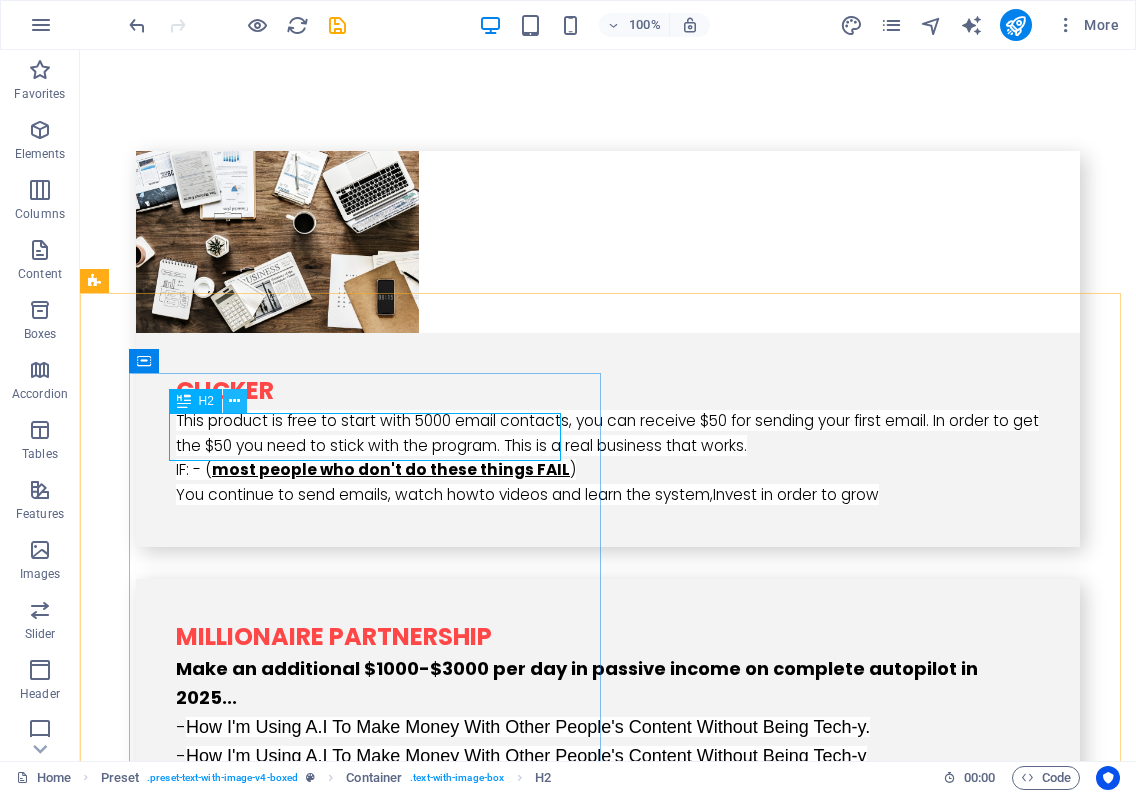 click at bounding box center [234, 401] 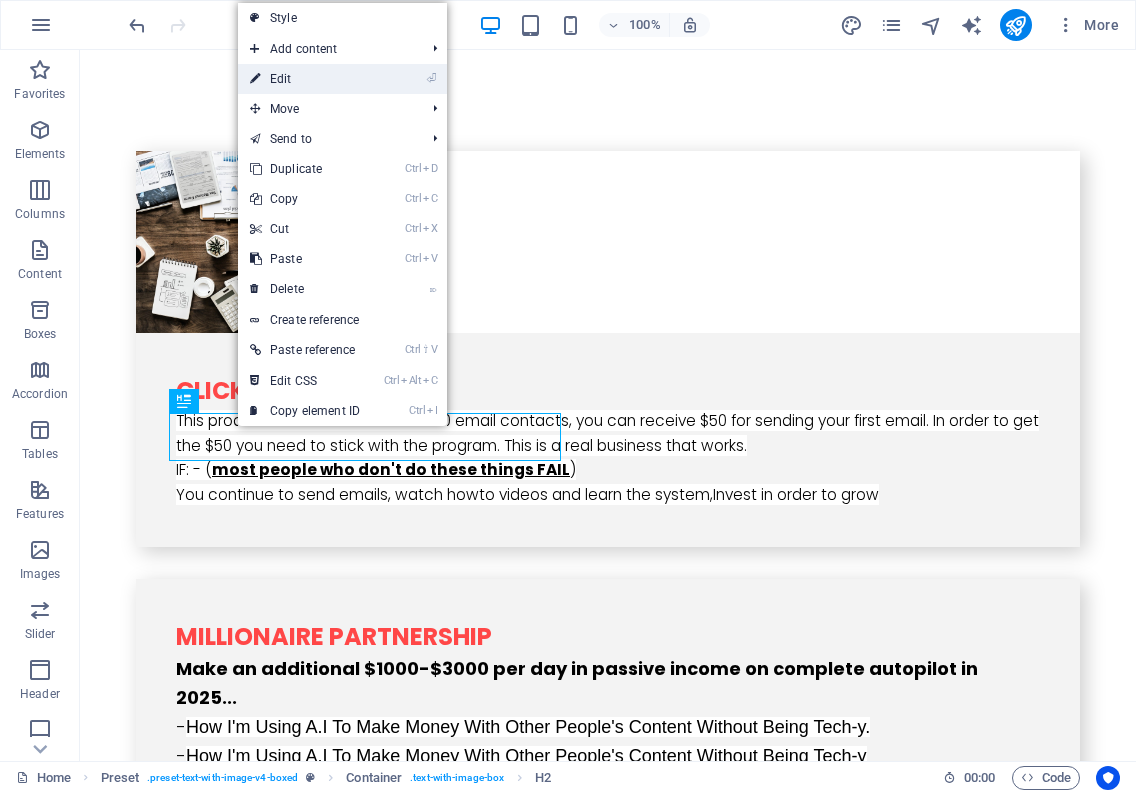 click on "⏎  Edit" at bounding box center (305, 79) 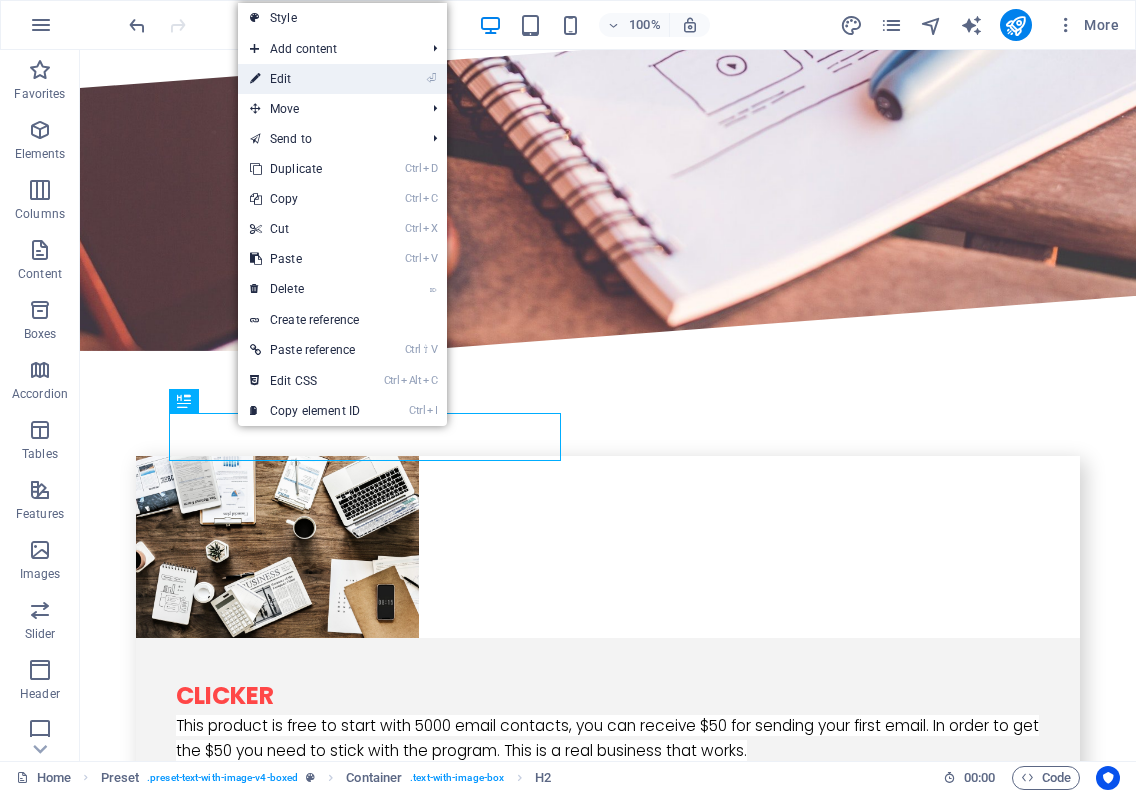 scroll, scrollTop: 3505, scrollLeft: 0, axis: vertical 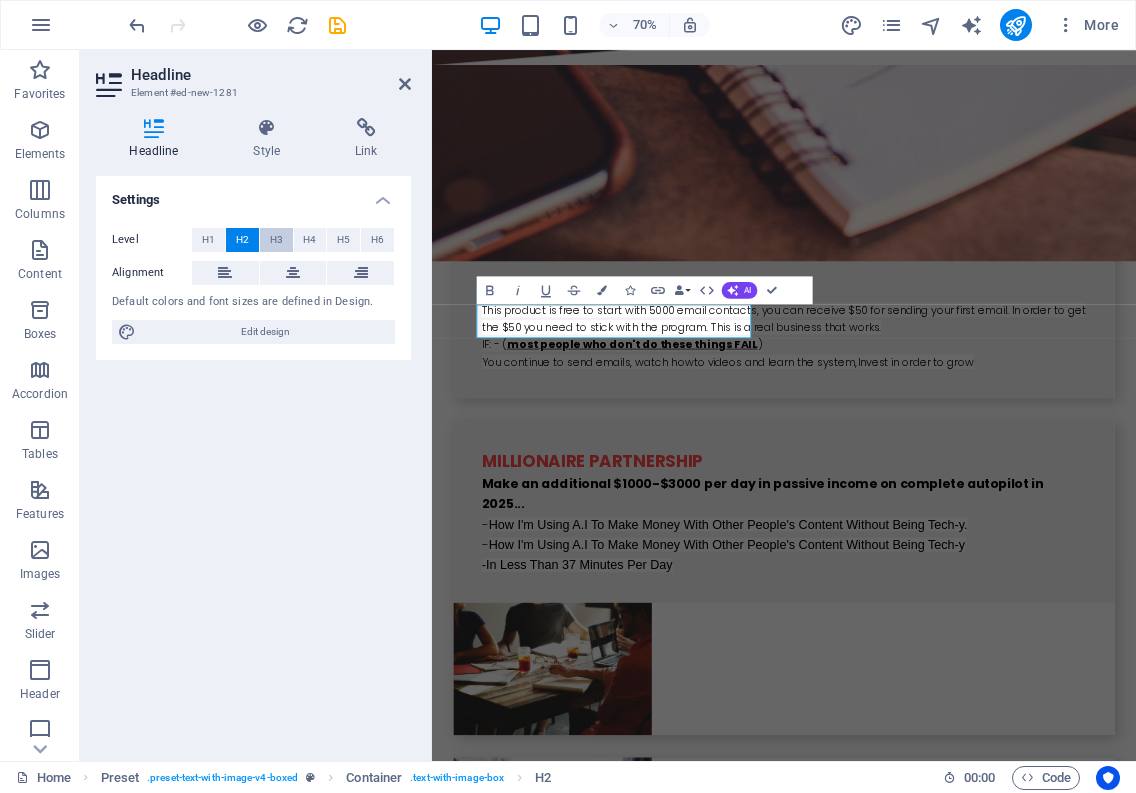 click on "H3" at bounding box center [276, 240] 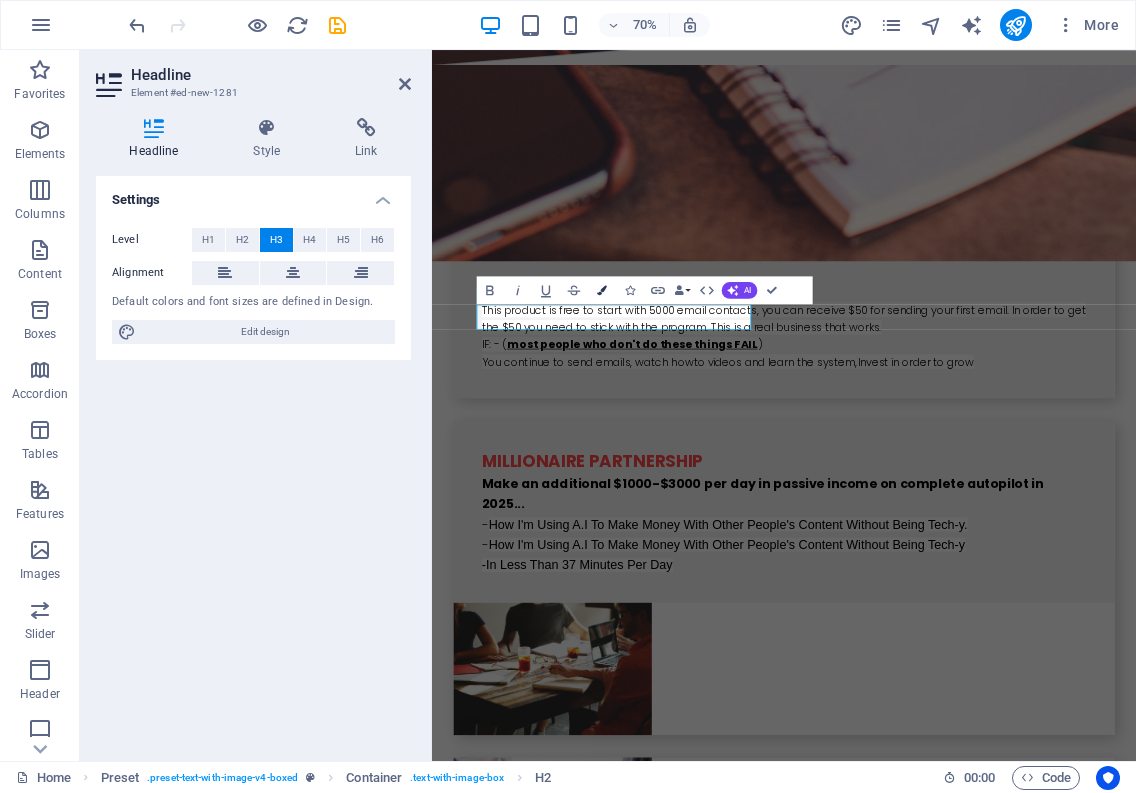 click at bounding box center [602, 290] 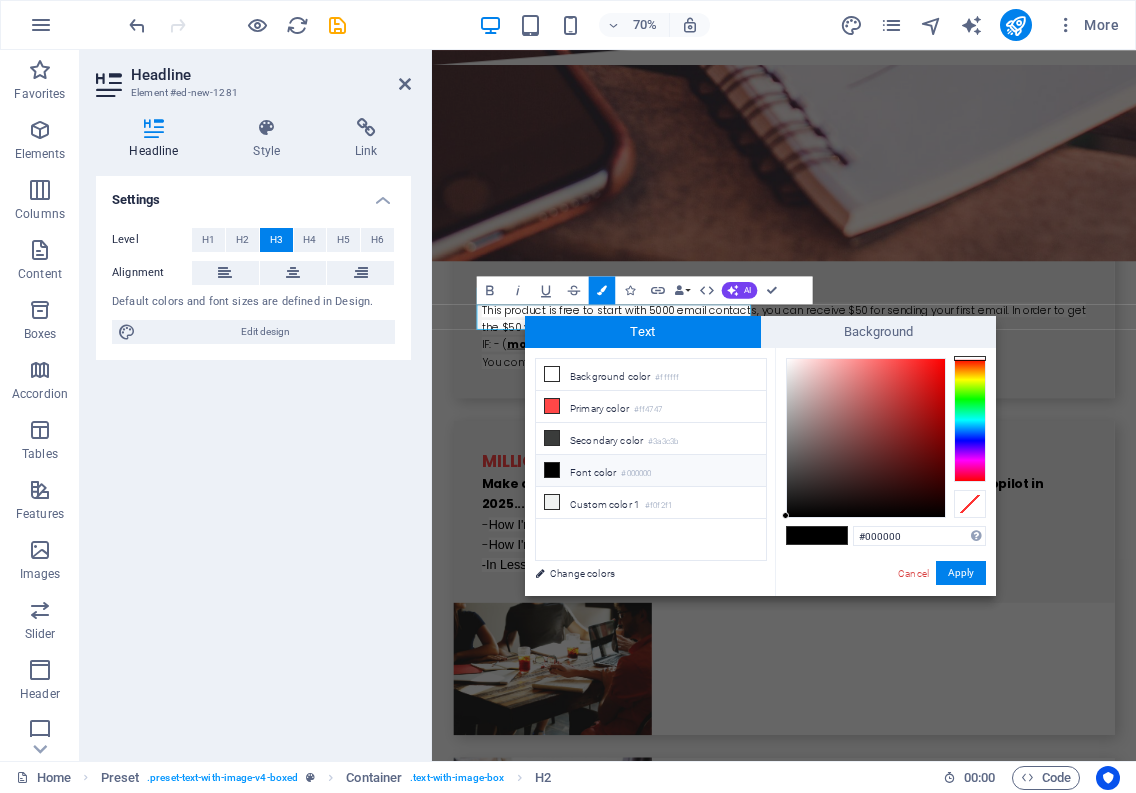 drag, startPoint x: 906, startPoint y: 537, endPoint x: 848, endPoint y: 537, distance: 58 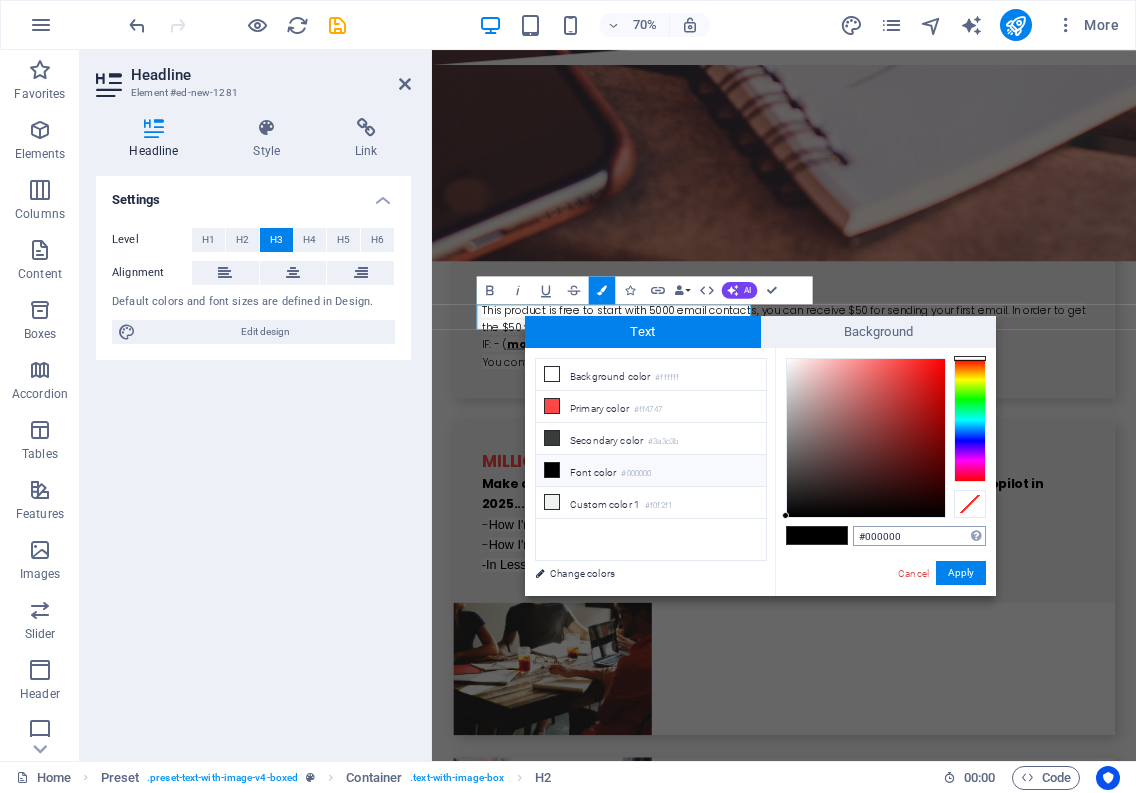 type on "#ff4747" 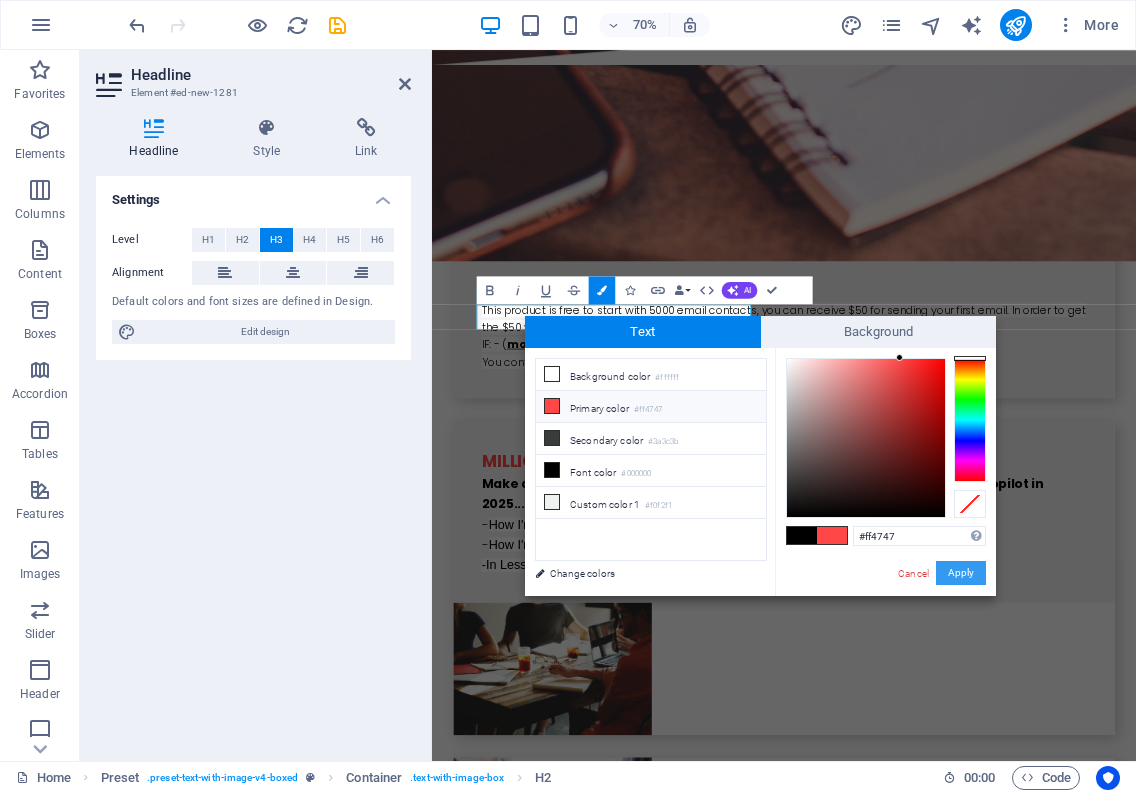 click on "Apply" at bounding box center [961, 573] 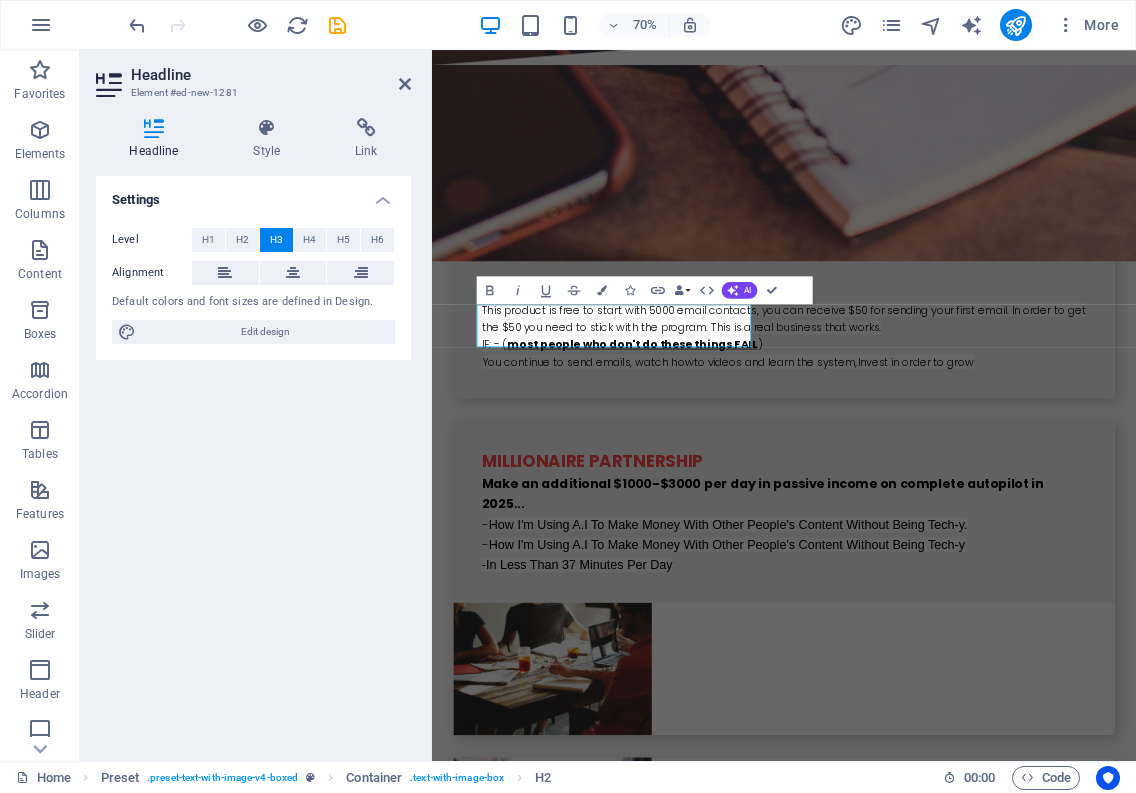click at bounding box center [920, 2583] 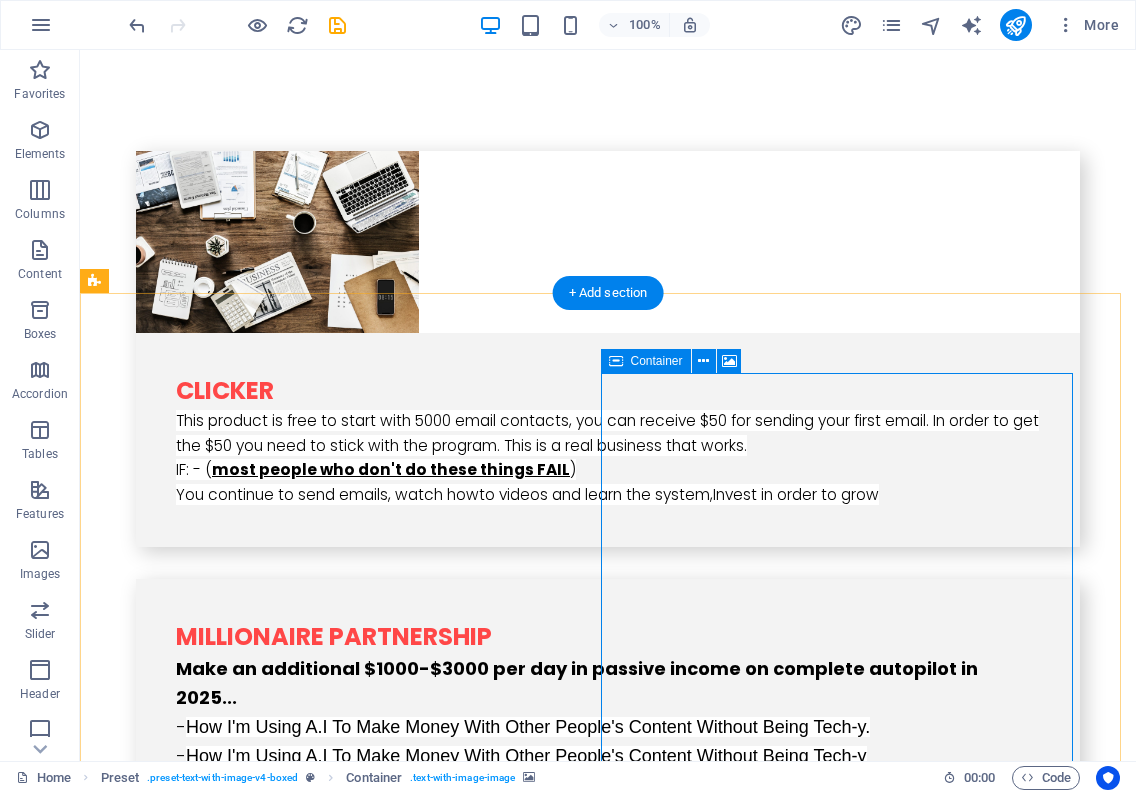 scroll, scrollTop: 3200, scrollLeft: 0, axis: vertical 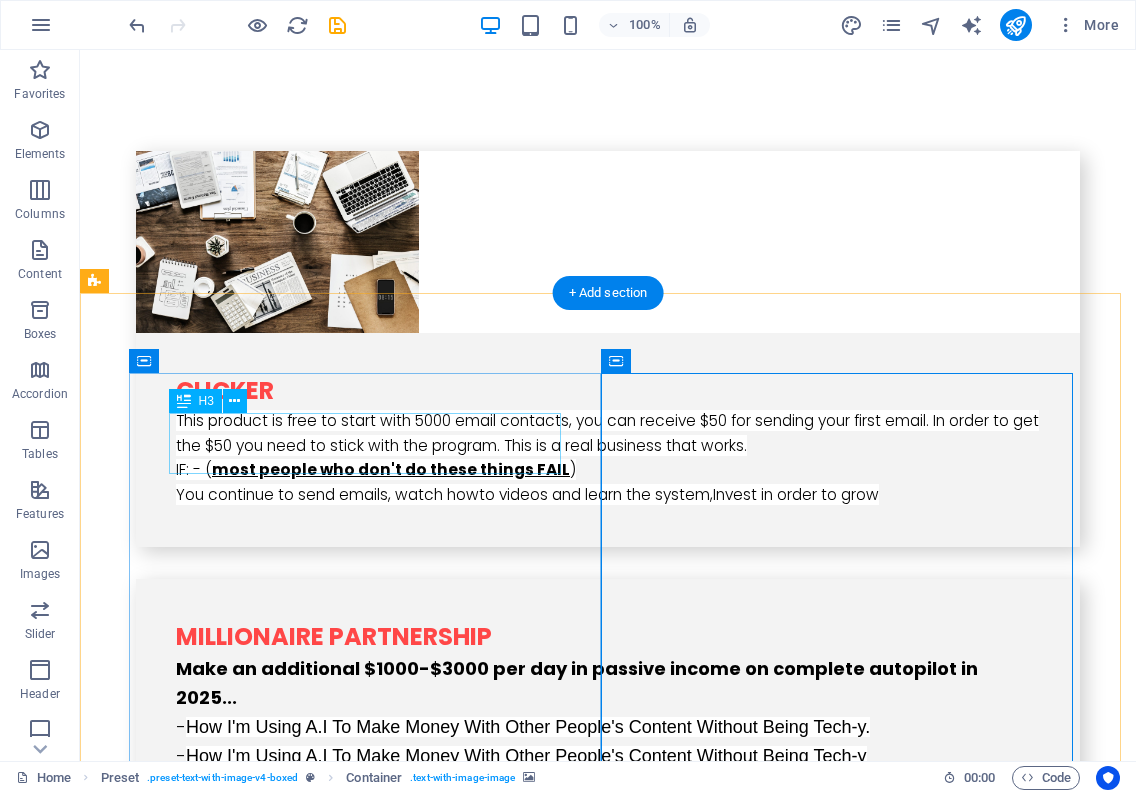 click on "​ systeme" at bounding box center [568, 2183] 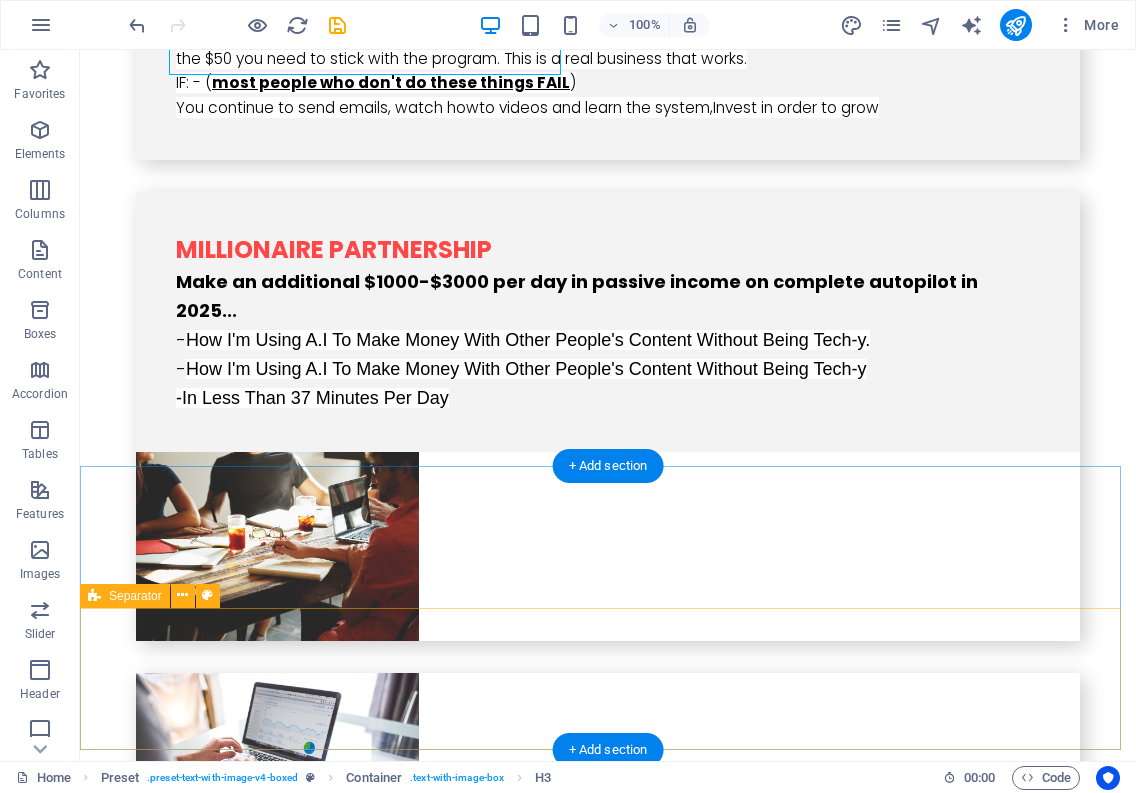 scroll, scrollTop: 3600, scrollLeft: 0, axis: vertical 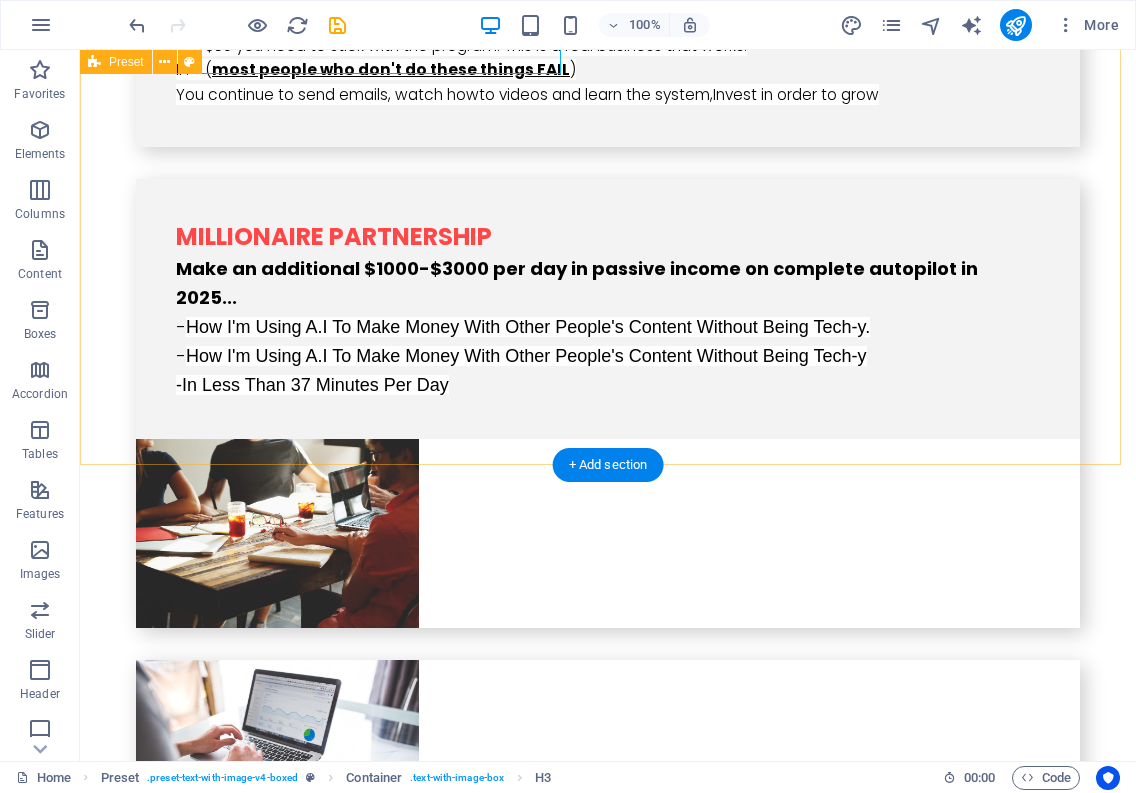 click on "systeme The easiest all-in-onemarketing platform Lorem ipsum dolor sit amet, consectetuer adipiscing elit. Aenean commodo ligula eget dolor. Lorem ipsum dolor sit amet, consectetuer adipiscing elit leget dolor. Lorem ipsum dolor sit amet, consectetuer adipiscing elit. Aenean commodo ligula eget dolor. Lorem ipsum dolor sit amet, consectetuer adipiscing elit dolor consectetuer adipiscing elit leget dolor. Lorem elit saget ipsum dolor sit amet, consectetuer. Drop content here or Add elements Paste clipboard" at bounding box center [608, 2122] 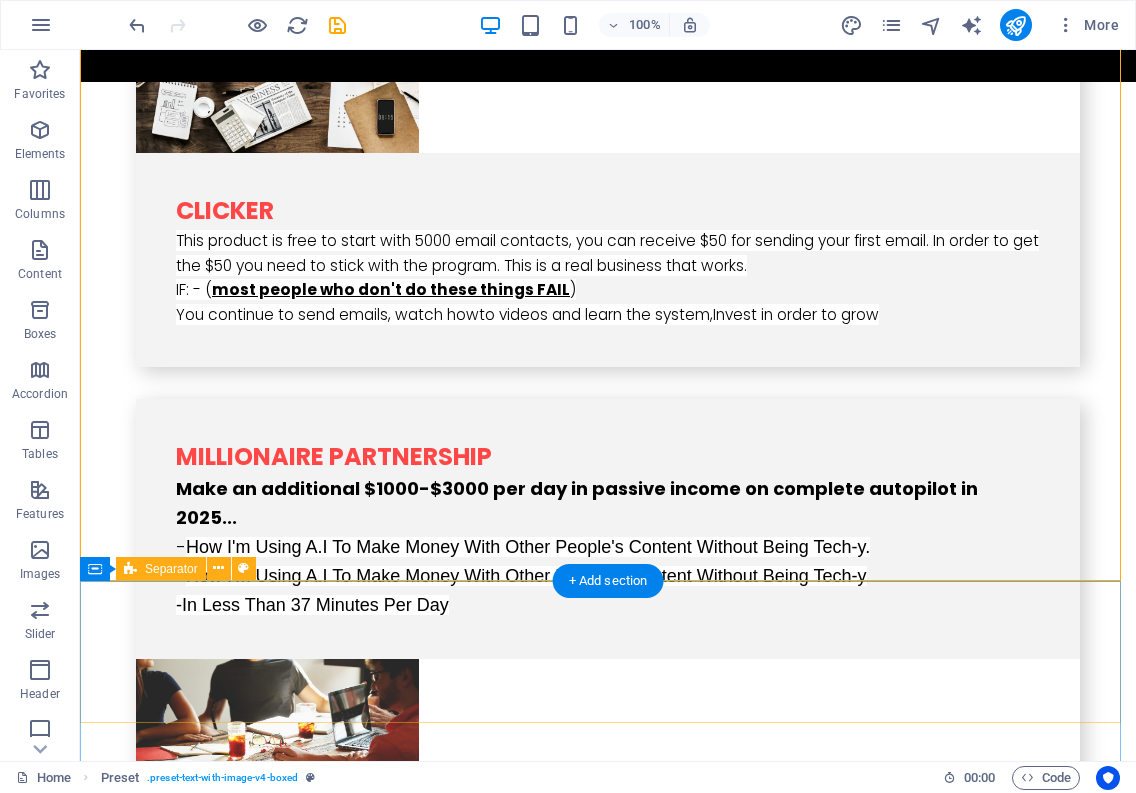 scroll, scrollTop: 3200, scrollLeft: 0, axis: vertical 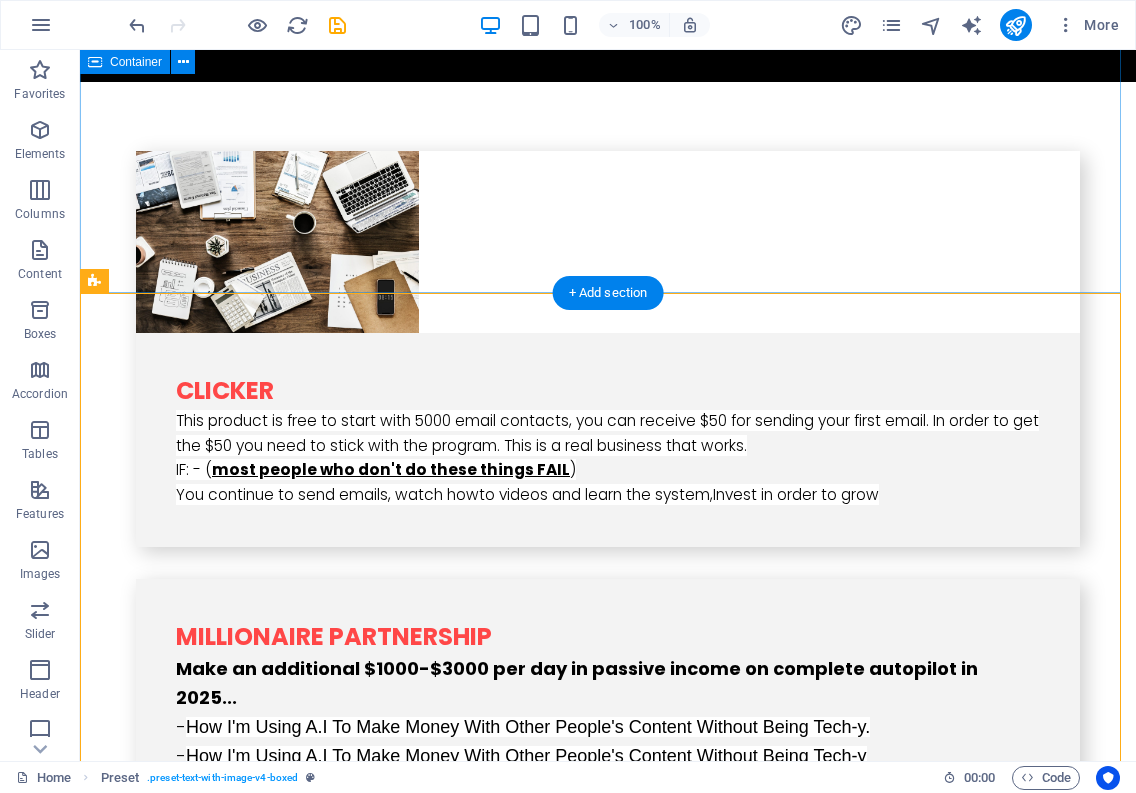 click on "Clicker This product is free to start with 5000 email contacts, you can receive $50 for sending your first email. In order to get the $50 you need to stick with the program. This is a real business that works. IF: - ( most people who don't do these things FAIL ) You continue to send emails, watch how to videos and learn the system, Invest in order to grow Millionaire Partnership Make an additional $1000-$3000 per day in passive income on complete autopilot in 2025... - How I'm Using A.I To Make Money With Other People's Content Without Being Tech-y. - How I'm Using A.I To Make Money With Other People's Content Without Being Tech-y - In Less Than 37 Minutes Per Day Groove Pages The Ultimate All-in-One Platform for Explosive Growth When members sign up for a free Groove account, they get immediate access to a website creator, funnel builder and shopping cart software, all of which allows them to have everything they need to start selling products and services online. Creative Travel ." at bounding box center (608, 1052) 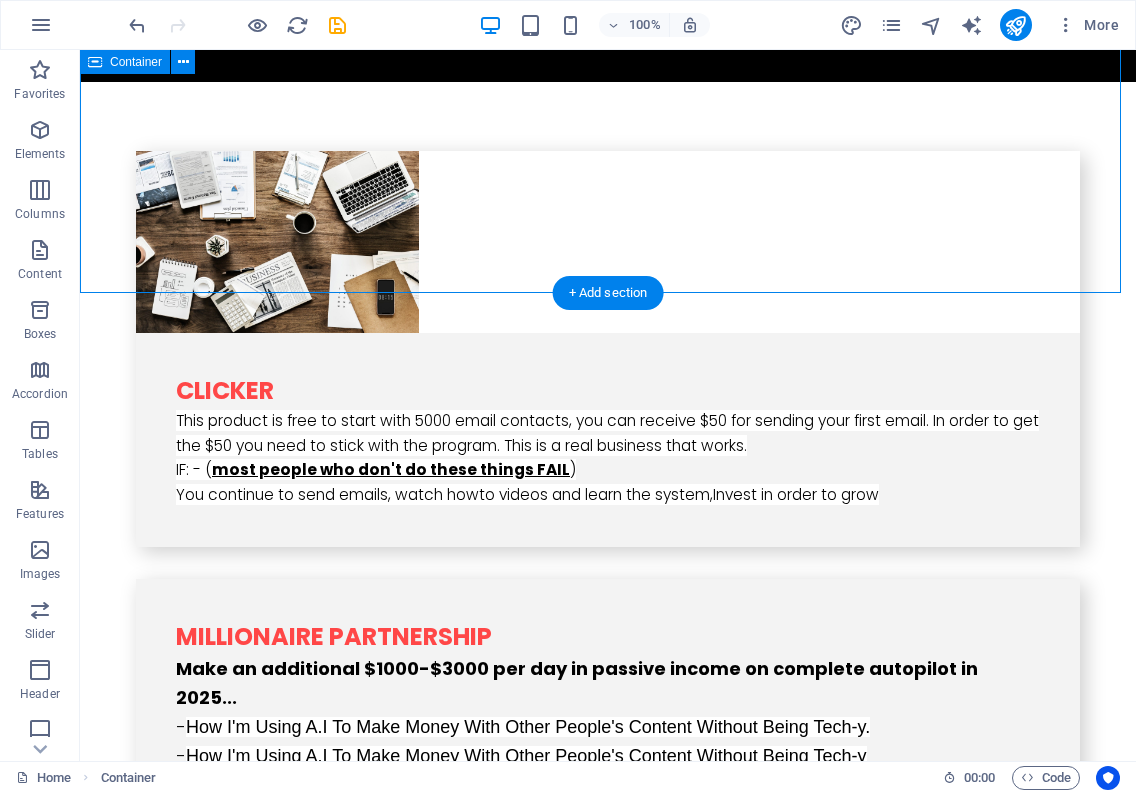 click on "Clicker This product is free to start with 5000 email contacts, you can receive $50 for sending your first email. In order to get the $50 you need to stick with the program. This is a real business that works. IF: - ( most people who don't do these things FAIL ) You continue to send emails, watch how to videos and learn the system, Invest in order to grow Millionaire Partnership Make an additional $1000-$3000 per day in passive income on complete autopilot in 2025... - How I'm Using A.I To Make Money With Other People's Content Without Being Tech-y. - How I'm Using A.I To Make Money With Other People's Content Without Being Tech-y - In Less Than 37 Minutes Per Day Groove Pages The Ultimate All-in-One Platform for Explosive Growth When members sign up for a free Groove account, they get immediate access to a website creator, funnel builder and shopping cart software, all of which allows them to have everything they need to start selling products and services online. Creative Travel ." at bounding box center (608, 1052) 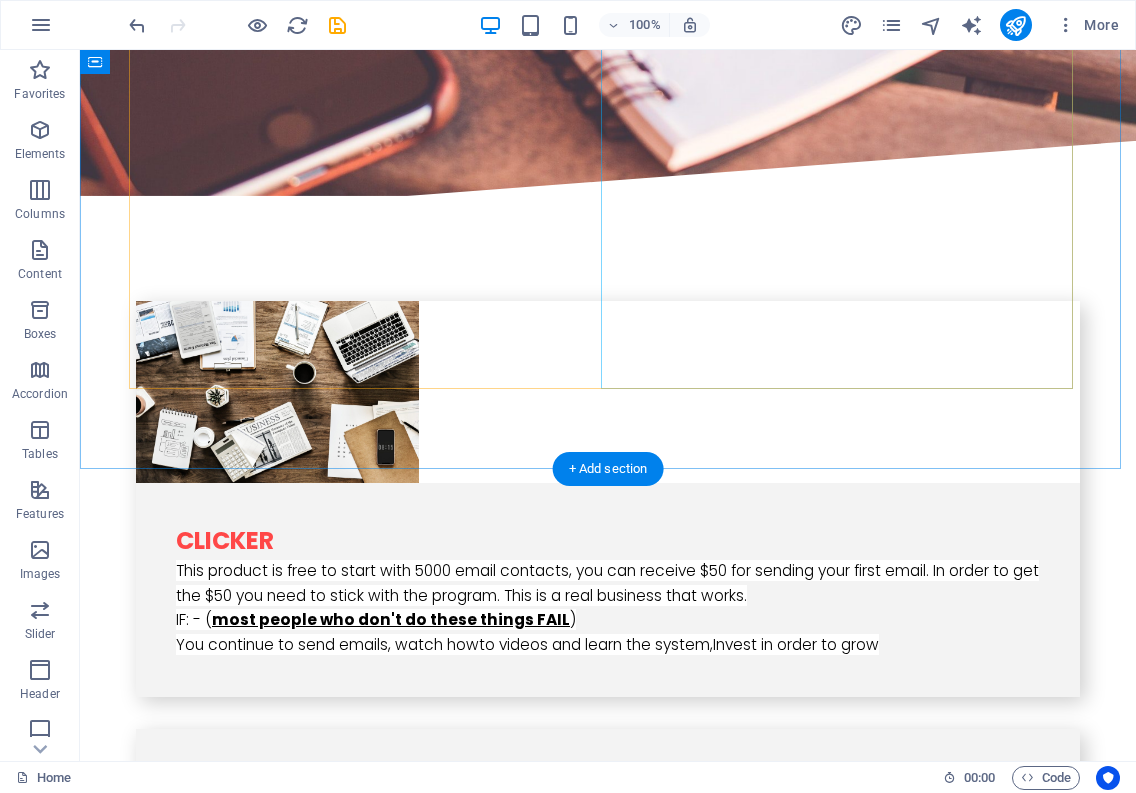 scroll, scrollTop: 3100, scrollLeft: 0, axis: vertical 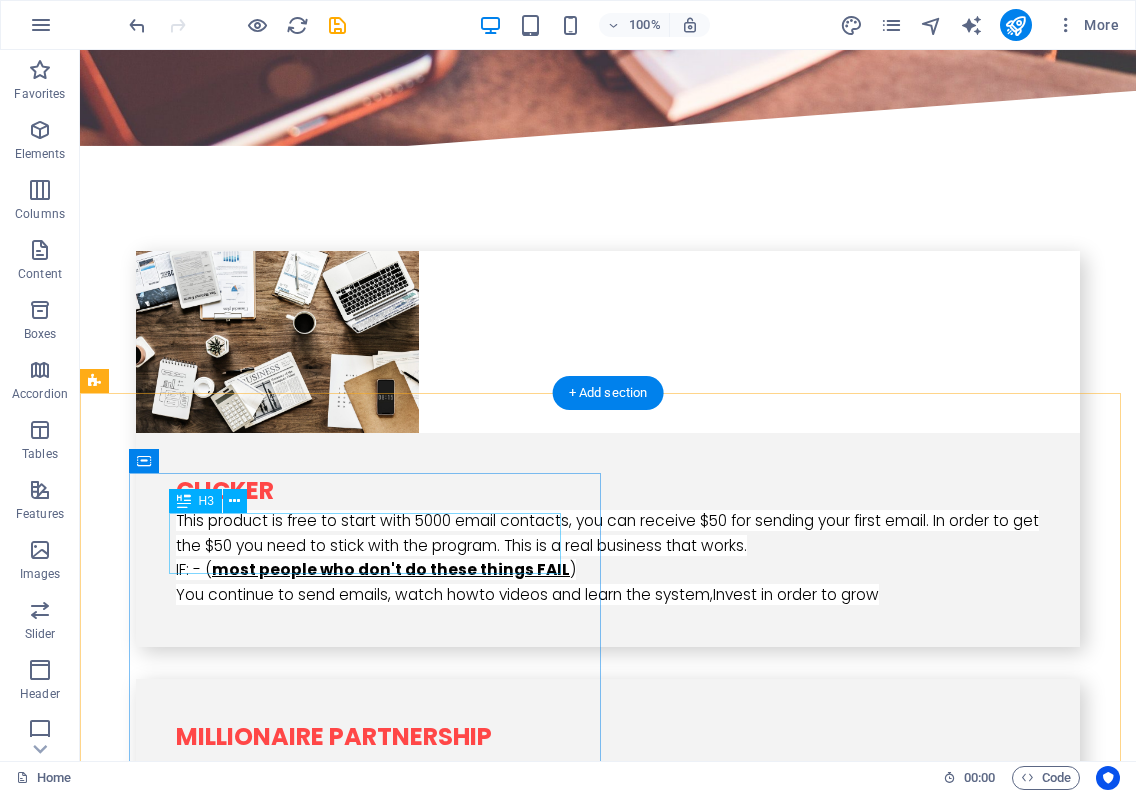click on "​ systeme" at bounding box center [568, 2283] 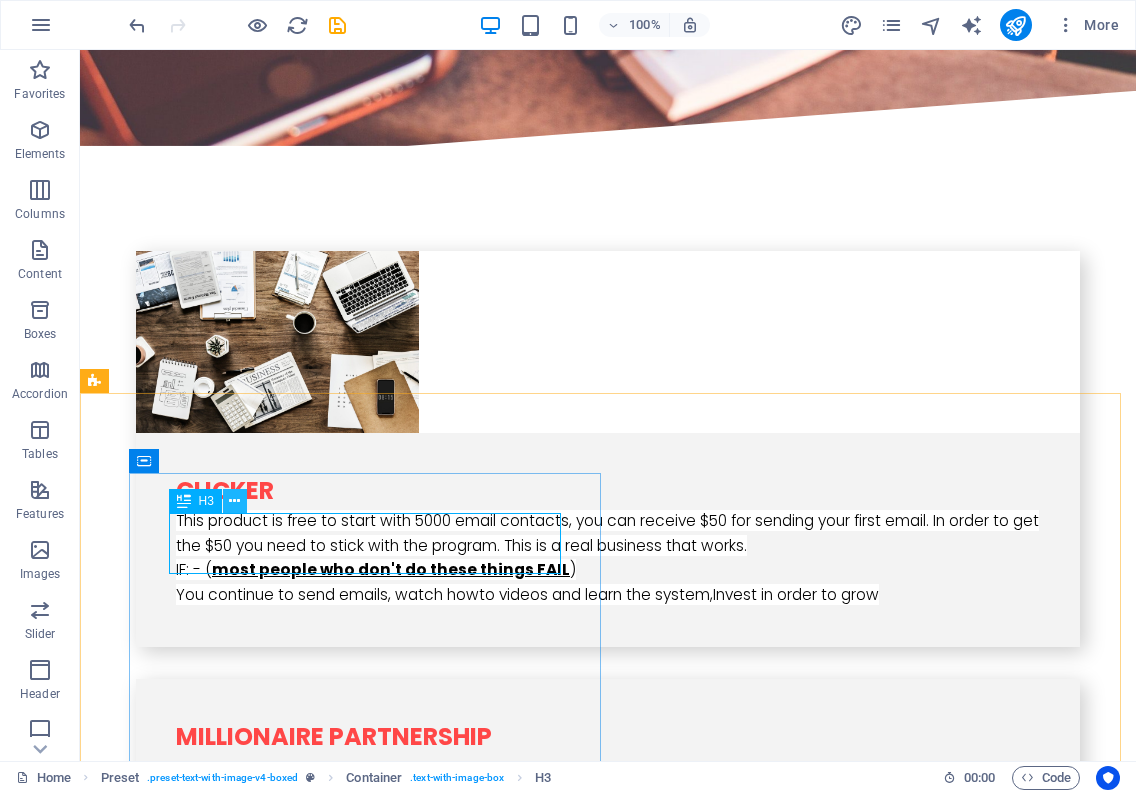 click at bounding box center [234, 501] 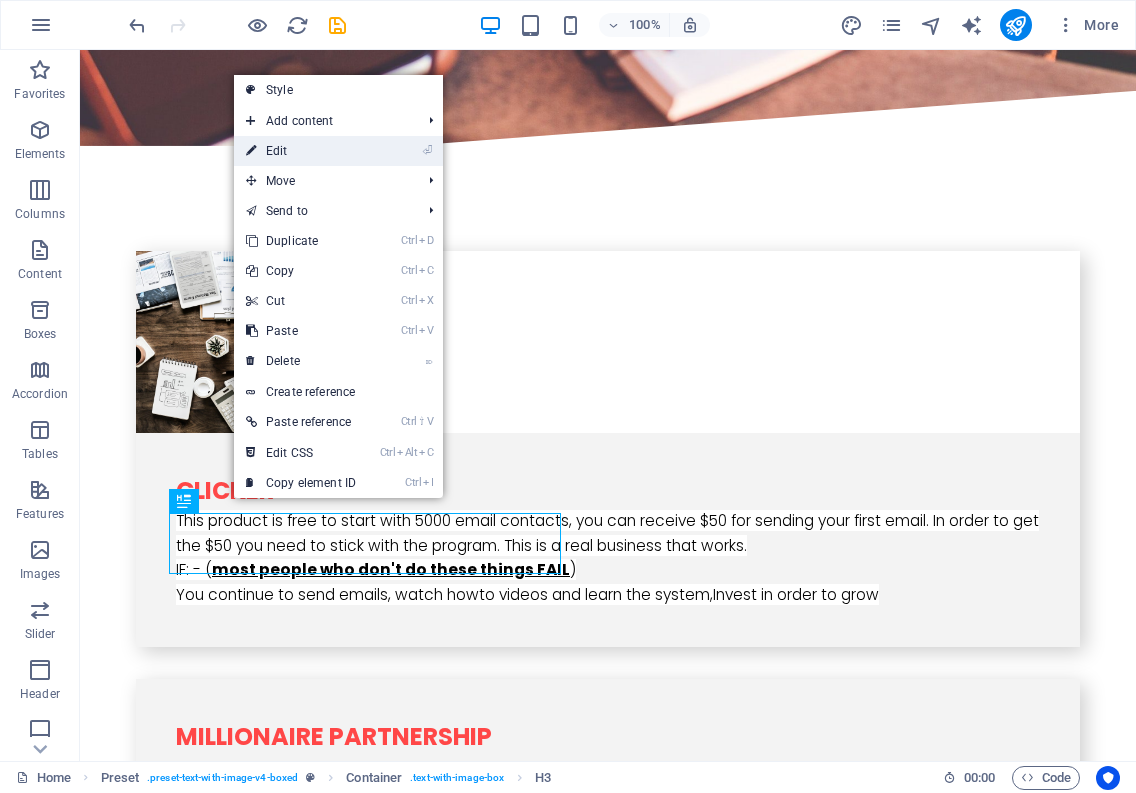 click on "⏎  Edit" at bounding box center [301, 151] 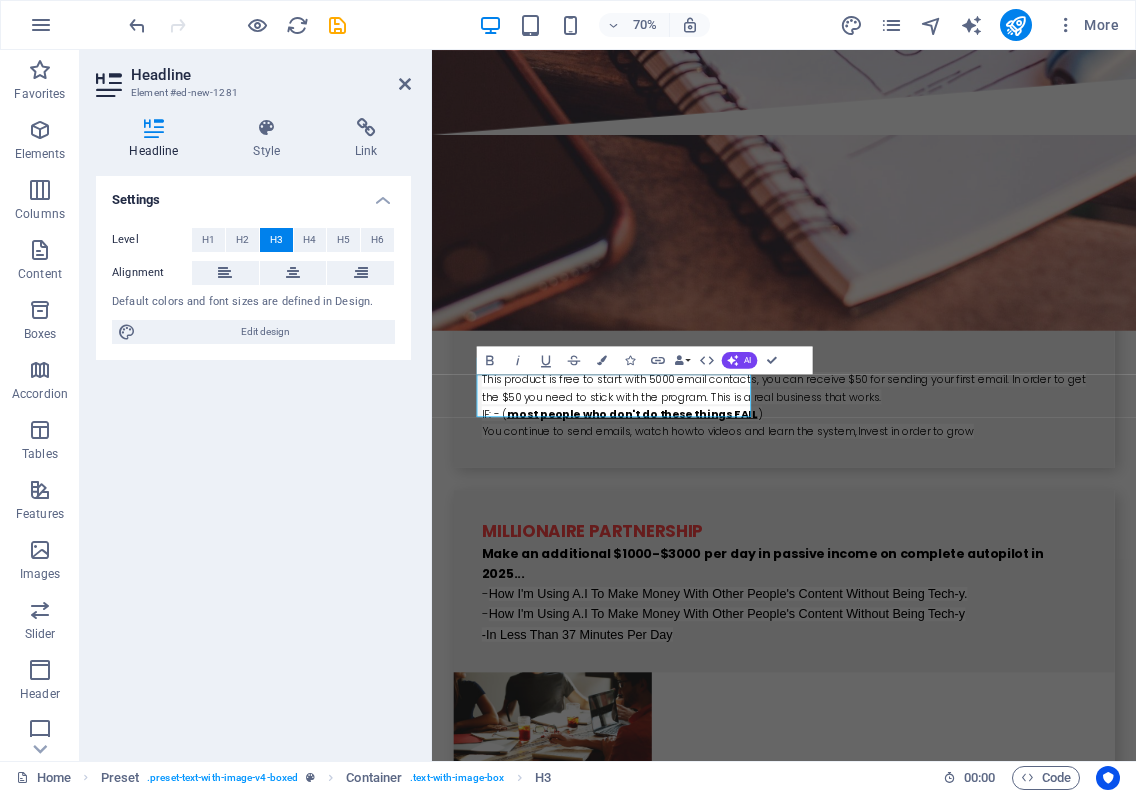 scroll, scrollTop: 3405, scrollLeft: 0, axis: vertical 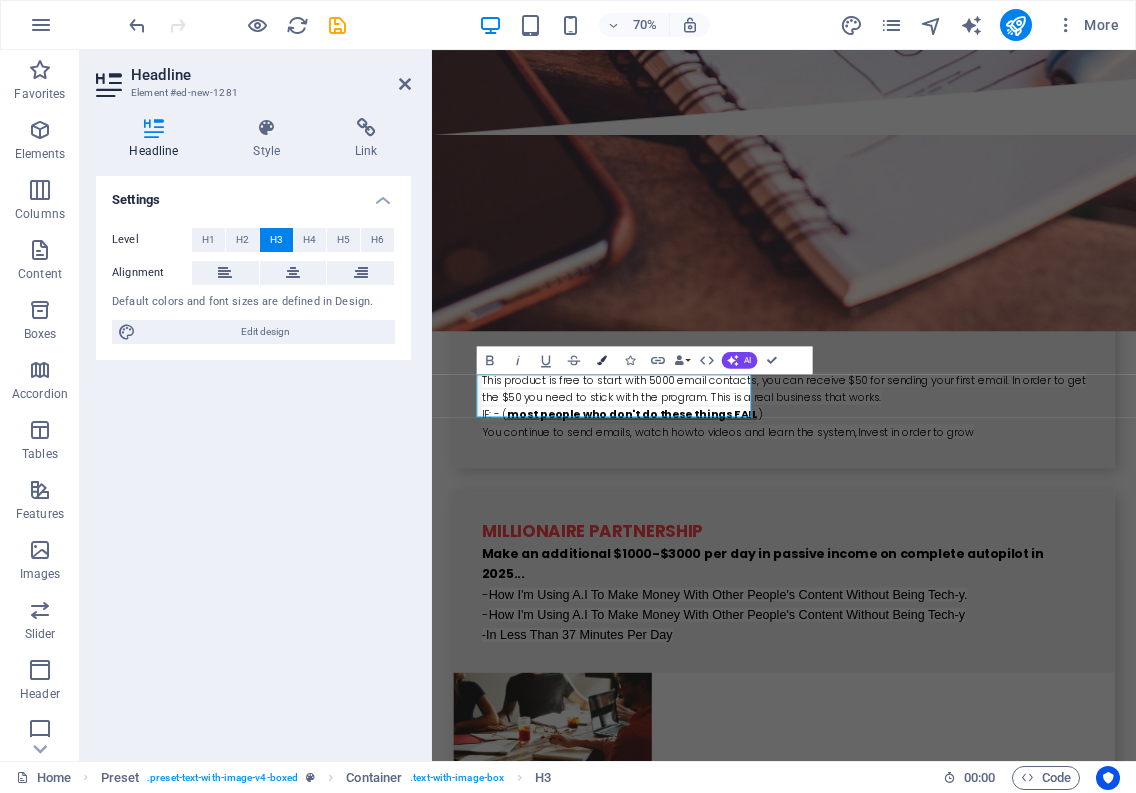 click at bounding box center (602, 360) 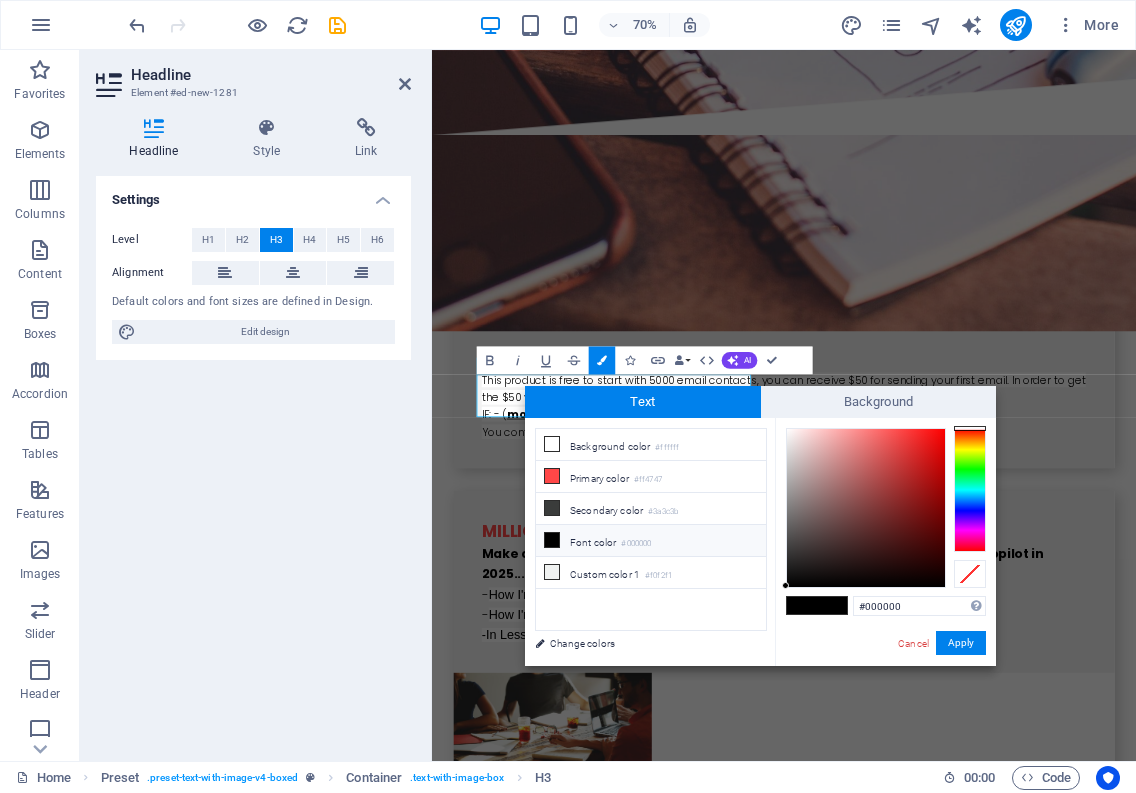 drag, startPoint x: 907, startPoint y: 607, endPoint x: 843, endPoint y: 601, distance: 64.28063 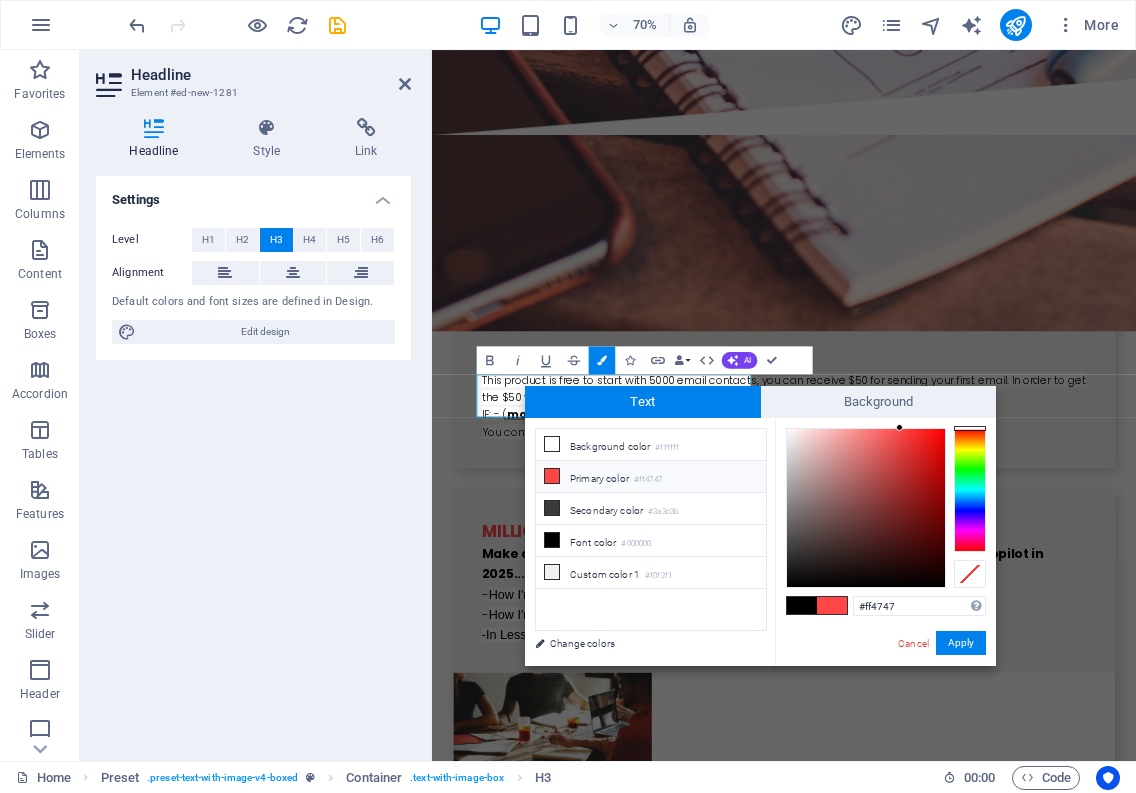 type on "#ff4747" 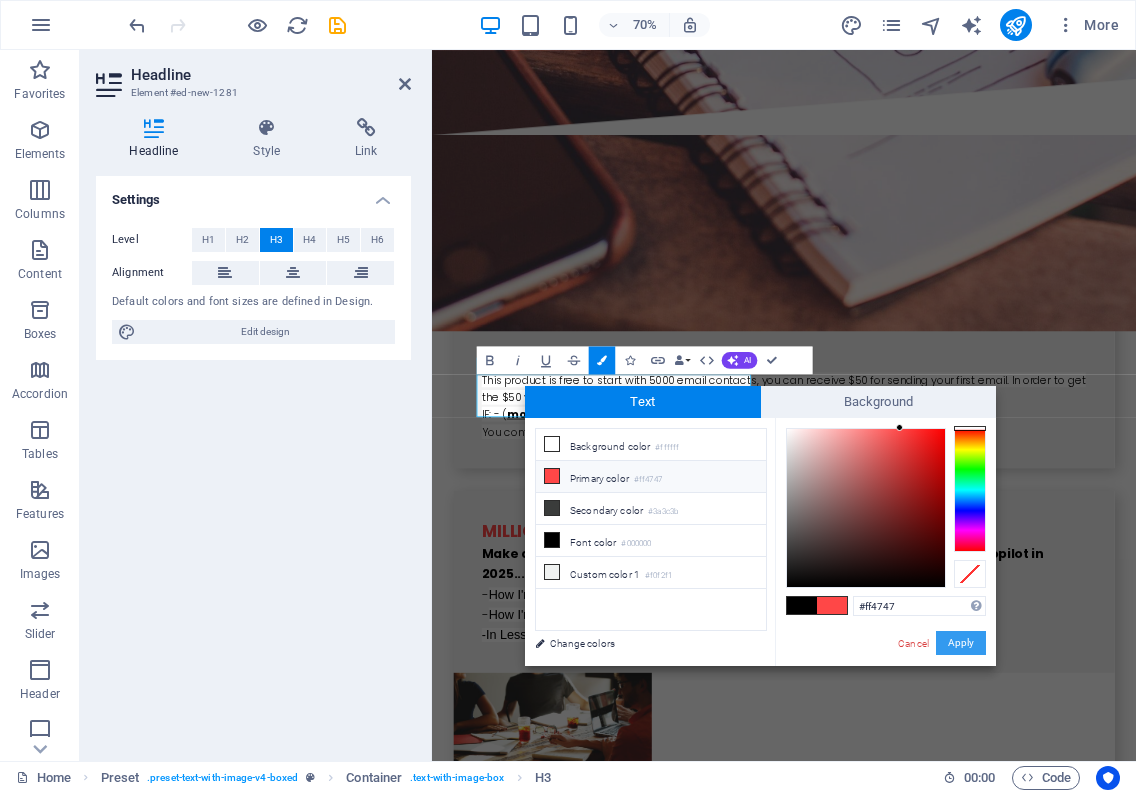 click on "Apply" at bounding box center [961, 643] 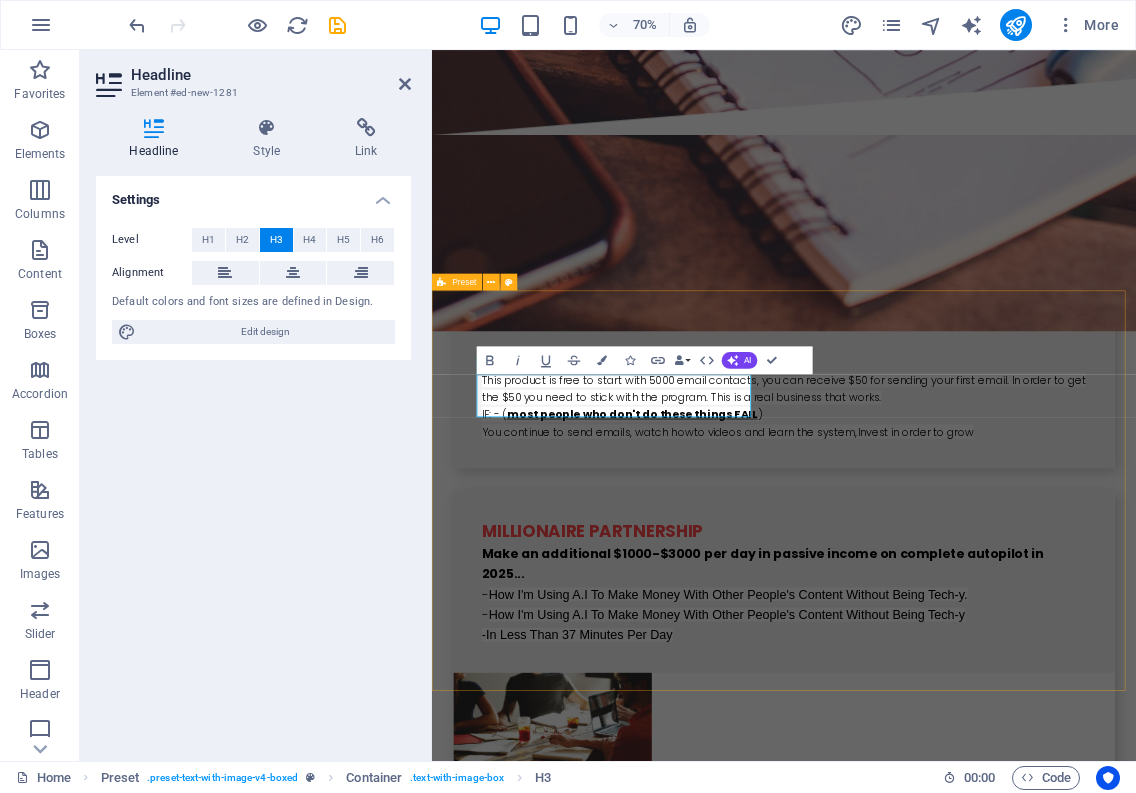 click on "systeme The easiest all-in-onemarketing platform Lorem ipsum dolor sit amet, consectetuer adipiscing elit. Aenean commodo ligula eget dolor. Lorem ipsum dolor sit amet, consectetuer adipiscing elit leget dolor. Lorem ipsum dolor sit amet, consectetuer adipiscing elit. Aenean commodo ligula eget dolor. Lorem ipsum dolor sit amet, consectetuer adipiscing elit dolor consectetuer adipiscing elit leget dolor. Lorem elit saget ipsum dolor sit amet, consectetuer. Drop content here or Add elements Paste clipboard" at bounding box center (935, 2622) 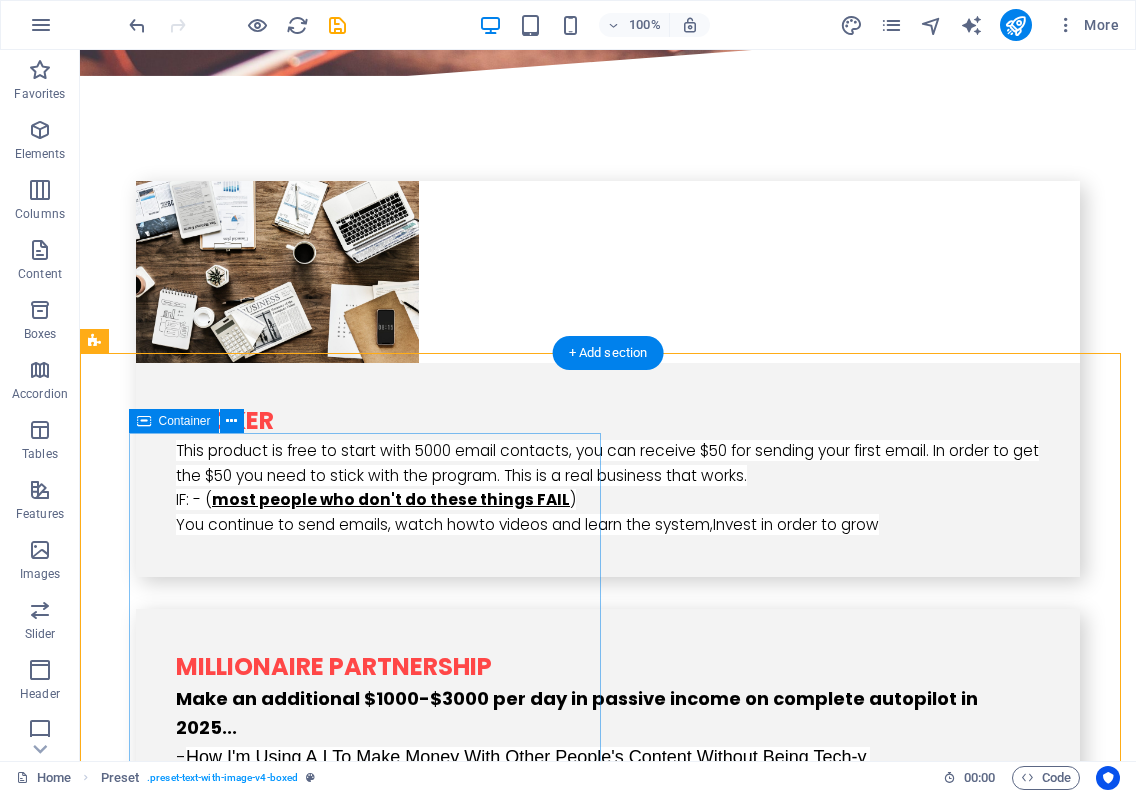 scroll, scrollTop: 3200, scrollLeft: 0, axis: vertical 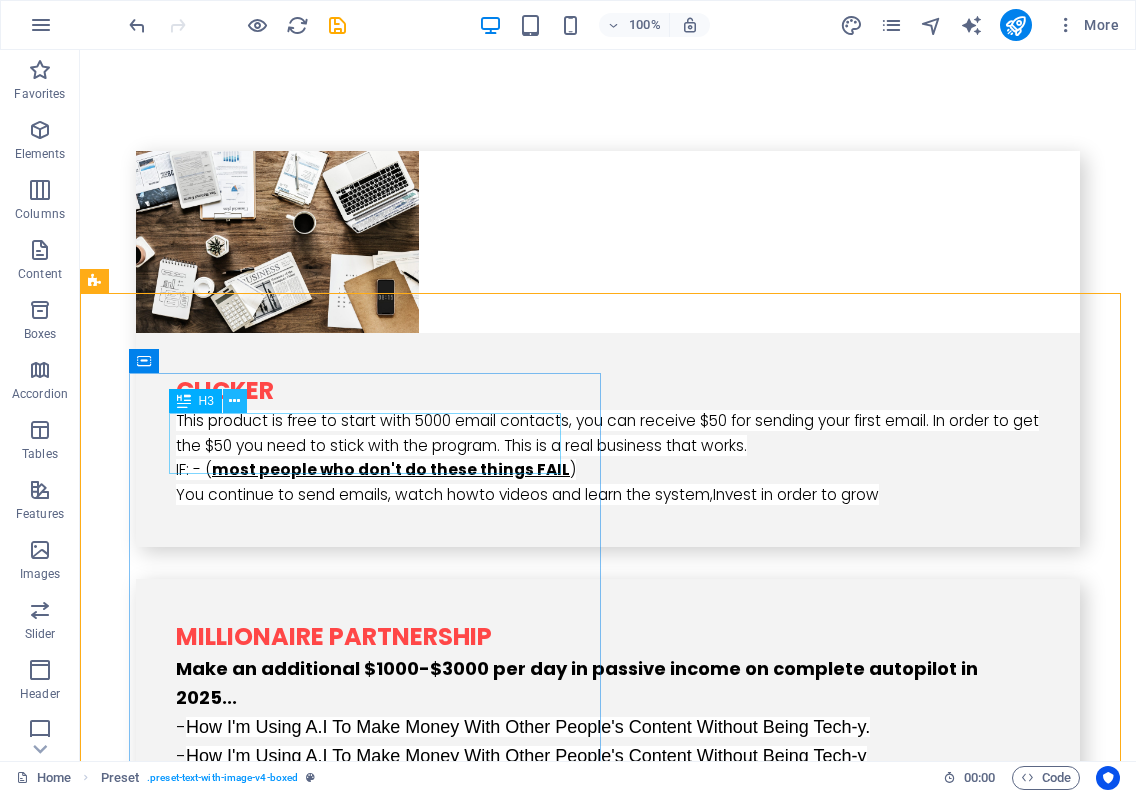 click at bounding box center [234, 401] 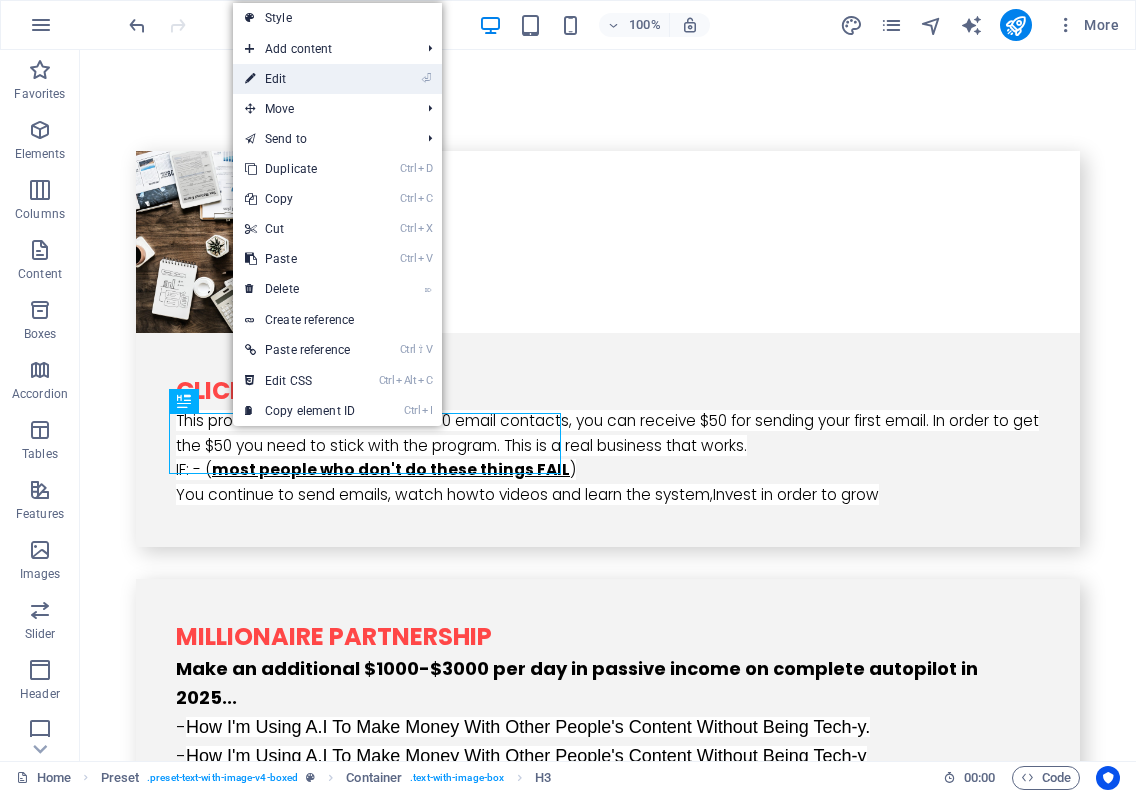 click on "⏎  Edit" at bounding box center (300, 79) 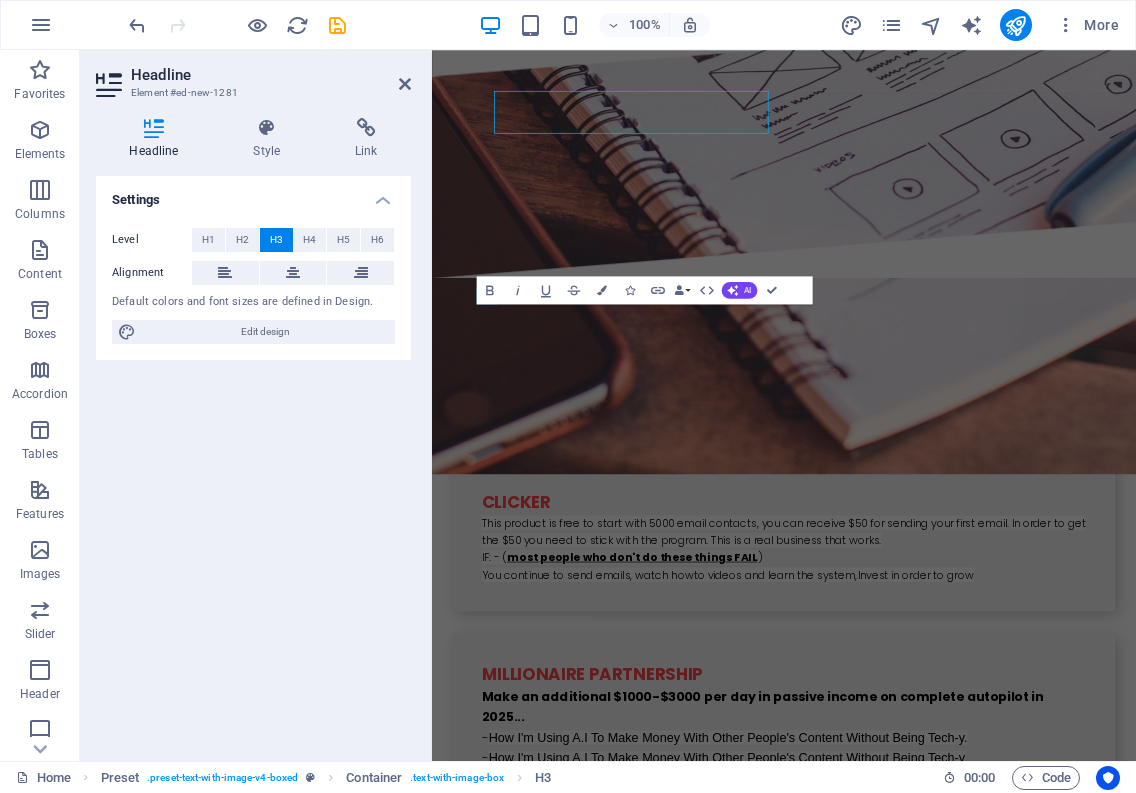 scroll, scrollTop: 3505, scrollLeft: 0, axis: vertical 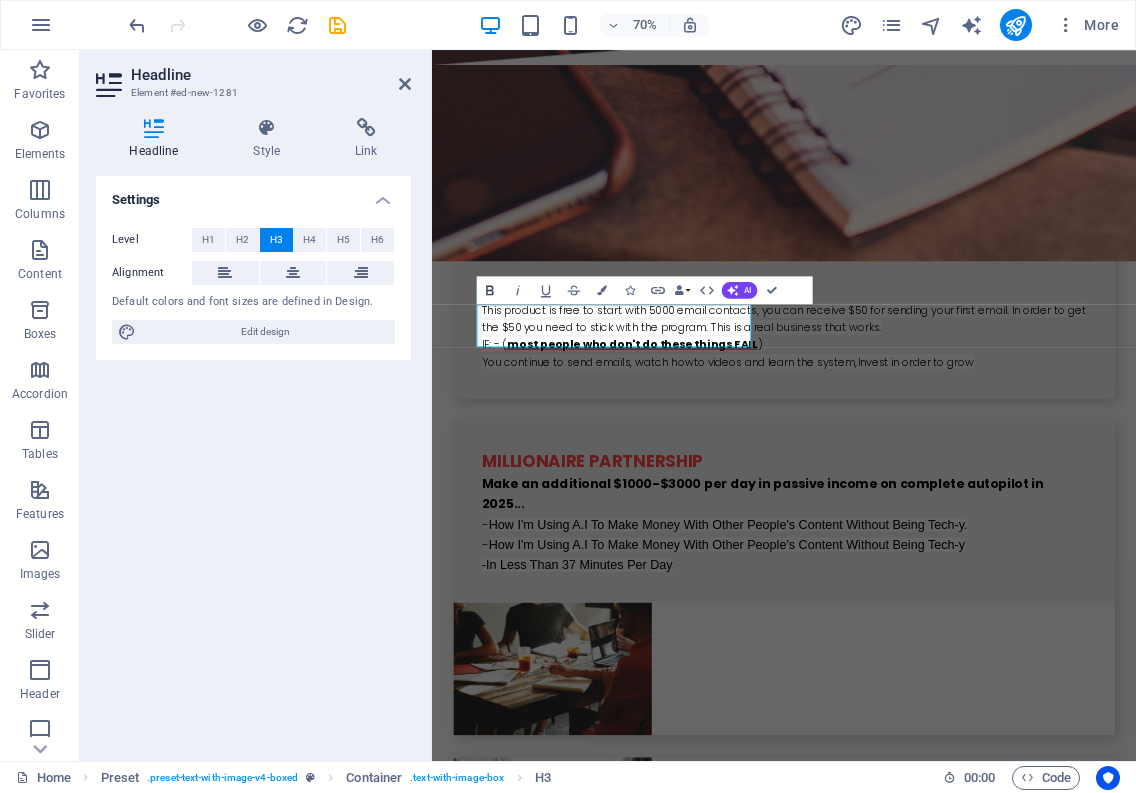 click 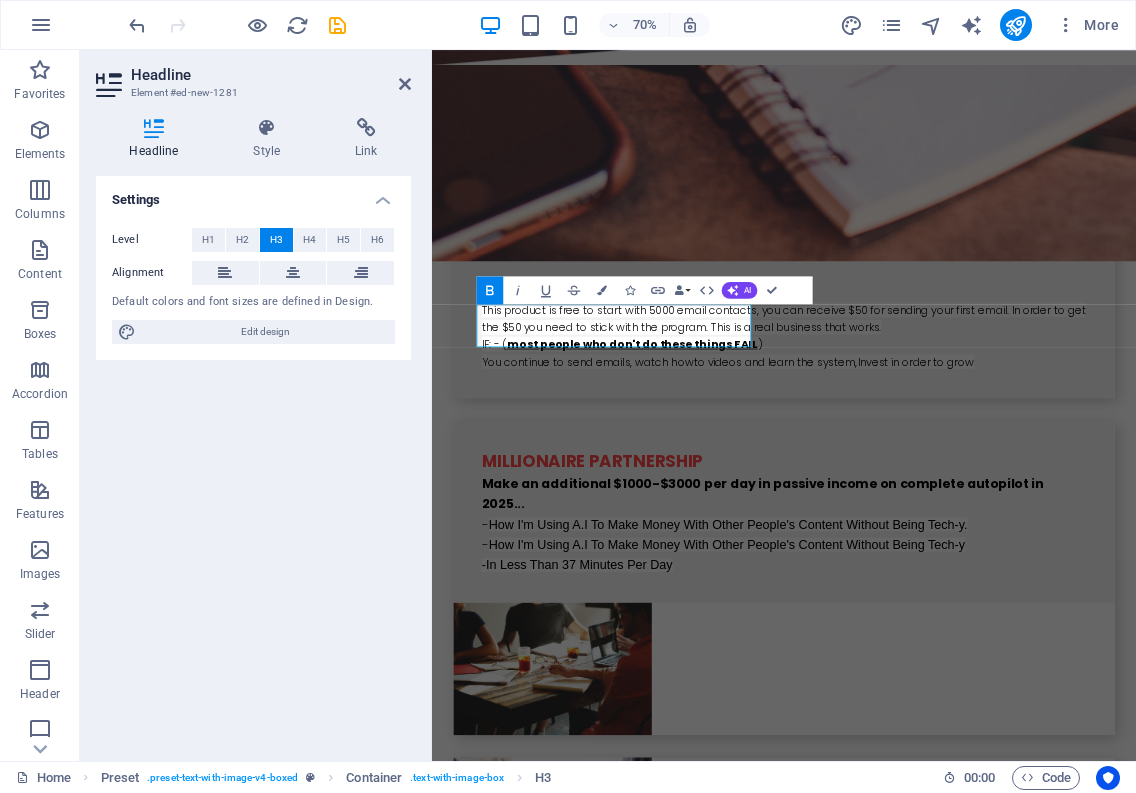 click 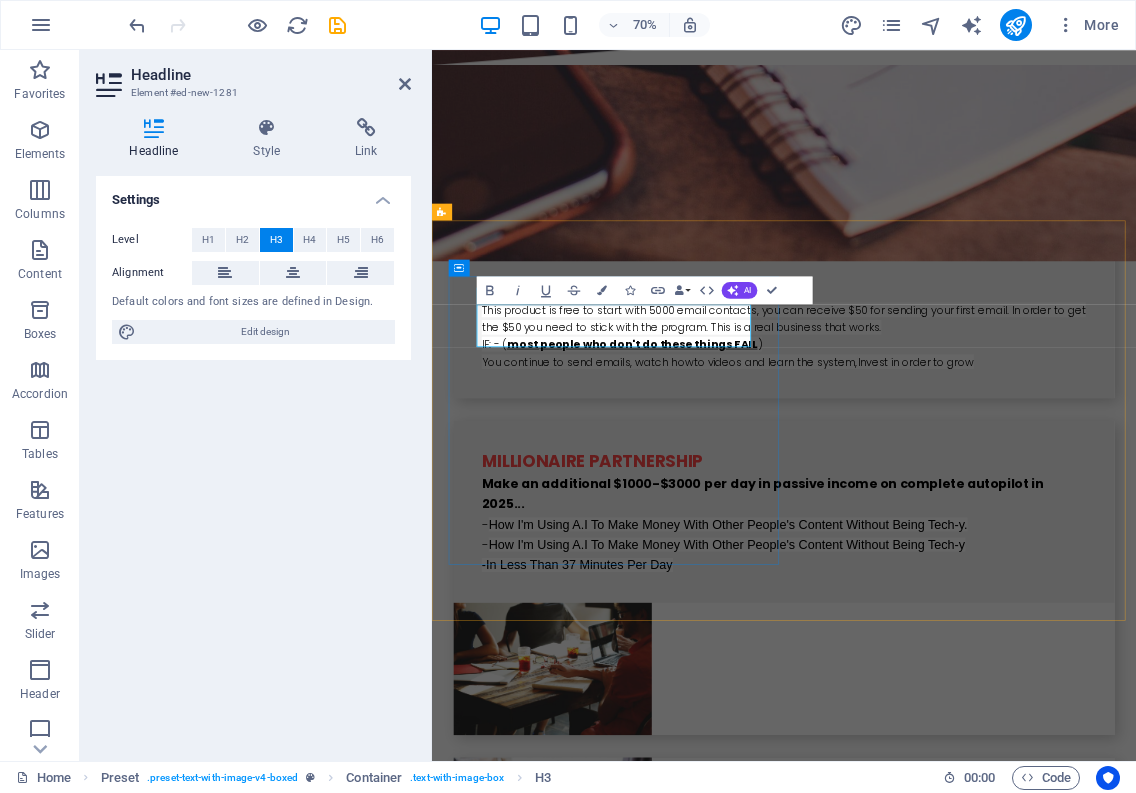 click on "systeme" at bounding box center [920, 2196] 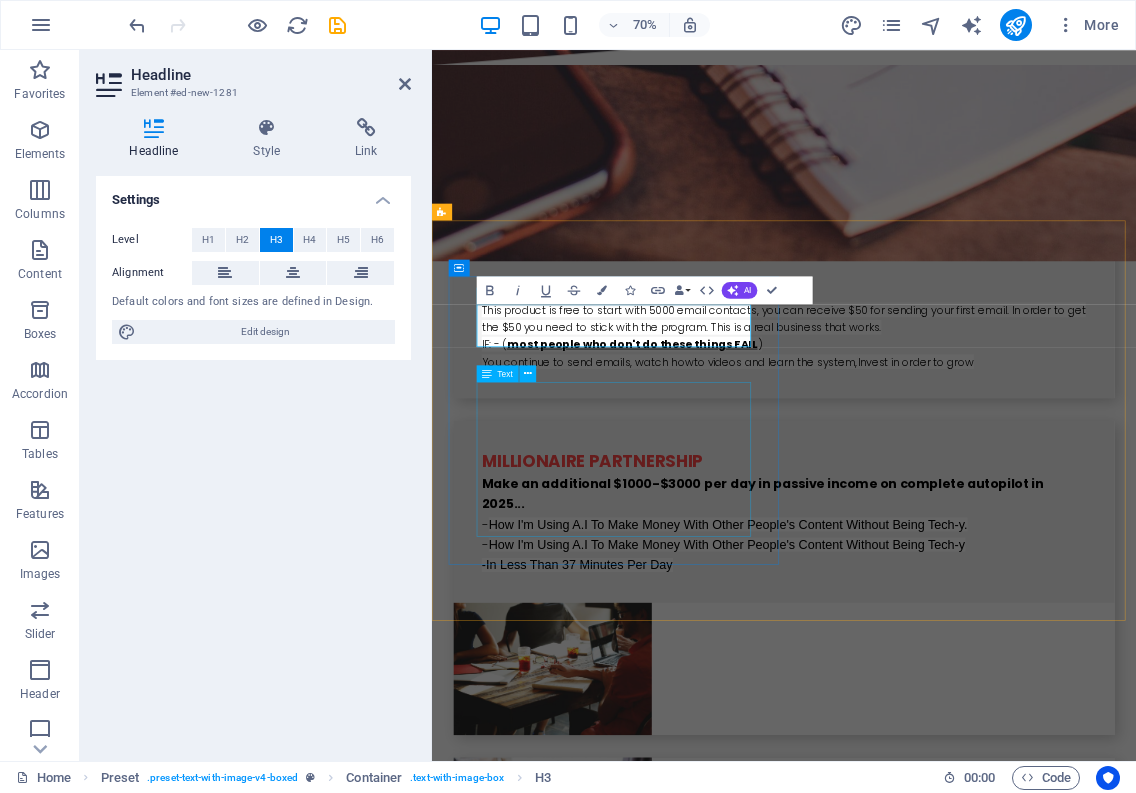 click on "Lorem ipsum dolor sit amet, consectetuer adipiscing elit. Aenean commodo ligula eget dolor. Lorem ipsum dolor sit amet, consectetuer adipiscing elit leget dolor. Lorem ipsum dolor sit amet, consectetuer adipiscing elit. Aenean commodo ligula eget dolor. Lorem ipsum dolor sit amet, consectetuer adipiscing elit dolor consectetuer adipiscing elit leget dolor. Lorem elit saget ipsum dolor sit amet, consectetuer." at bounding box center [920, 2288] 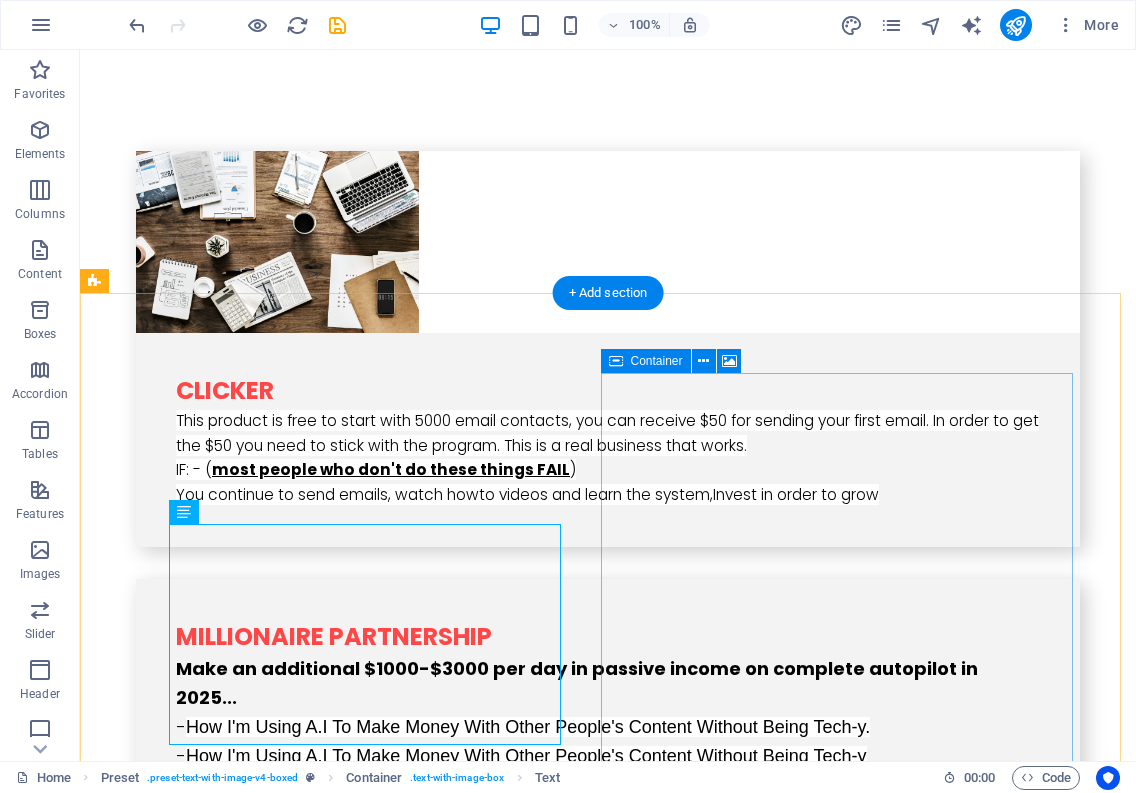 scroll, scrollTop: 3200, scrollLeft: 0, axis: vertical 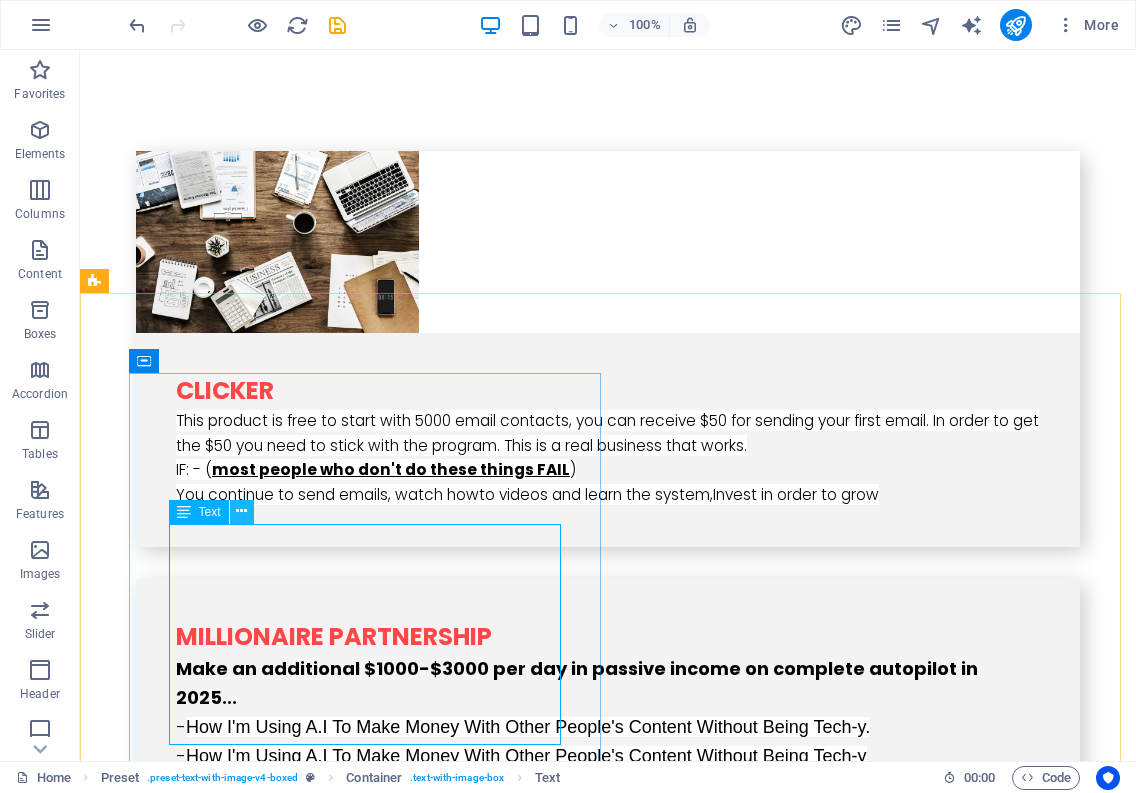 click at bounding box center (241, 511) 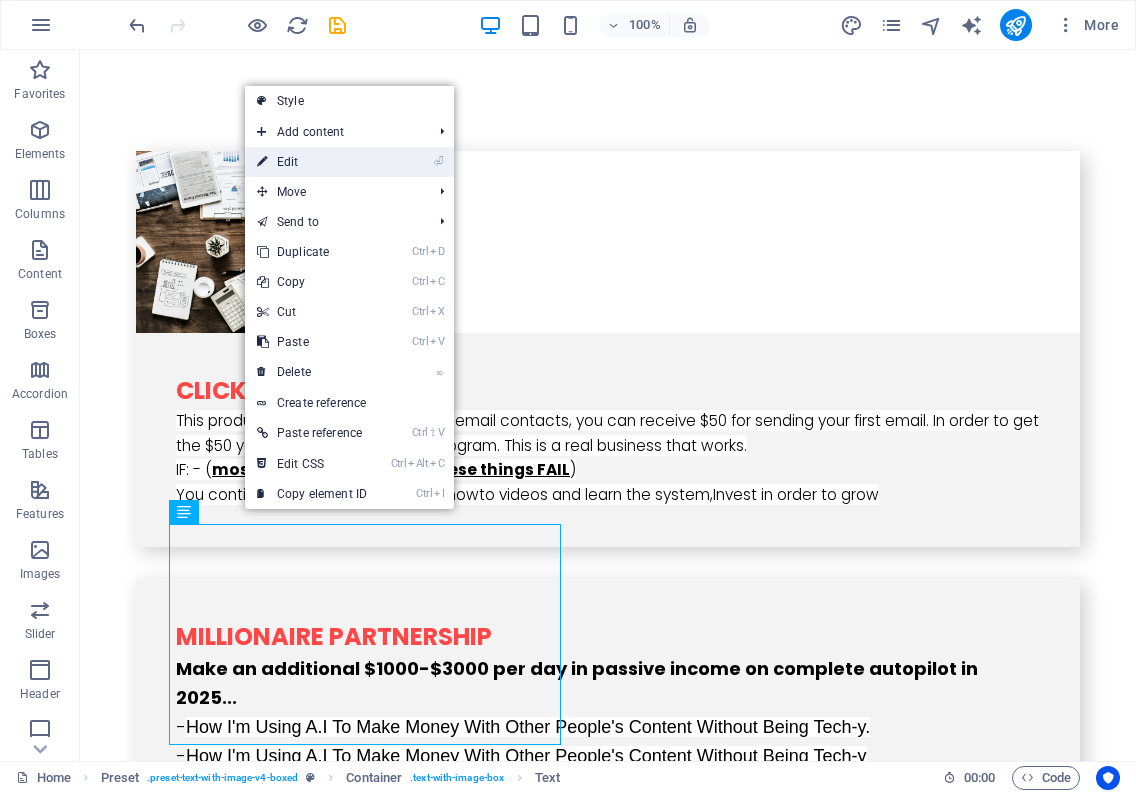 click on "⏎  Edit" at bounding box center [312, 162] 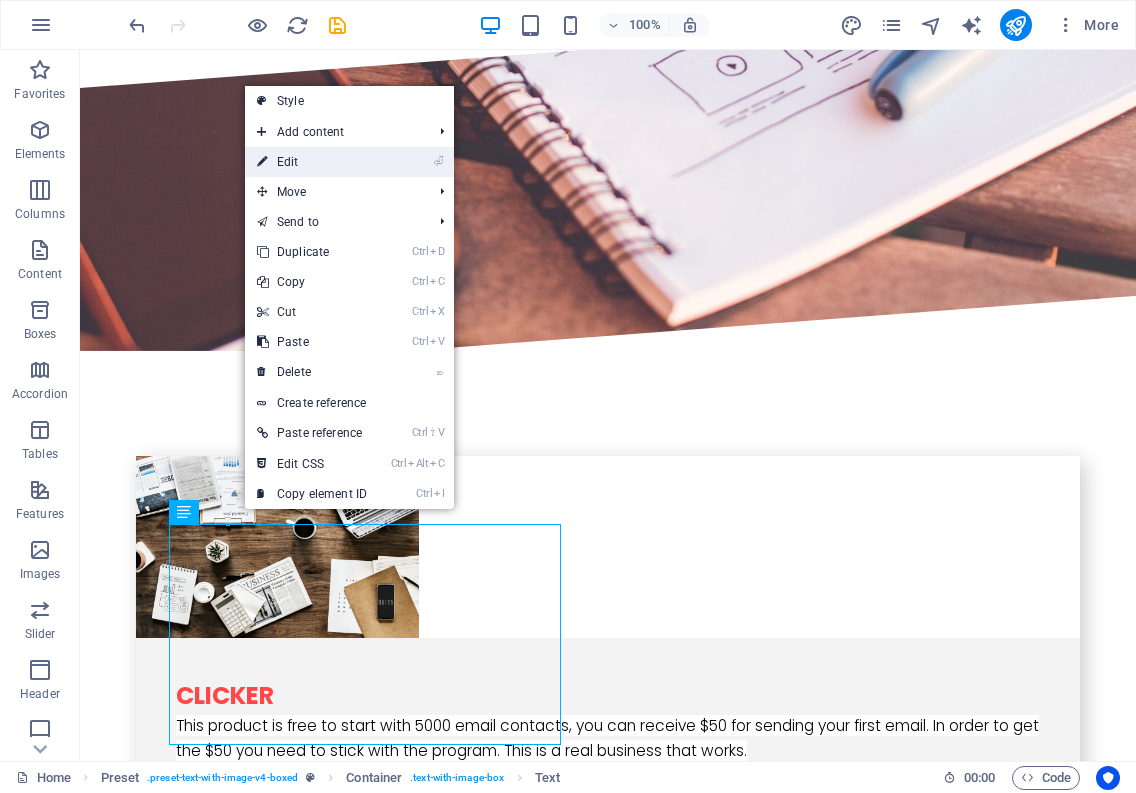scroll, scrollTop: 3505, scrollLeft: 0, axis: vertical 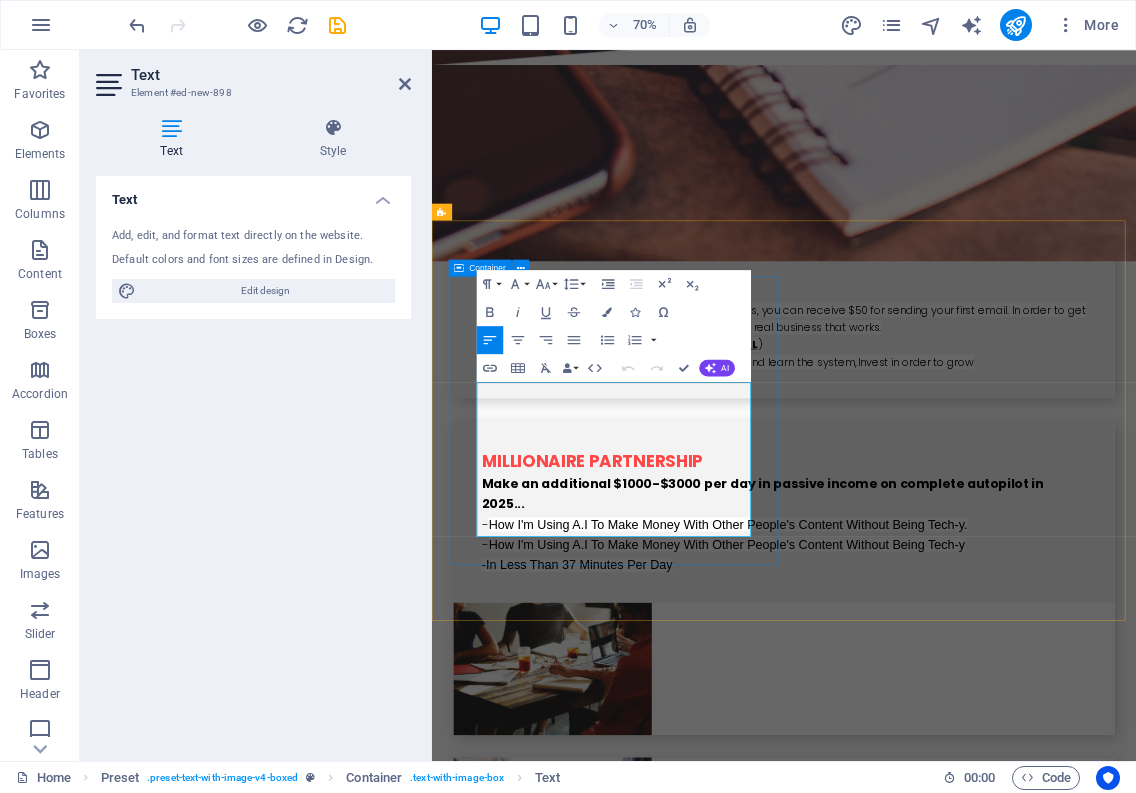 drag, startPoint x: 844, startPoint y: 727, endPoint x: 503, endPoint y: 545, distance: 386.52942 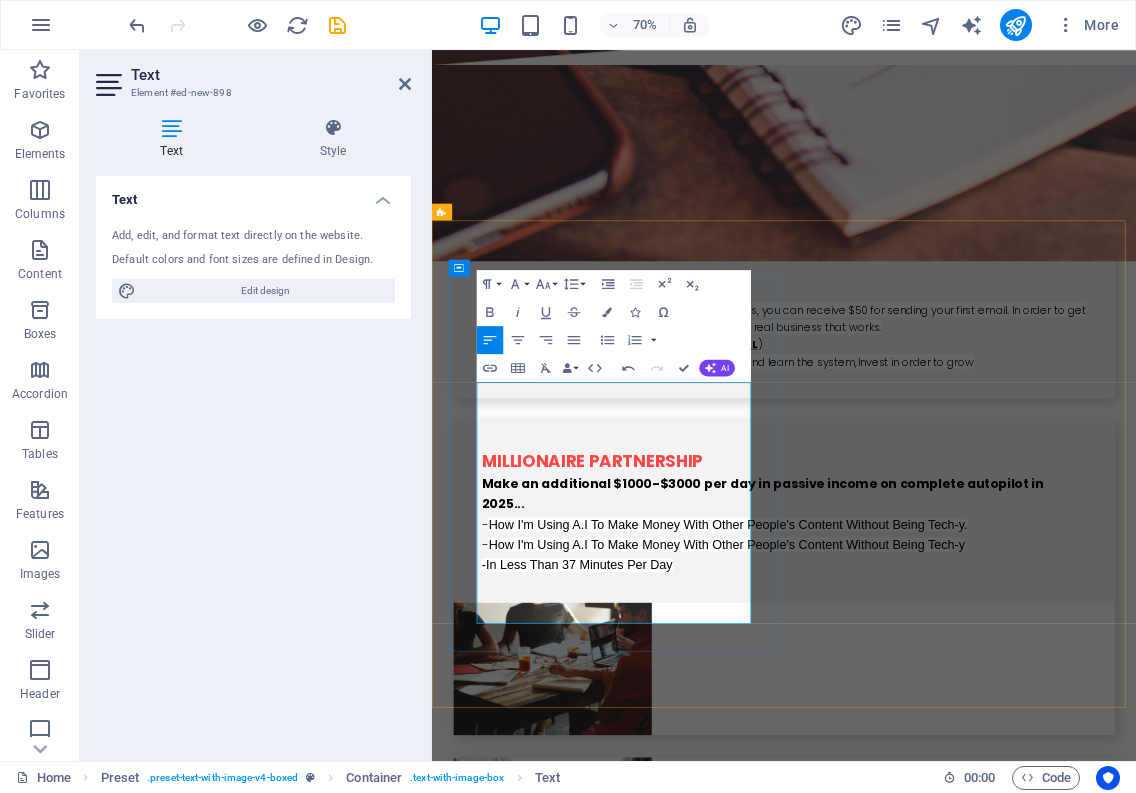click on "Systeme.io aims to give every person in the world  the opportunity to build an online business" at bounding box center [920, 2253] 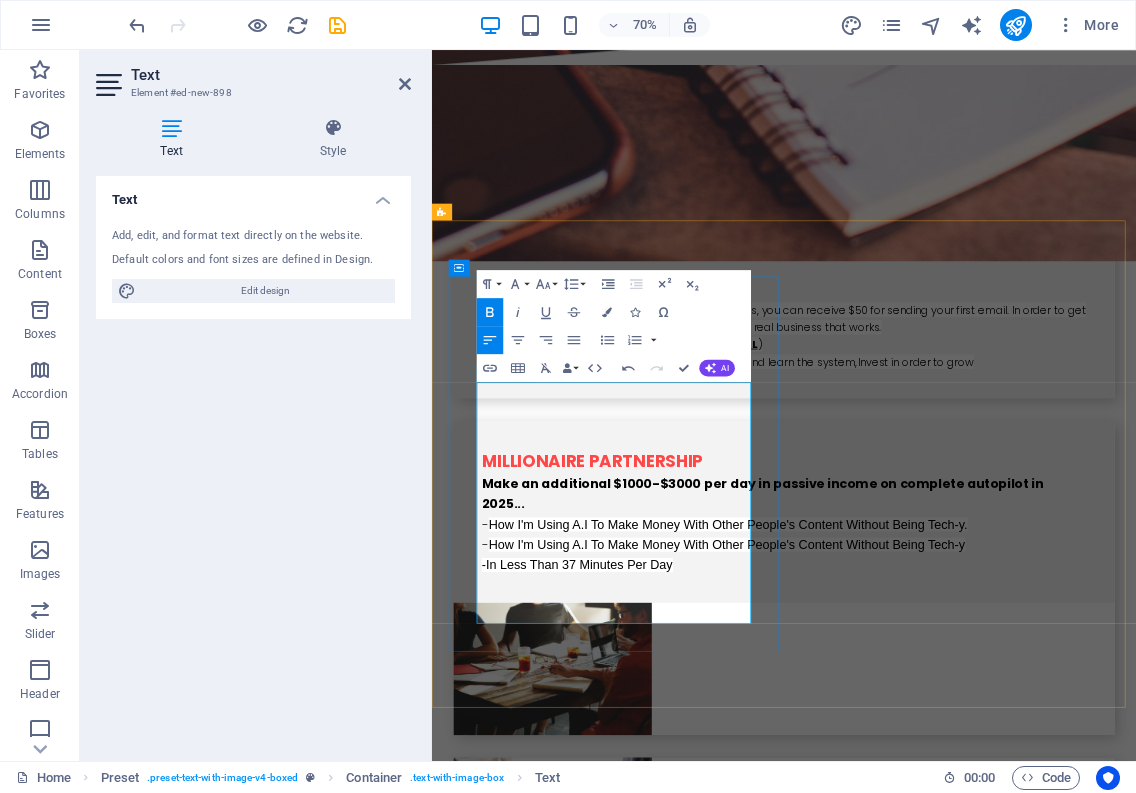 type 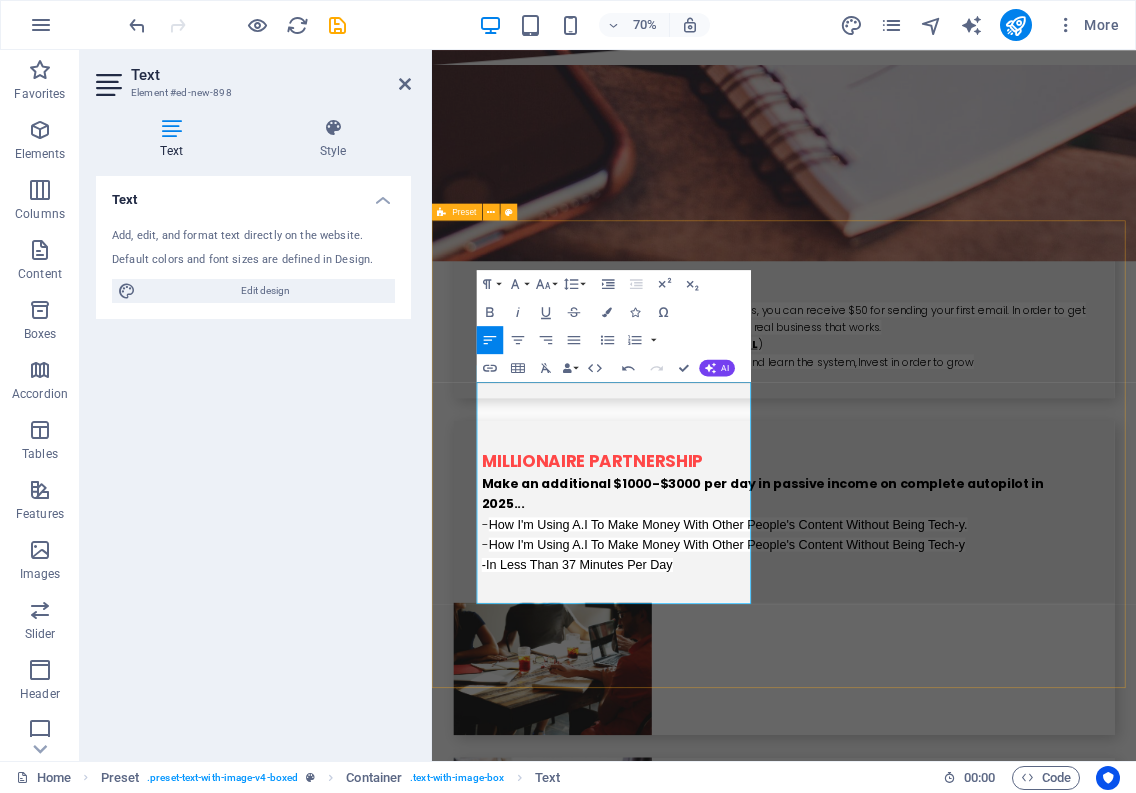 click on "systeme The easiest all-in-onemarketing platform Systeme.io aims to give every person in the world the opportunity to build an online business The overwhelming feedback we get over and over again is that our tool is powerful yet simple to use , our customer support is amazing , and oh, by the way, we're 10 times cheaper than the other alternatives We're so convinced that systeme.io is the best tool in the world that we made it free to sign up and use 99% of our features for as long as you want Drop content here or Add elements Paste clipboard" at bounding box center [935, 2621] 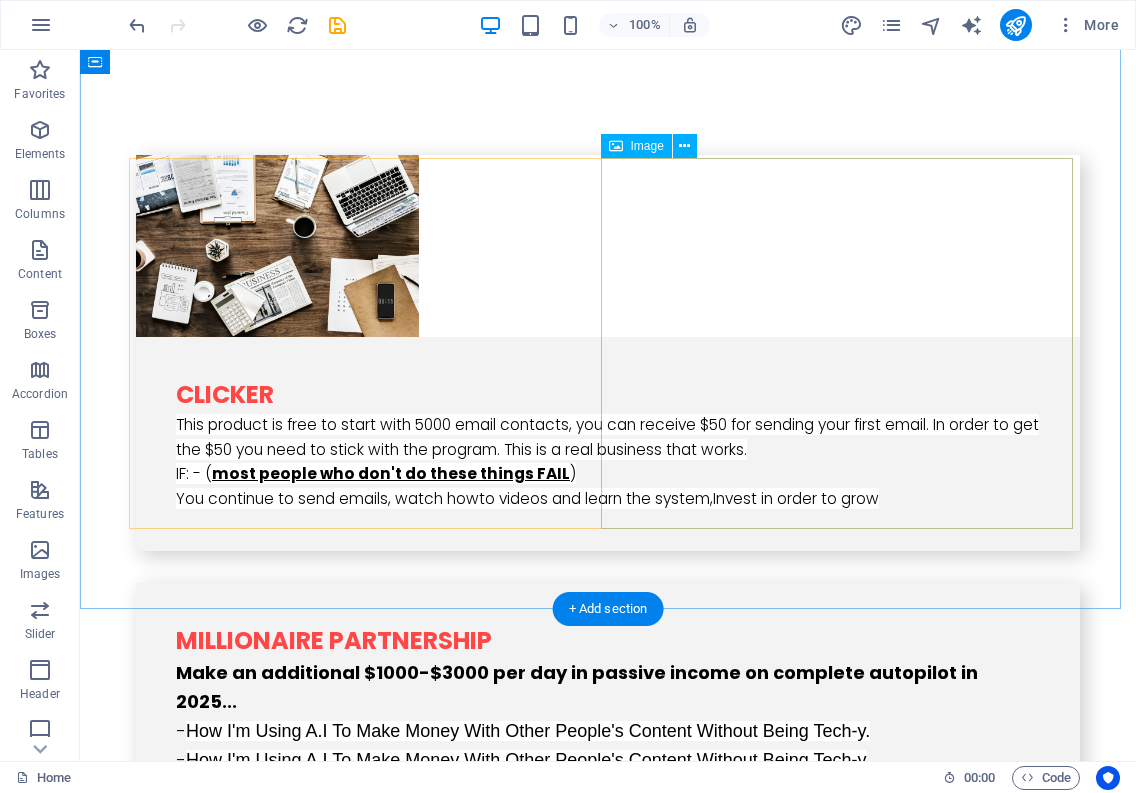 scroll, scrollTop: 3200, scrollLeft: 0, axis: vertical 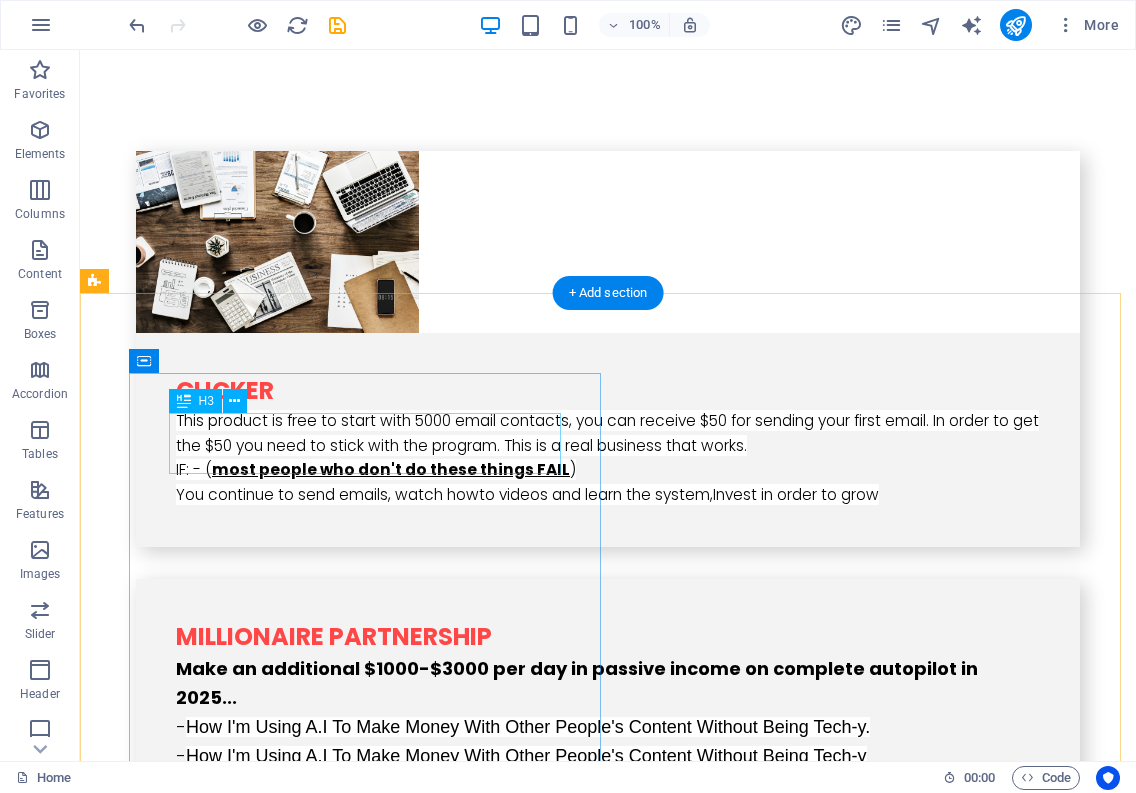 click on "​ systeme" at bounding box center [568, 2183] 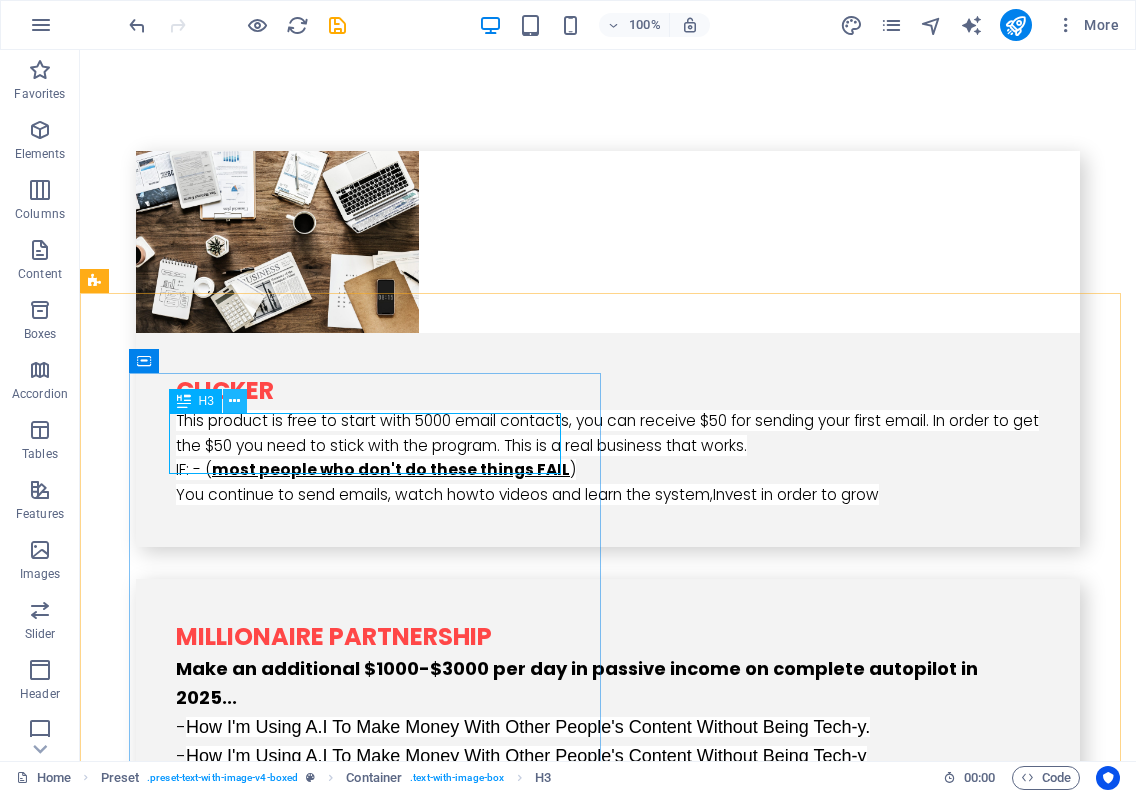 click at bounding box center [234, 401] 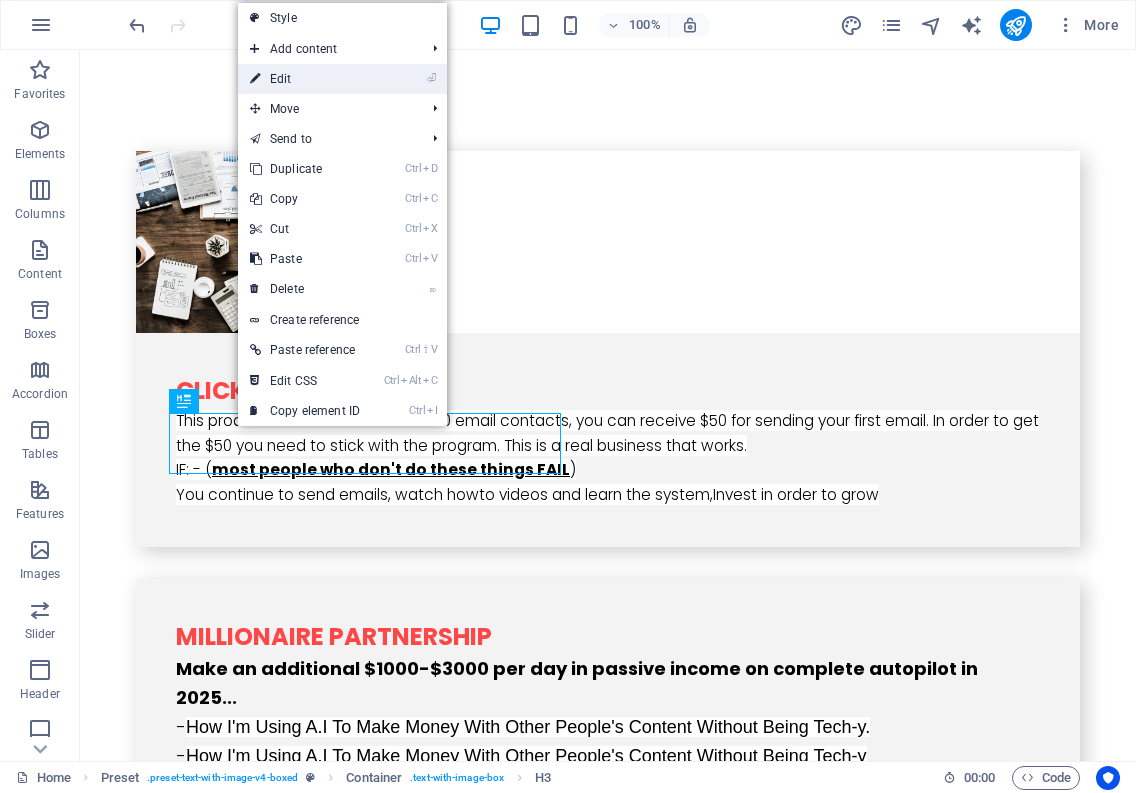 click on "⏎  Edit" at bounding box center [305, 79] 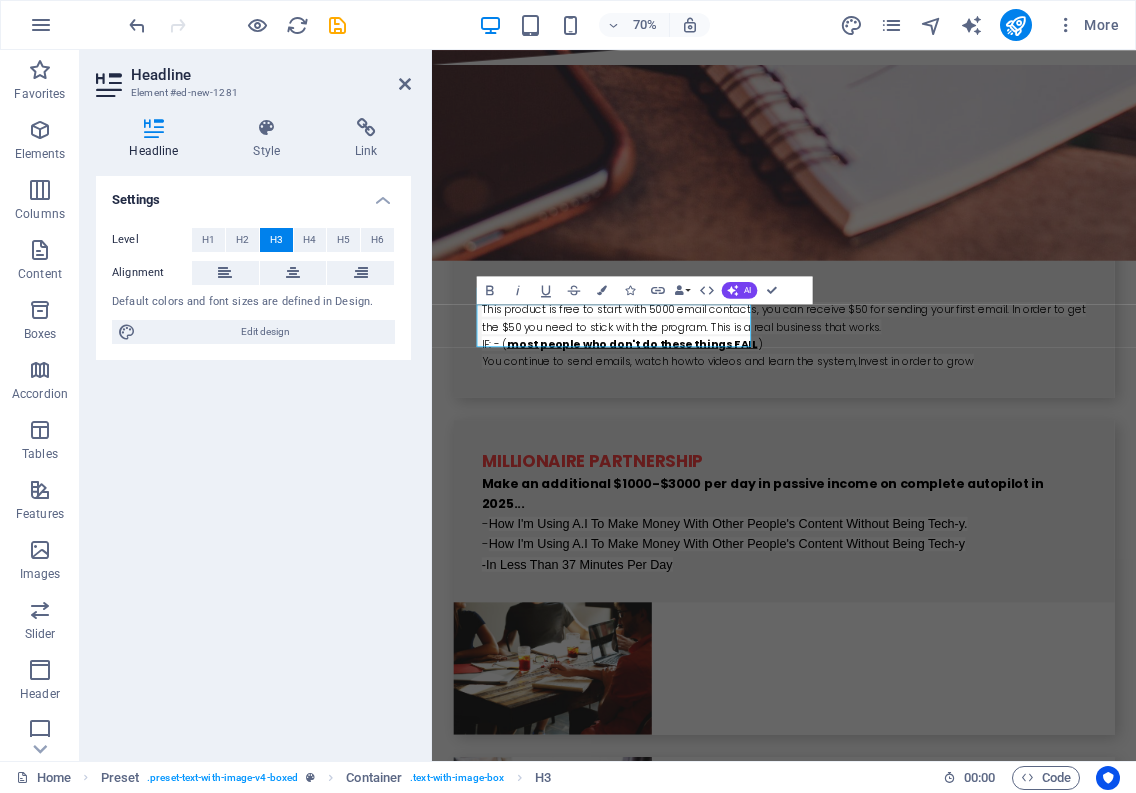 scroll, scrollTop: 3505, scrollLeft: 0, axis: vertical 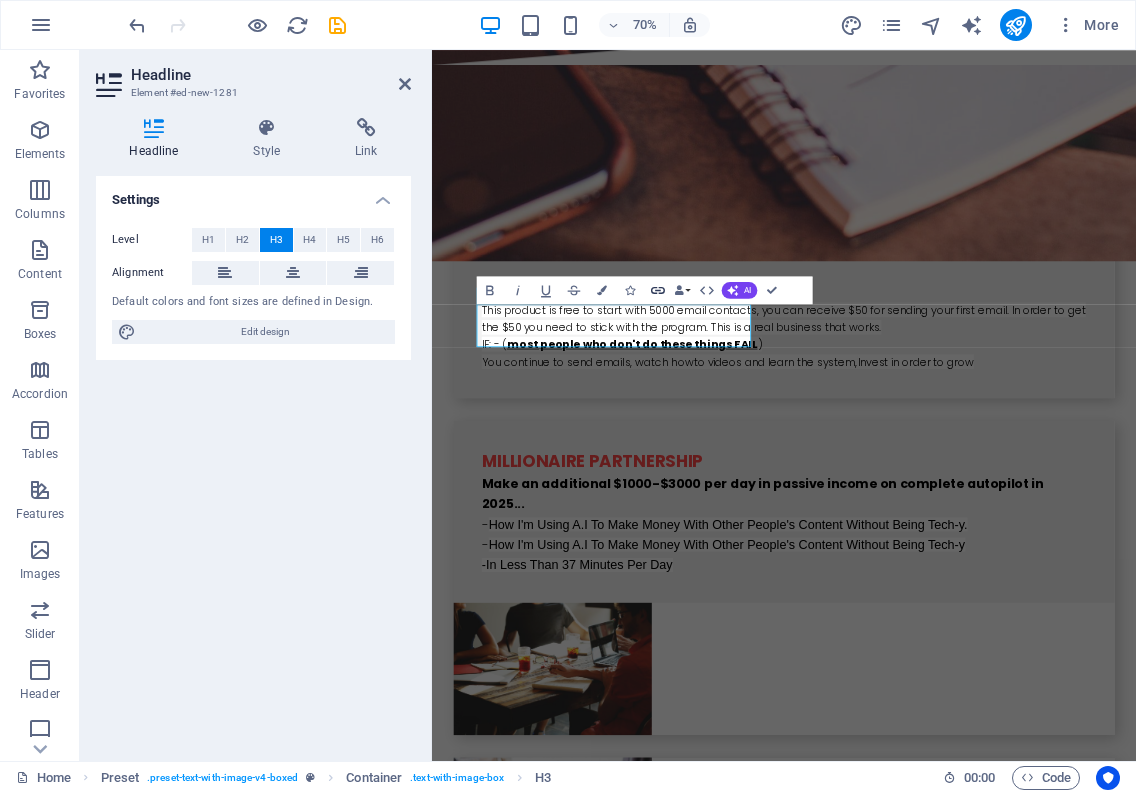 click 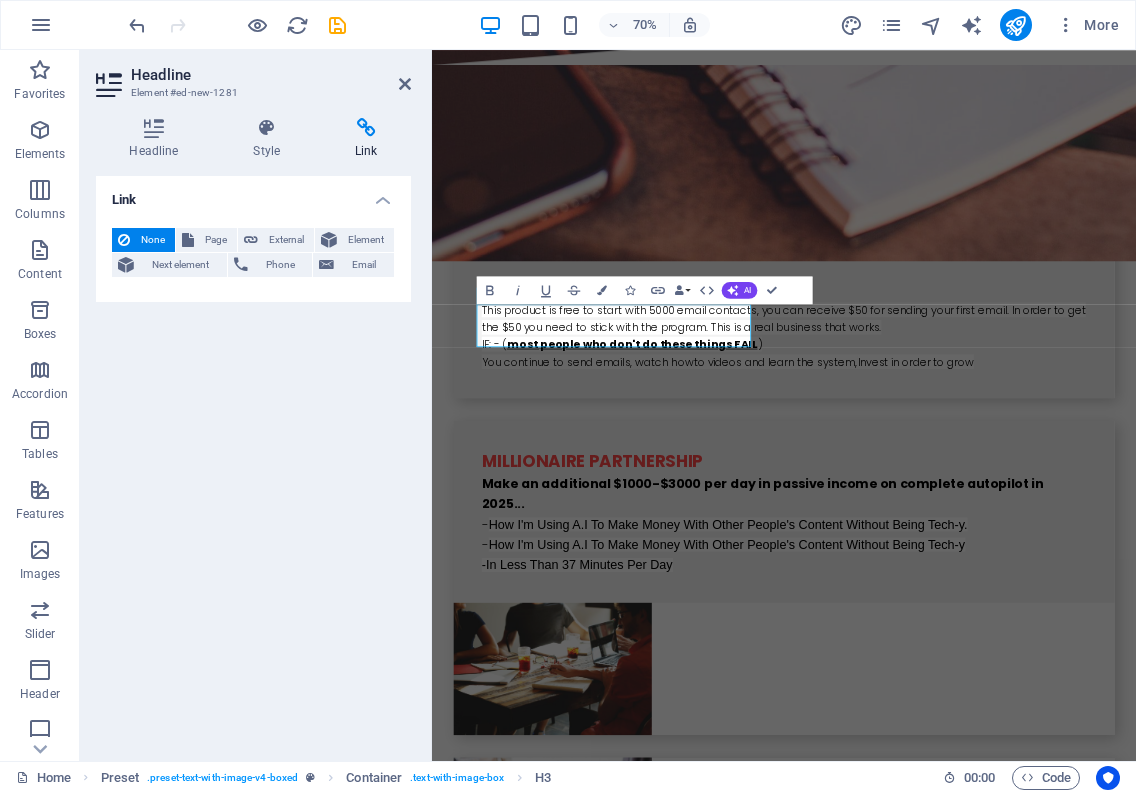 click at bounding box center [366, 128] 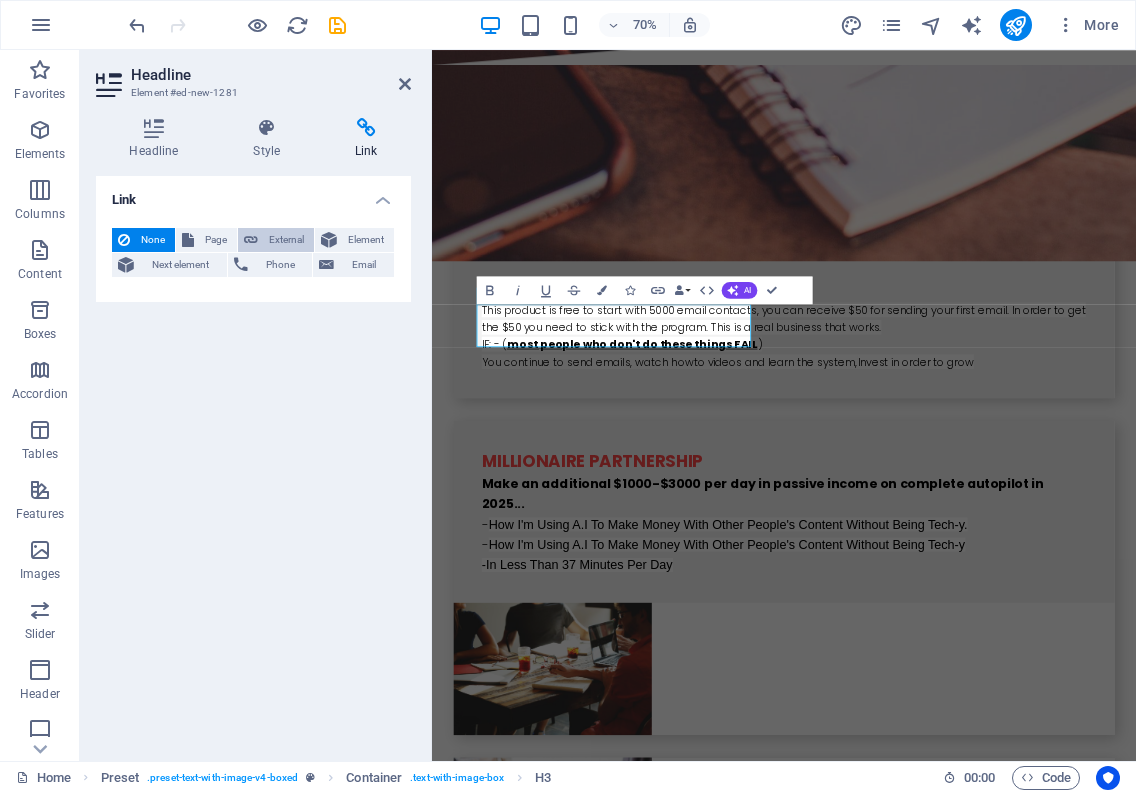click on "External" at bounding box center [286, 240] 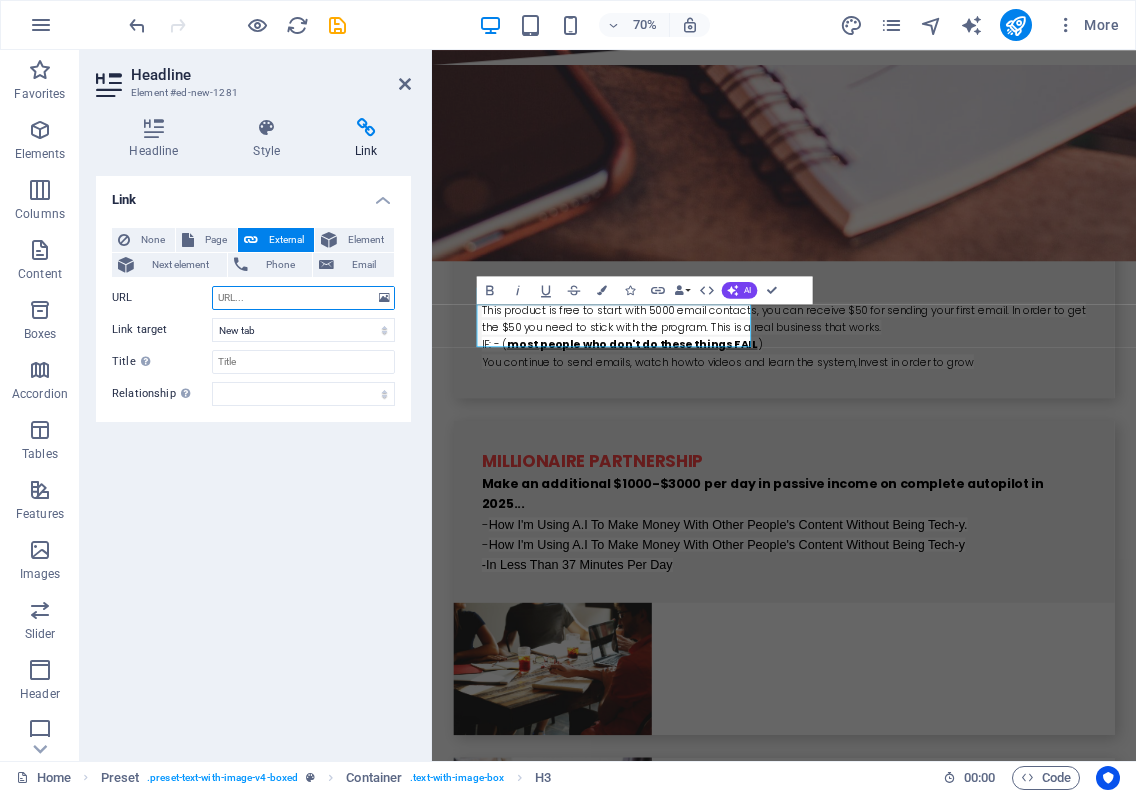 paste on "https://systeme.io/?sa=sa001520229701cf527a804c650f41fcac9d74cda4" 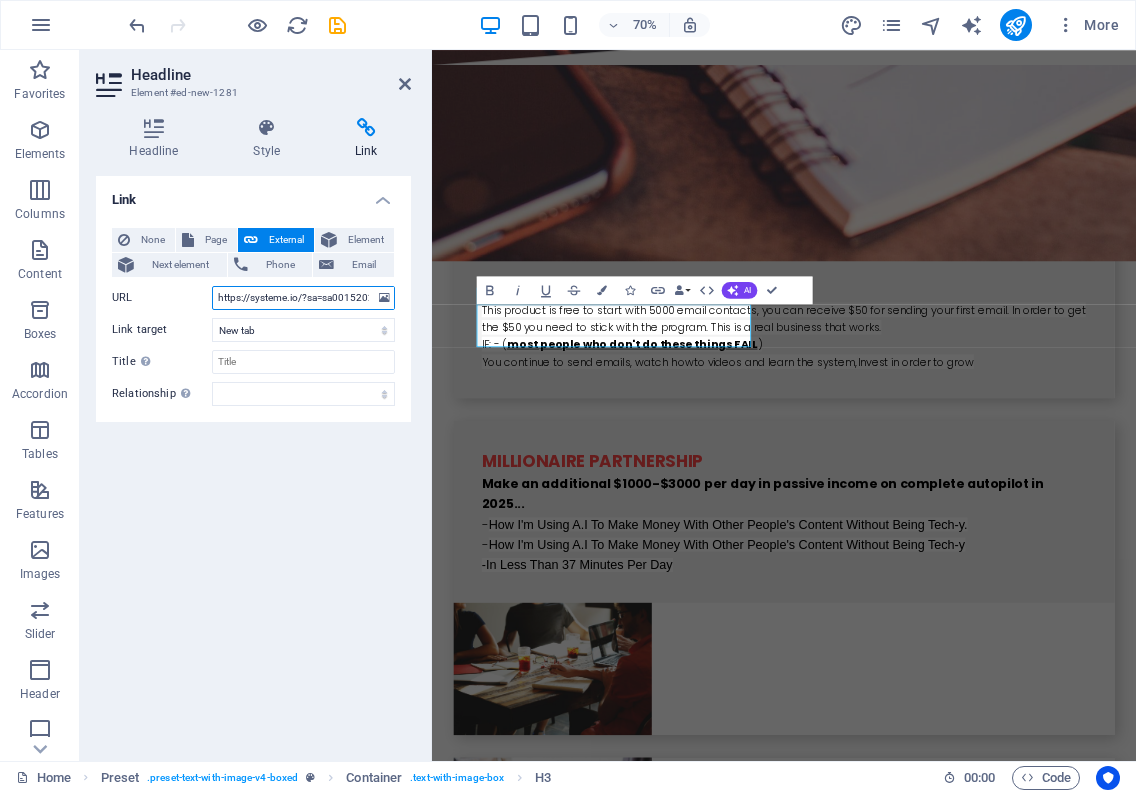 scroll, scrollTop: 0, scrollLeft: 181, axis: horizontal 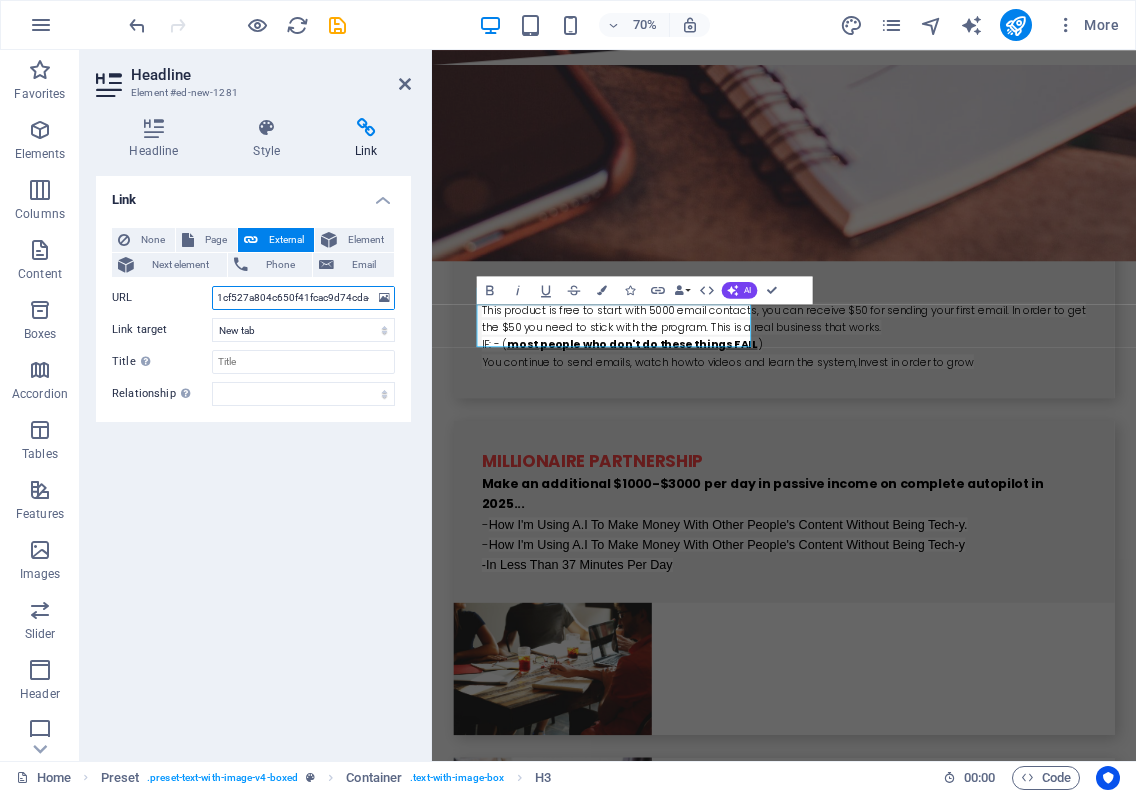 type on "https://systeme.io/?sa=sa001520229701cf527a804c650f41fcac9d74cda4" 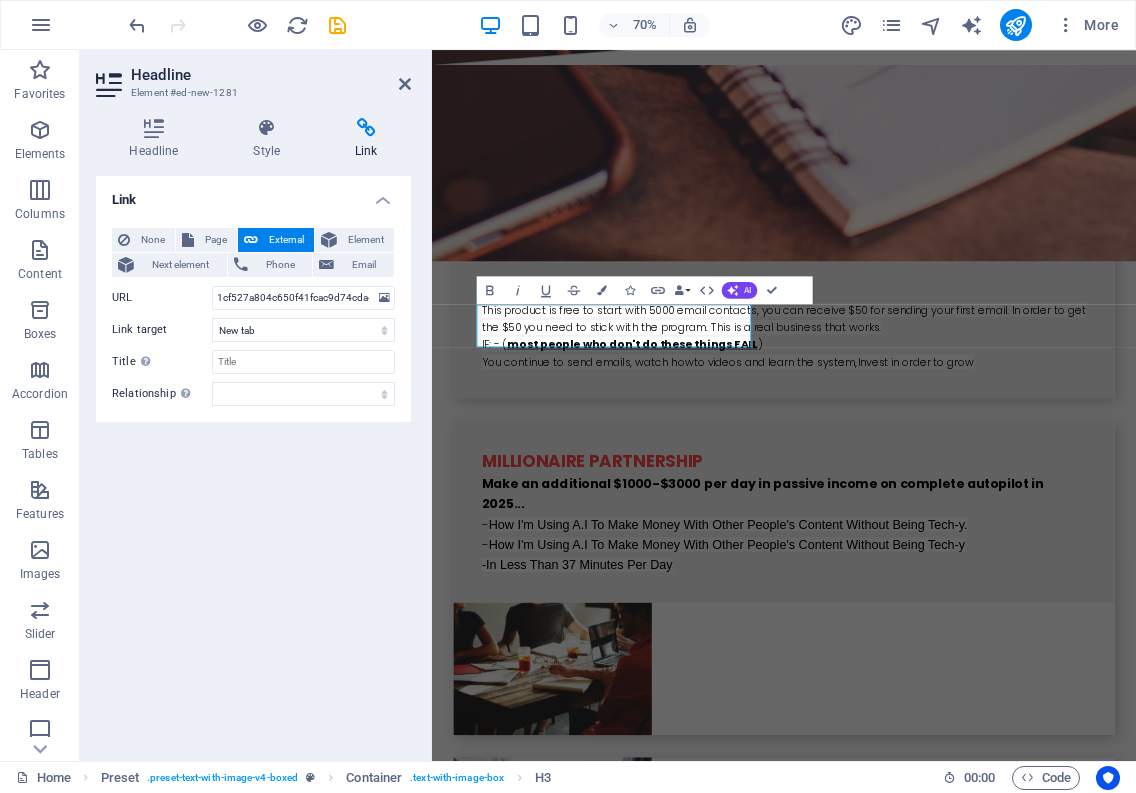 click on "Link None Page External Element Next element Phone Email Page Home Pro Legal Notice Privacy Element URL https://systeme.io/?sa=sa001520229701cf527a804c650f41fcac9d74cda4 Phone Email Link target New tab Same tab Overlay Title Additional link description, should not be the same as the link text. The title is most often shown as a tooltip text when the mouse moves over the element. Leave empty if uncertain. Relationship Sets the relationship of this link to the link target . For example, the value "nofollow" instructs search engines not to follow the link. Can be left empty. alternate author bookmark external help license next nofollow noreferrer noopener prev search tag" at bounding box center (253, 460) 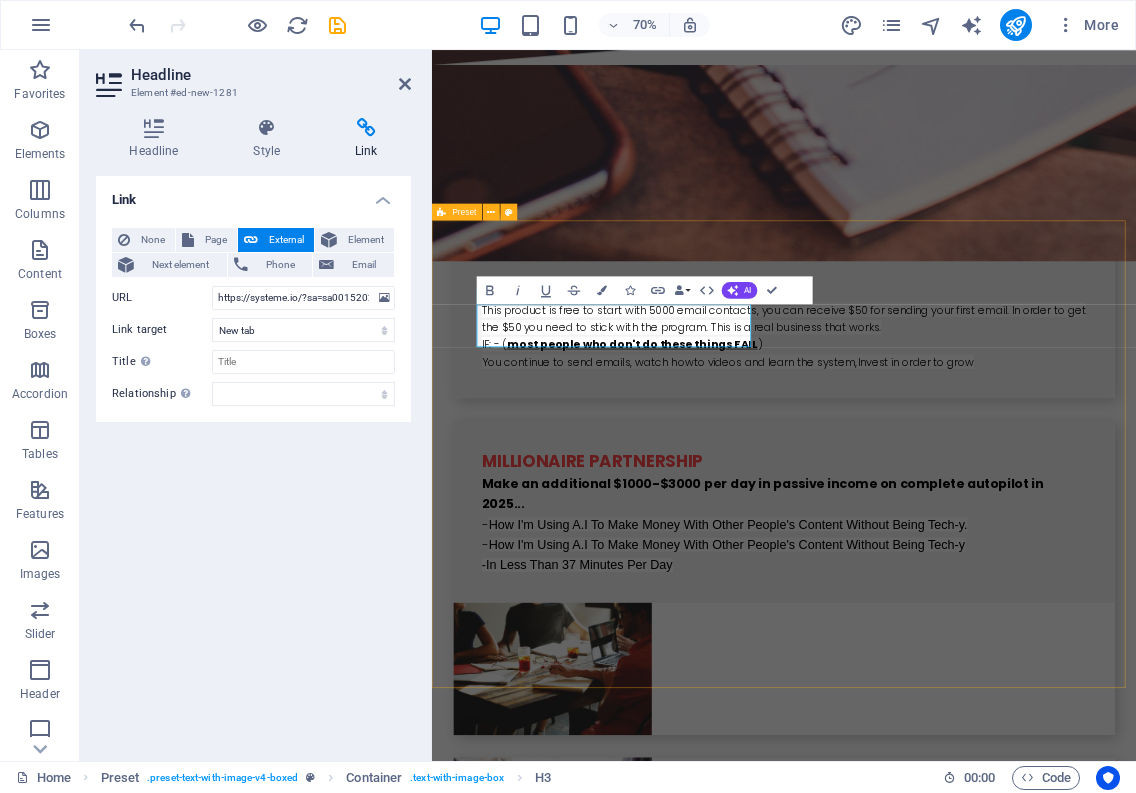 click on "systeme The easiest all-in-onemarketing platform Systeme.io aims to give every person in the world the opportunity to build an online business The overwhelming feedback we get over and over again is that our tool is powerful yet simple to use , our customer support is amazing , and oh, by the way, we're 10 times cheaper than the other alternatives We're so convinced that systeme.io is the best tool in the world that we made it free to sign up and use 99% of our features for as long as you want Drop content here or Add elements Paste clipboard" at bounding box center (935, 2621) 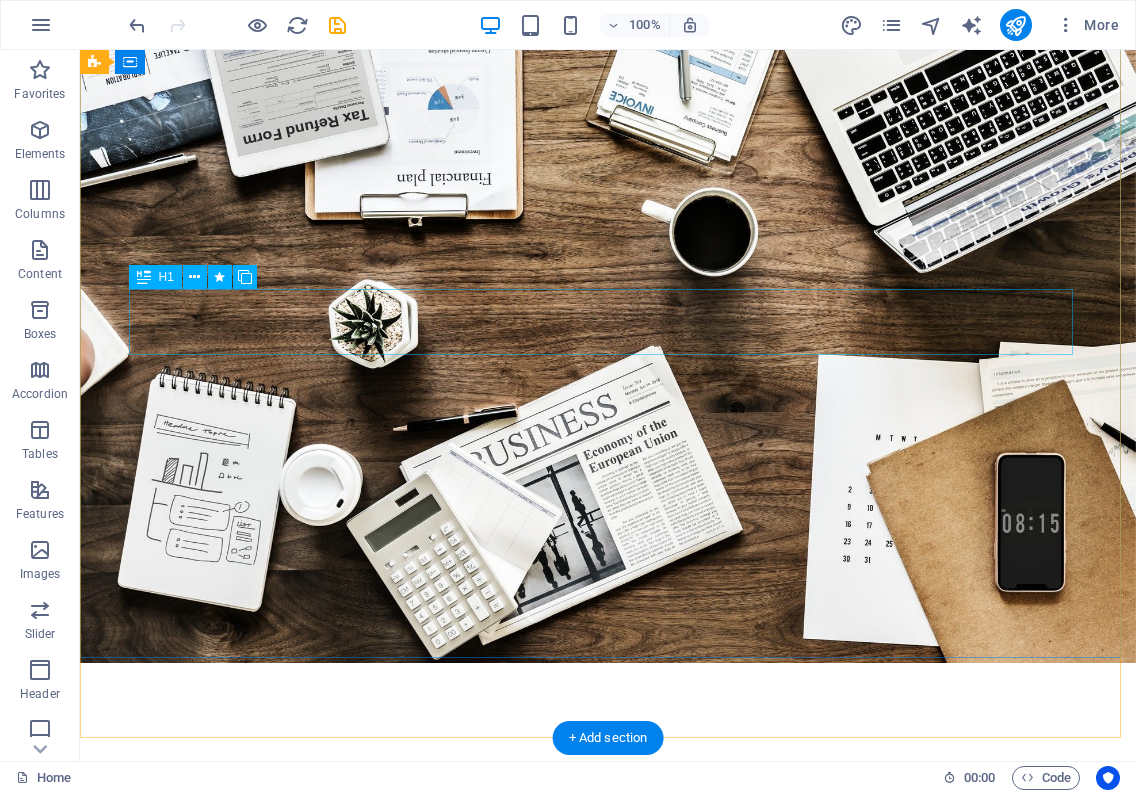 scroll, scrollTop: 0, scrollLeft: 0, axis: both 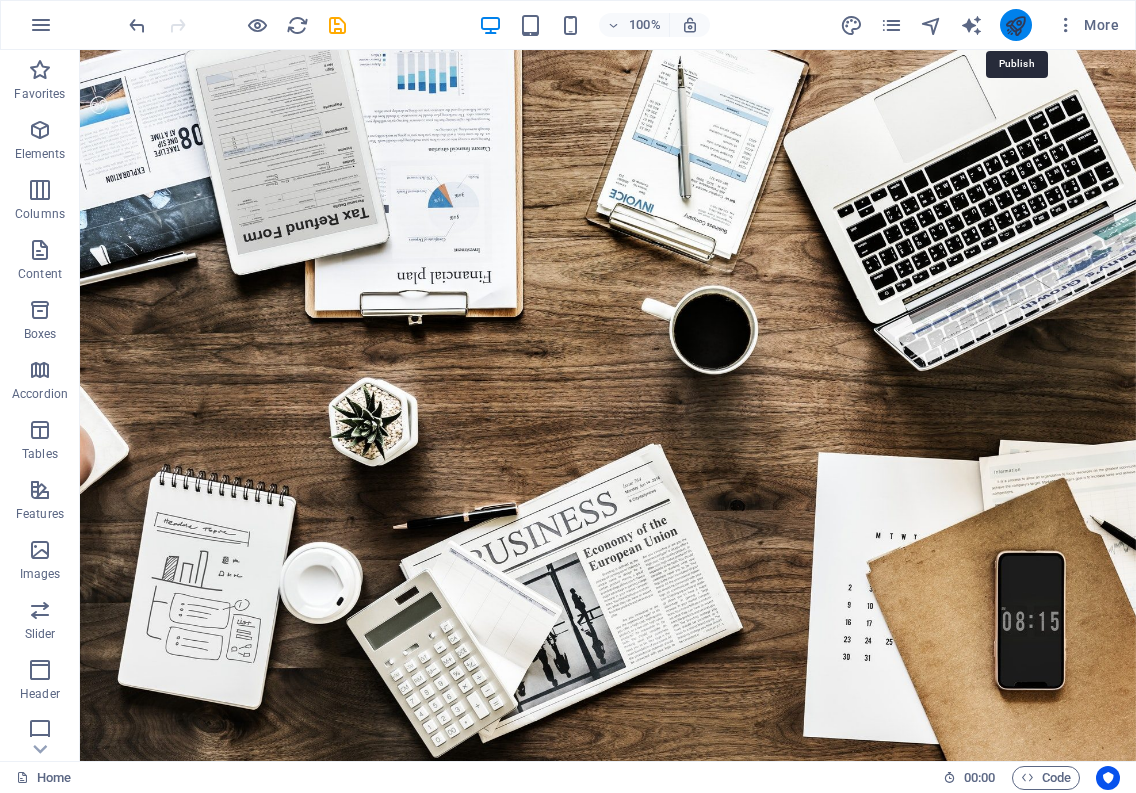 click at bounding box center [1015, 25] 